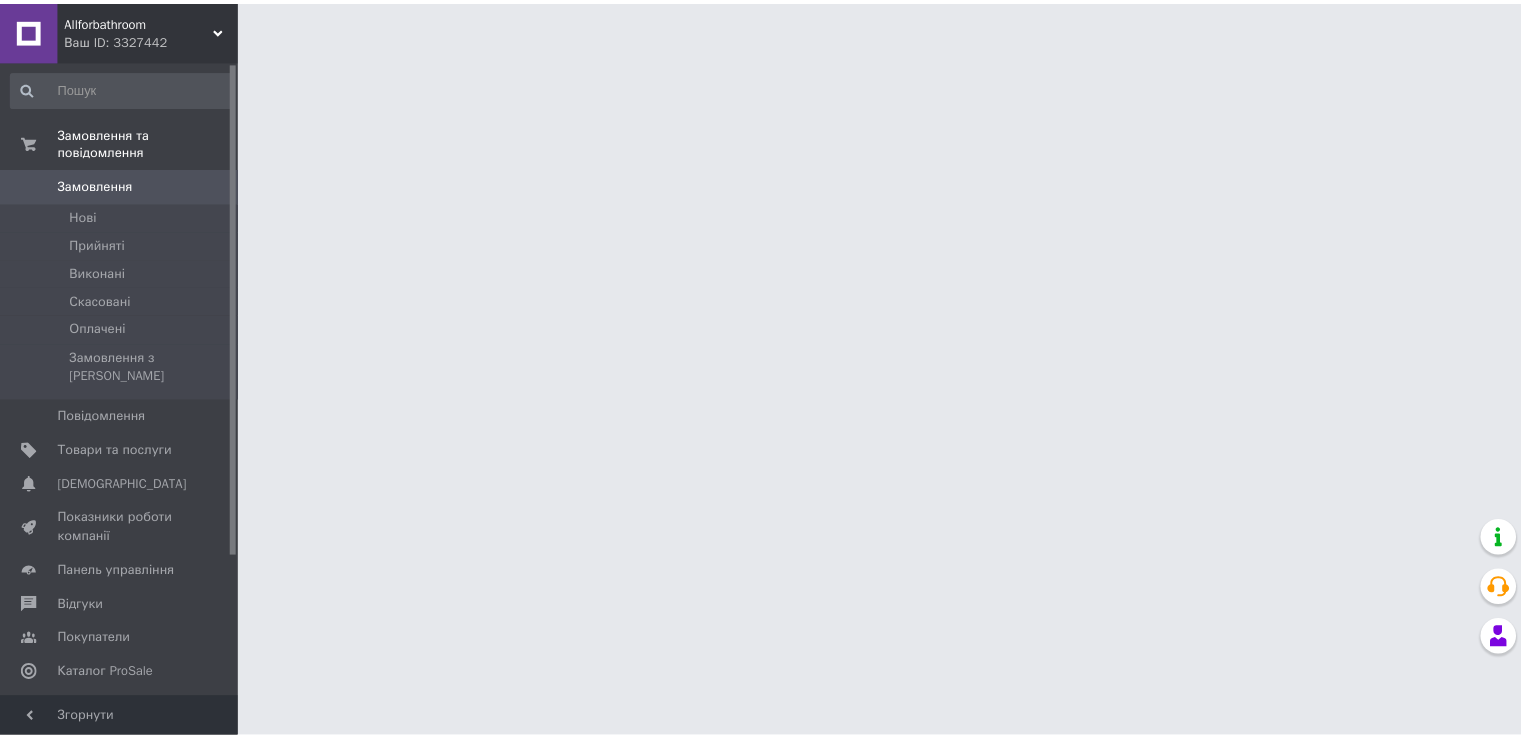 scroll, scrollTop: 0, scrollLeft: 0, axis: both 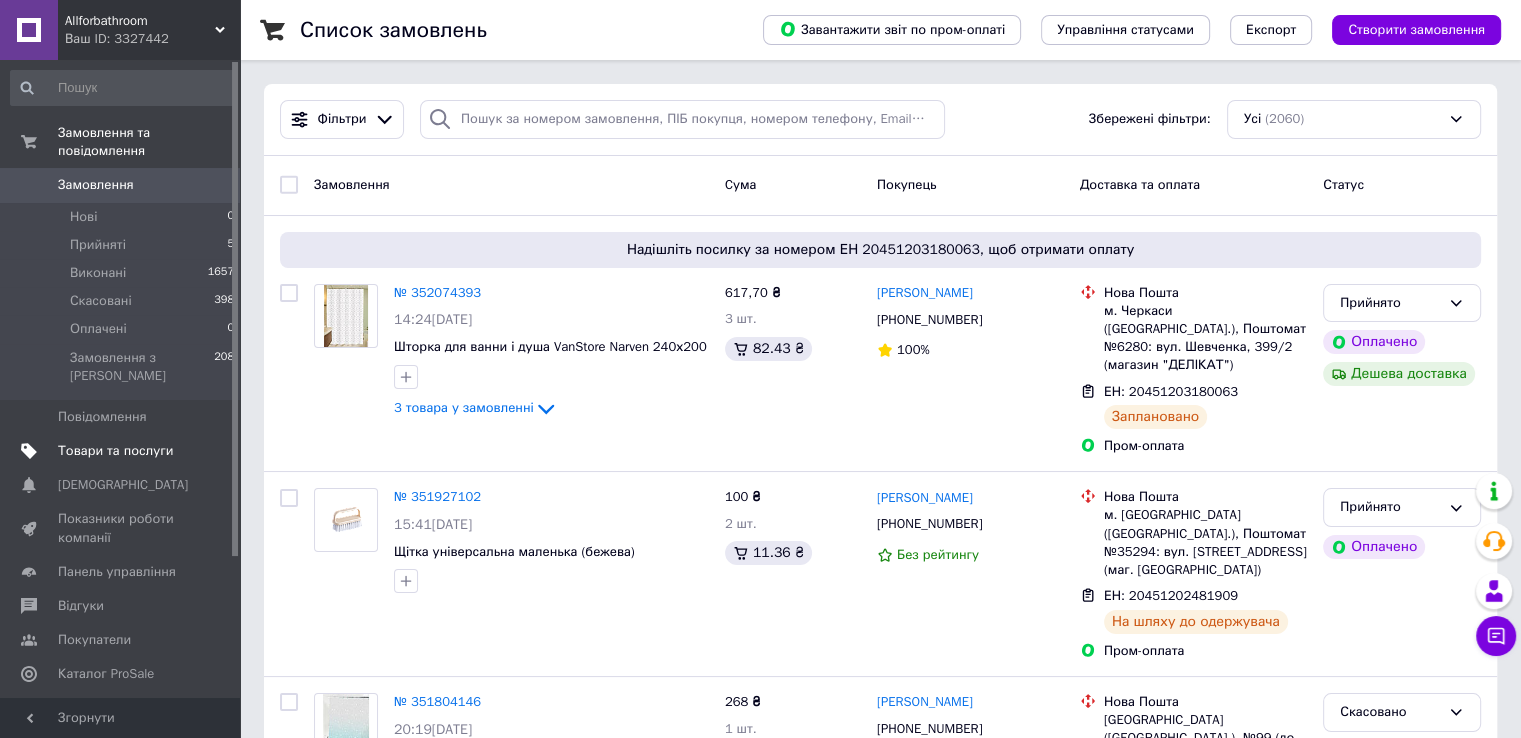 click on "Товари та послуги" at bounding box center (115, 451) 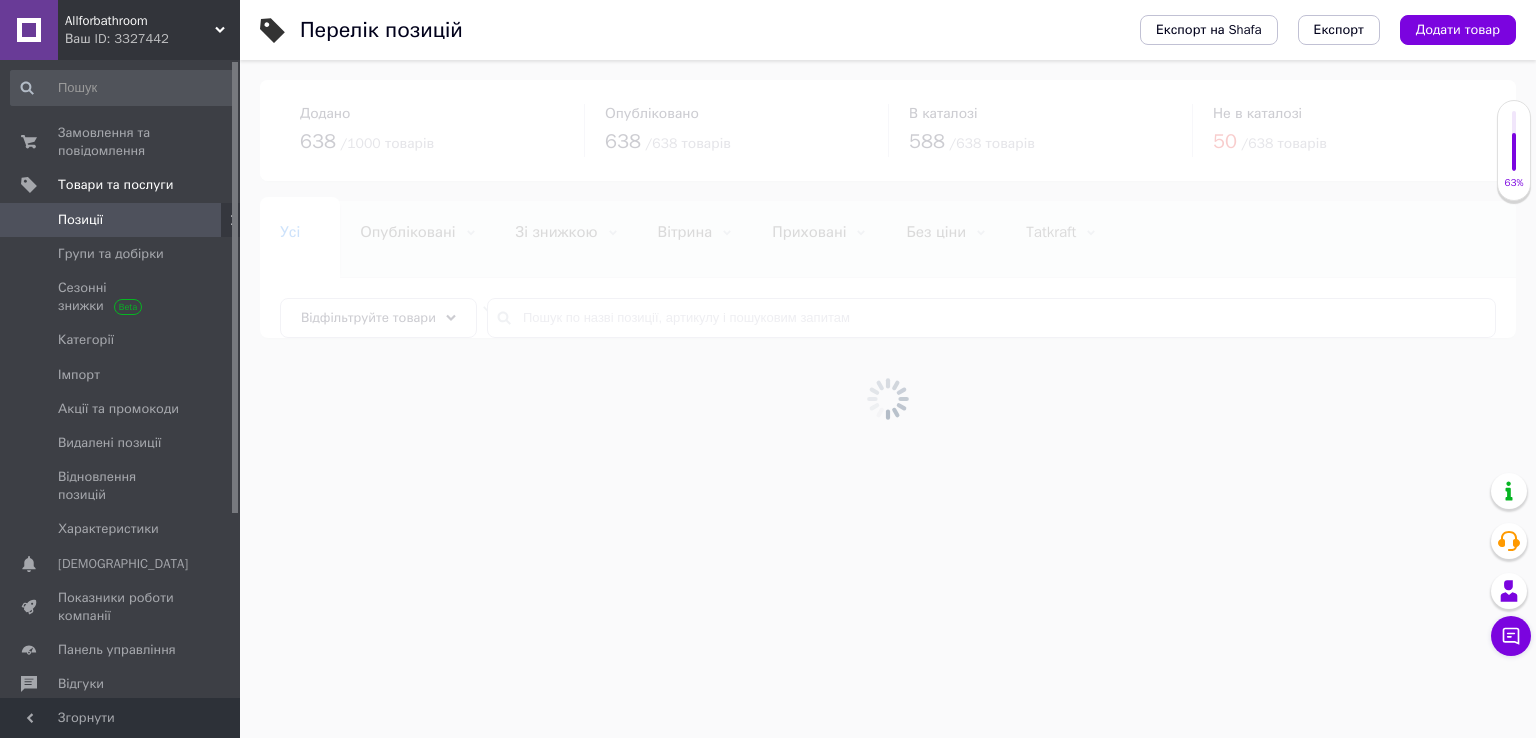 click at bounding box center [888, 399] 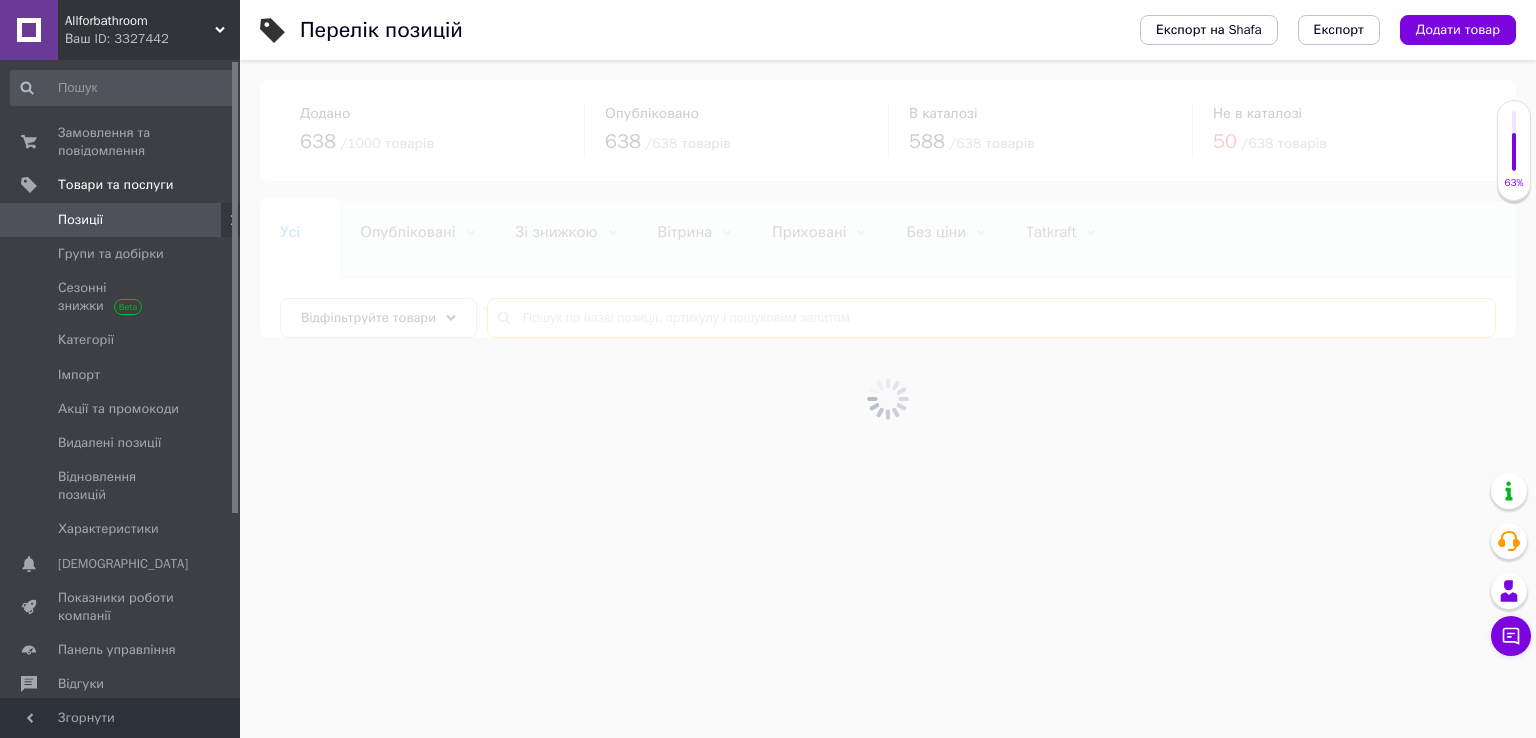 click at bounding box center (991, 318) 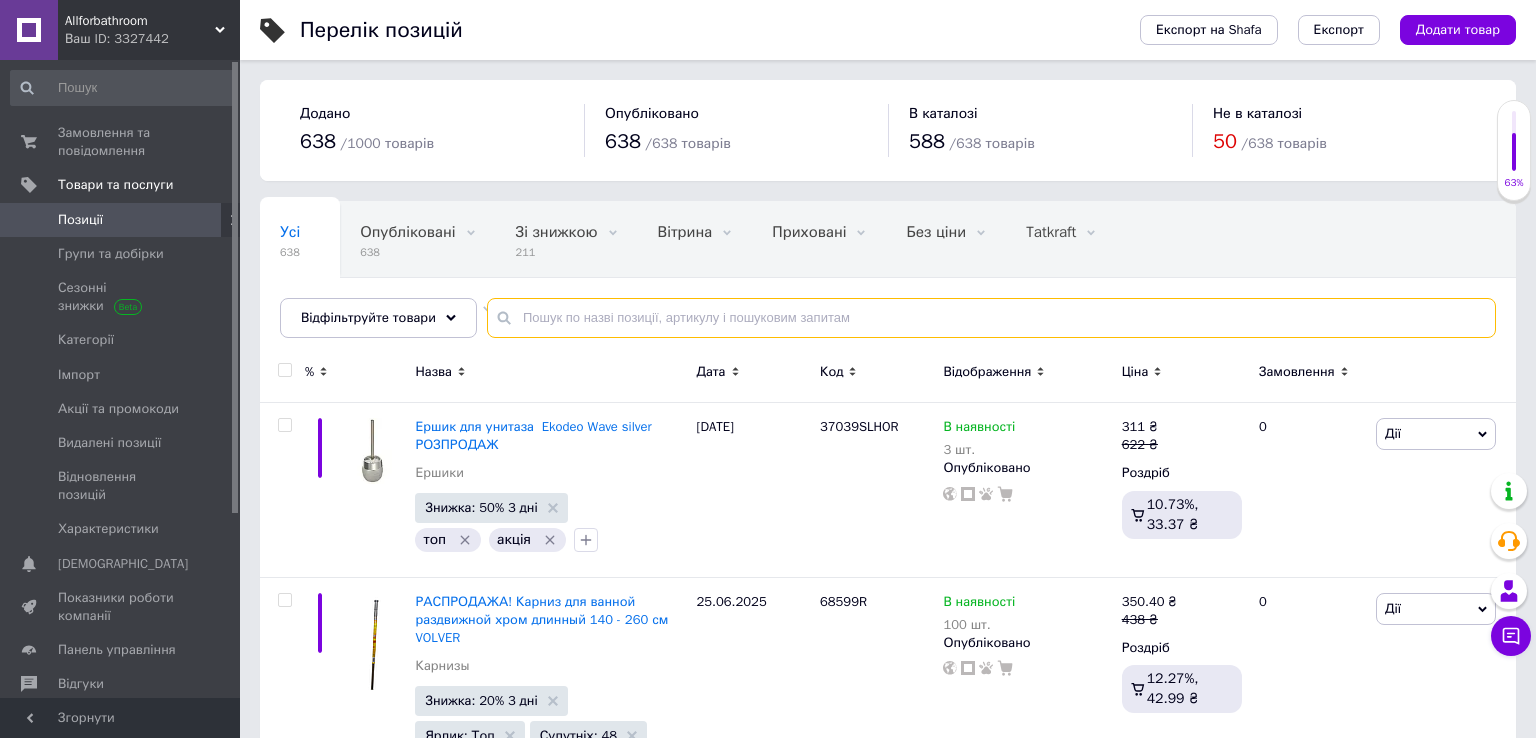 click at bounding box center [991, 318] 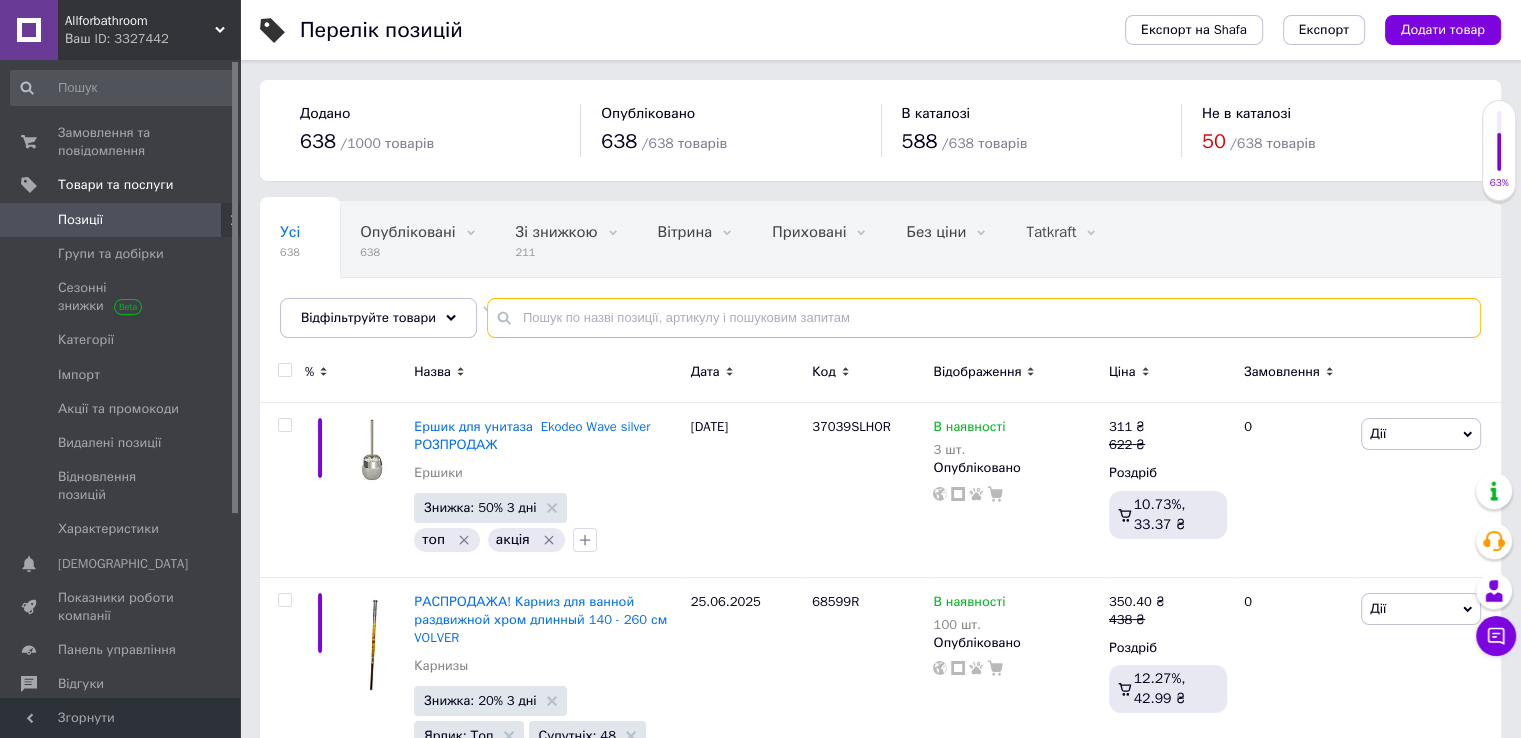 type on "1" 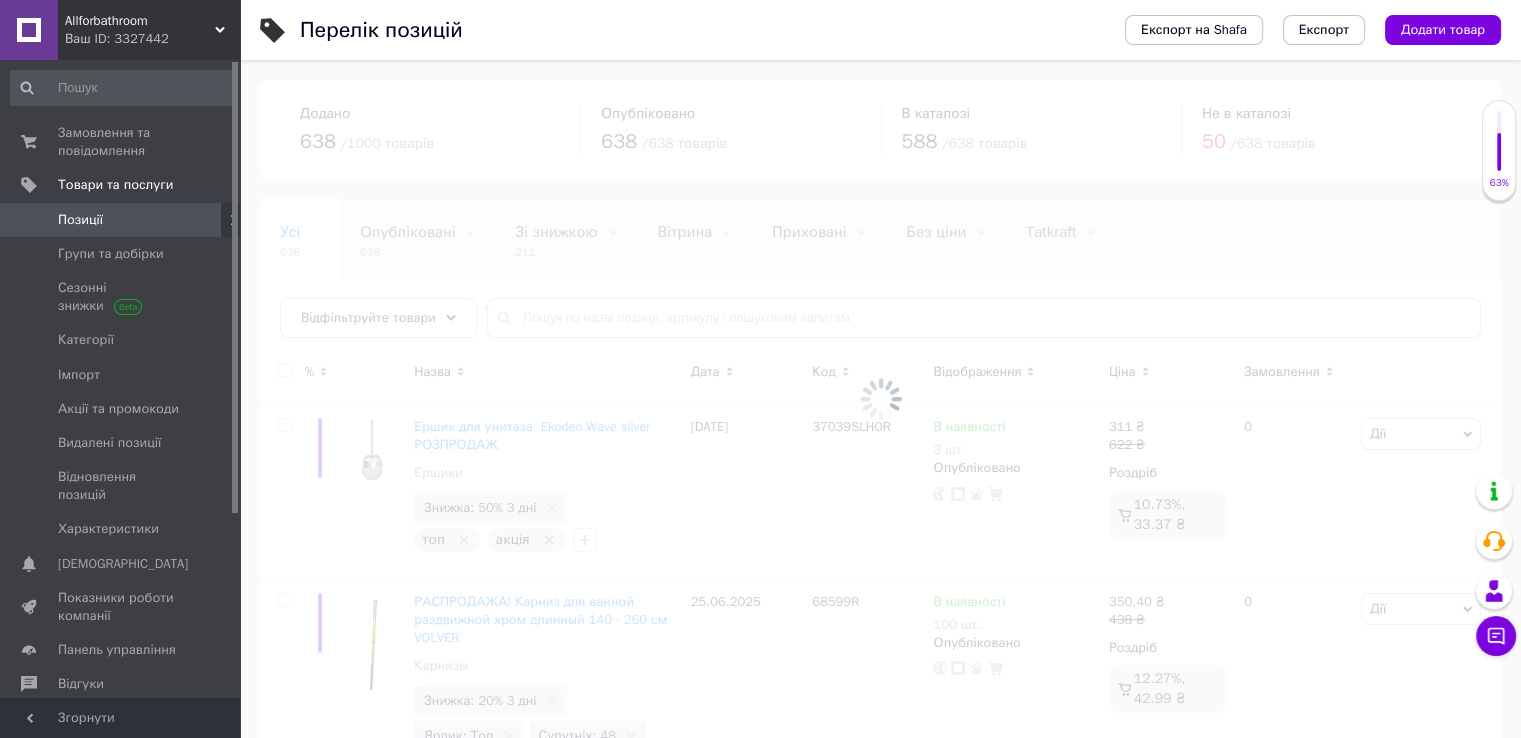 click at bounding box center [880, 399] 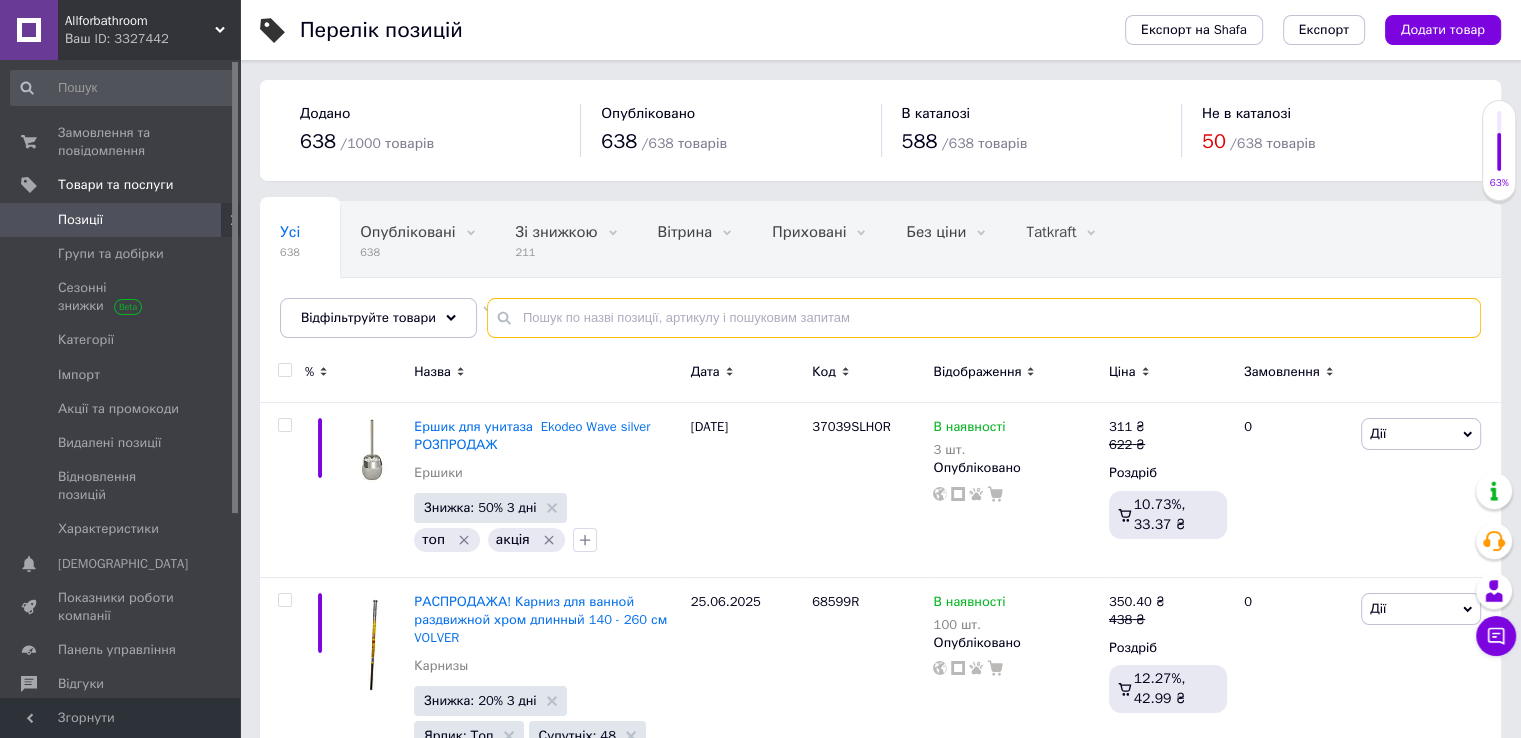 click at bounding box center (984, 318) 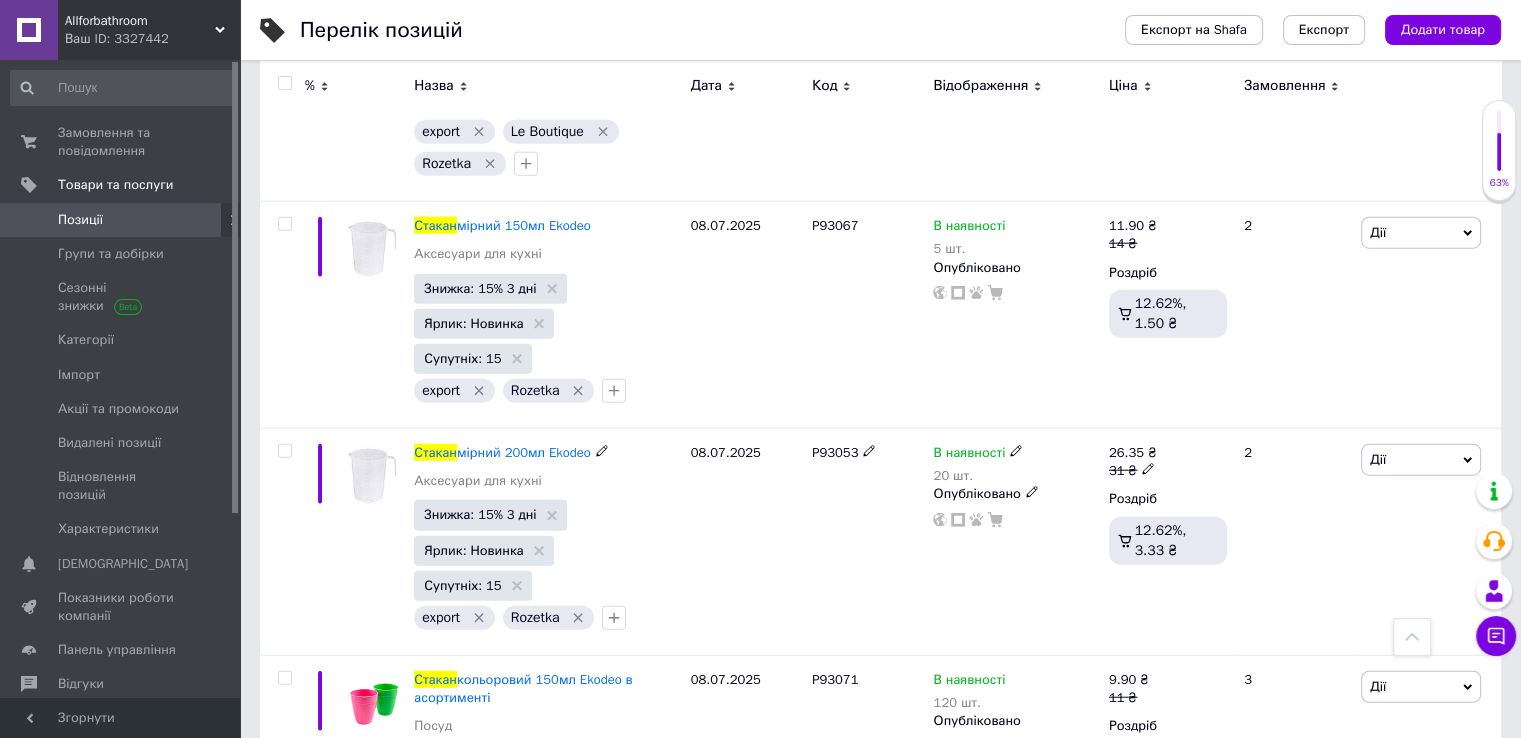 scroll, scrollTop: 4900, scrollLeft: 0, axis: vertical 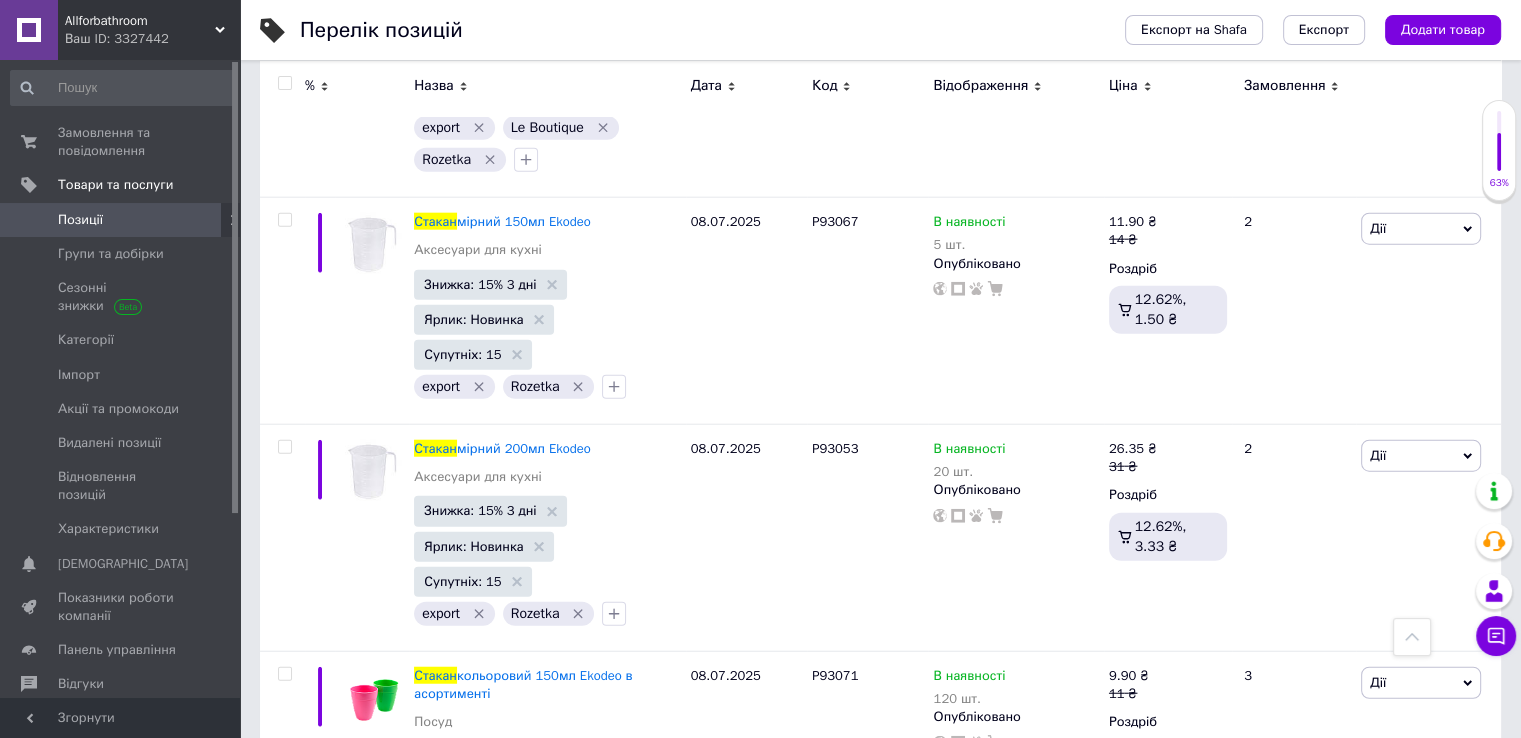 type on "стакан" 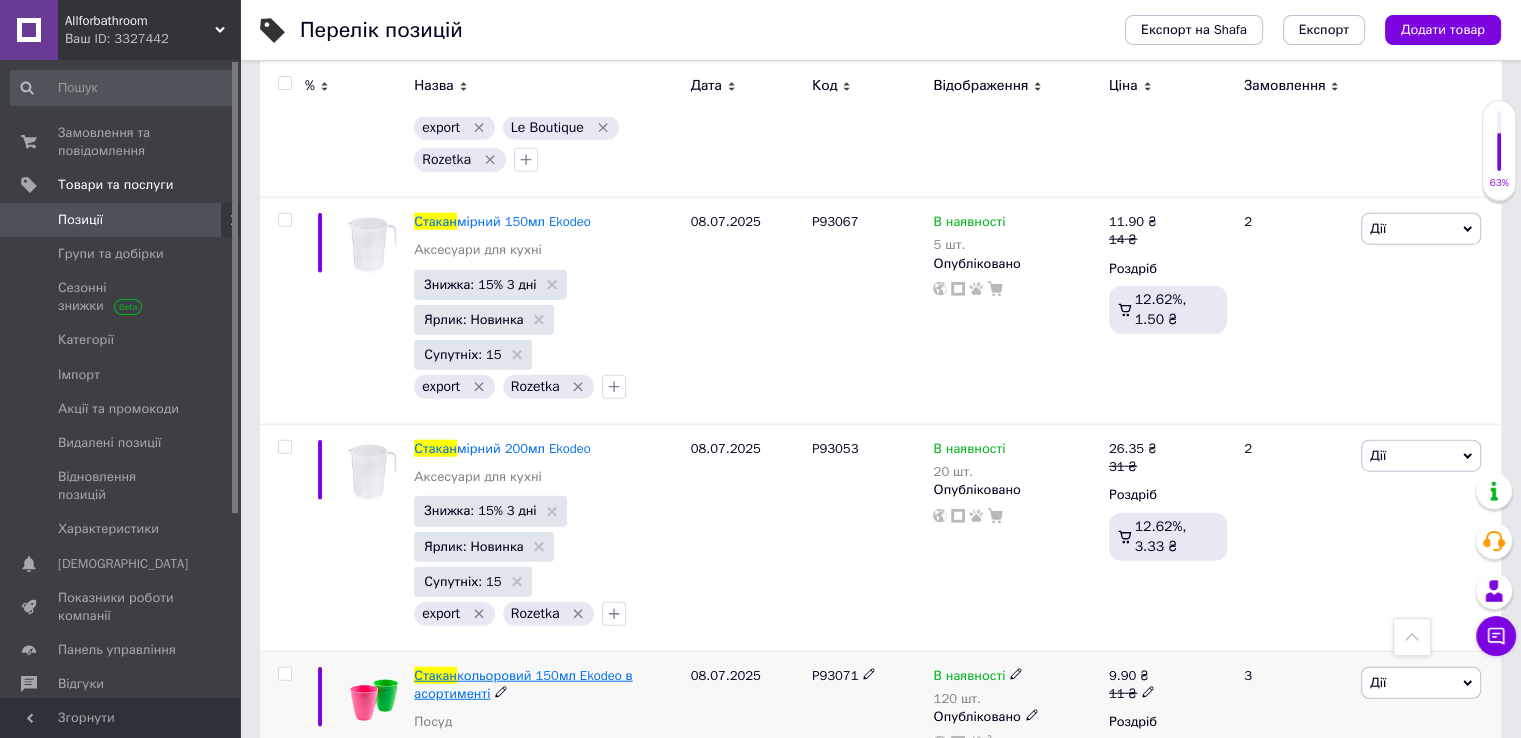 click on "кольоровий 150мл  Ekodeo в асортименті" at bounding box center [523, 684] 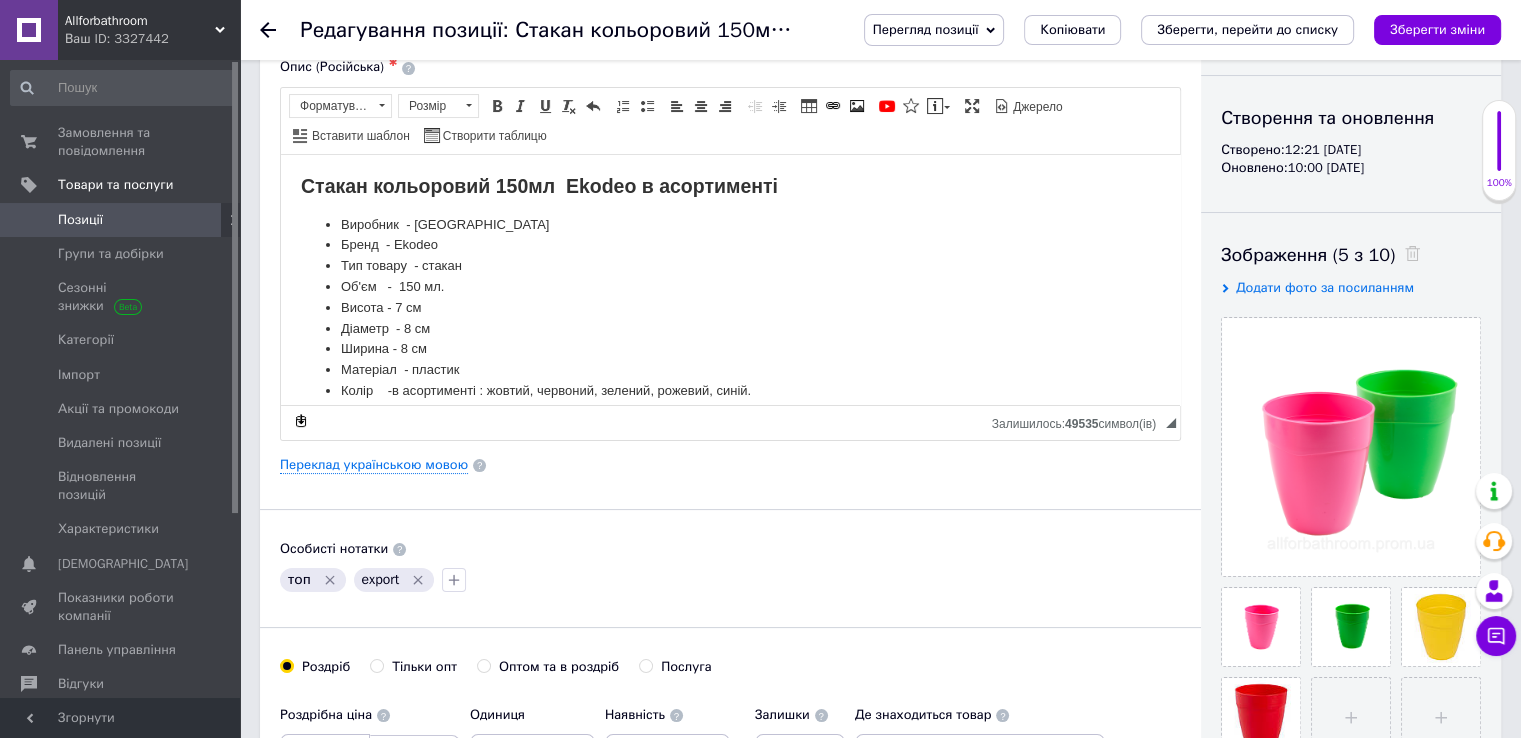 scroll, scrollTop: 0, scrollLeft: 0, axis: both 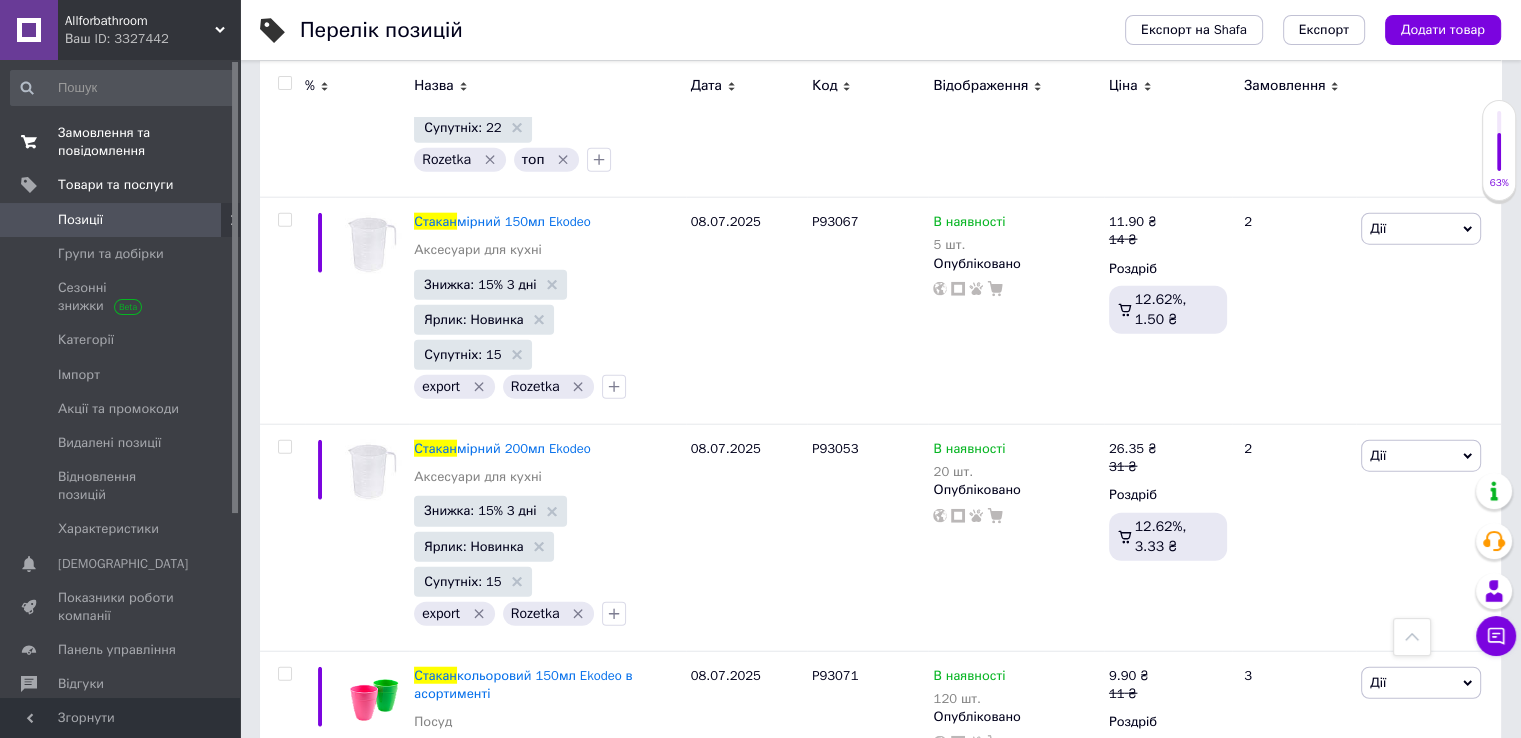 click on "Замовлення та повідомлення" at bounding box center (121, 142) 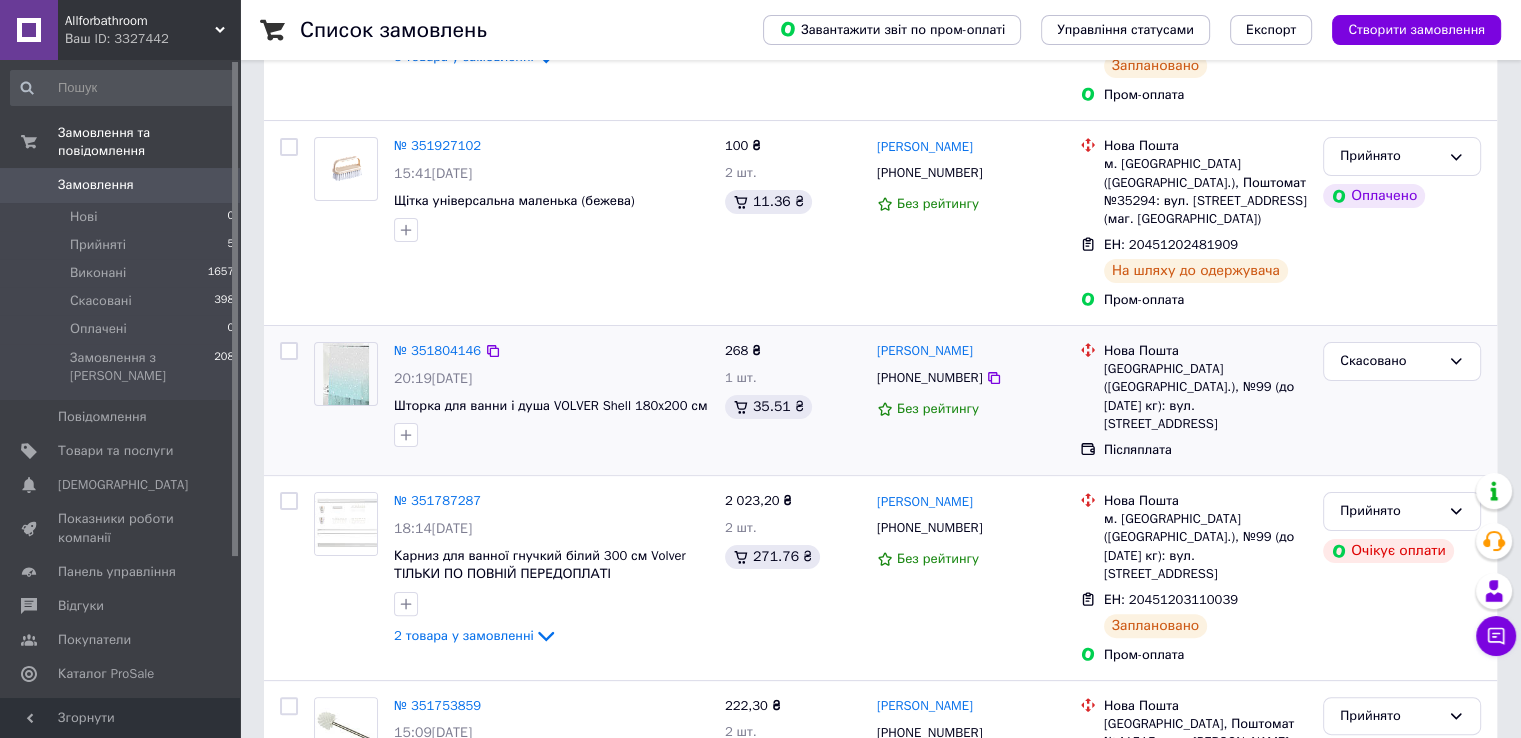 scroll, scrollTop: 400, scrollLeft: 0, axis: vertical 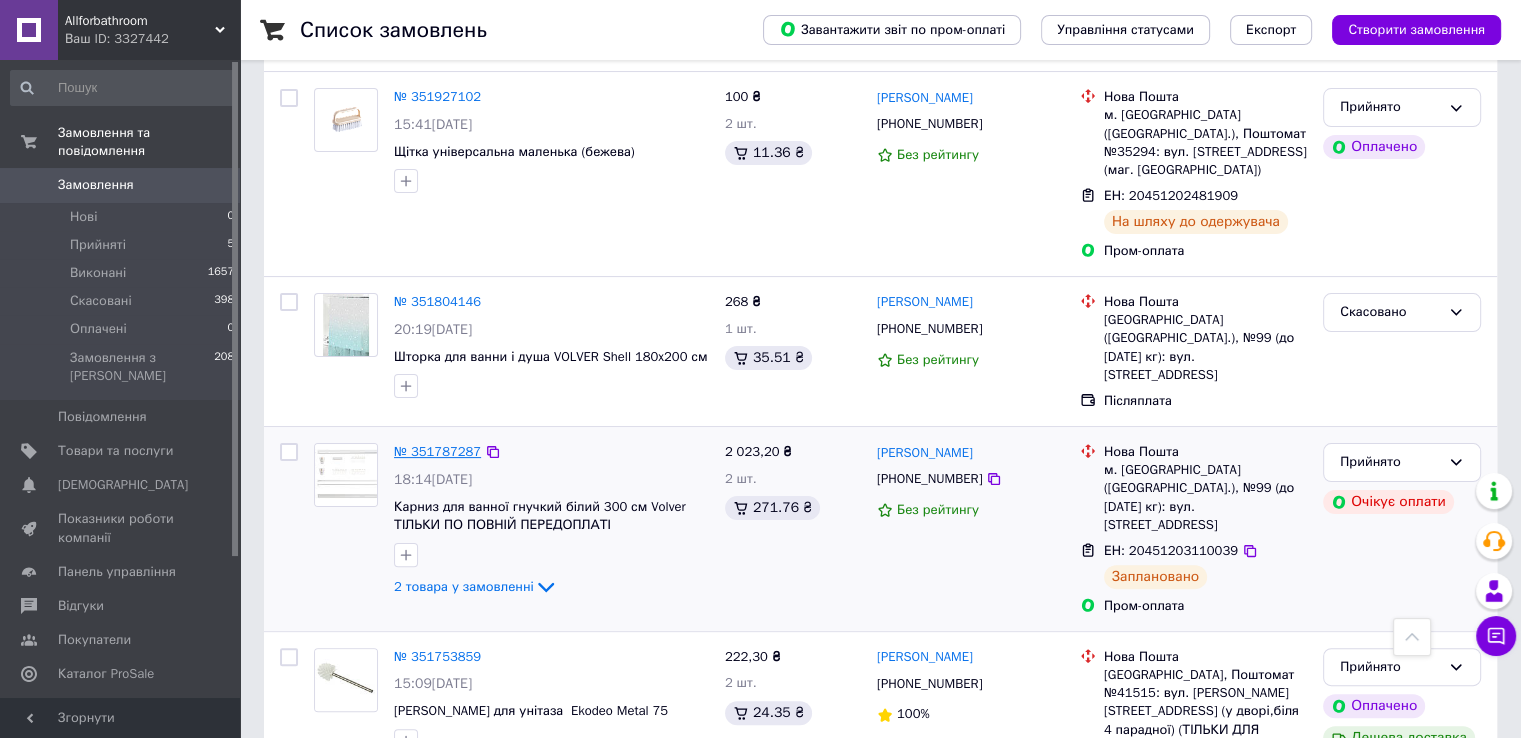 click on "№ 351787287" at bounding box center [437, 451] 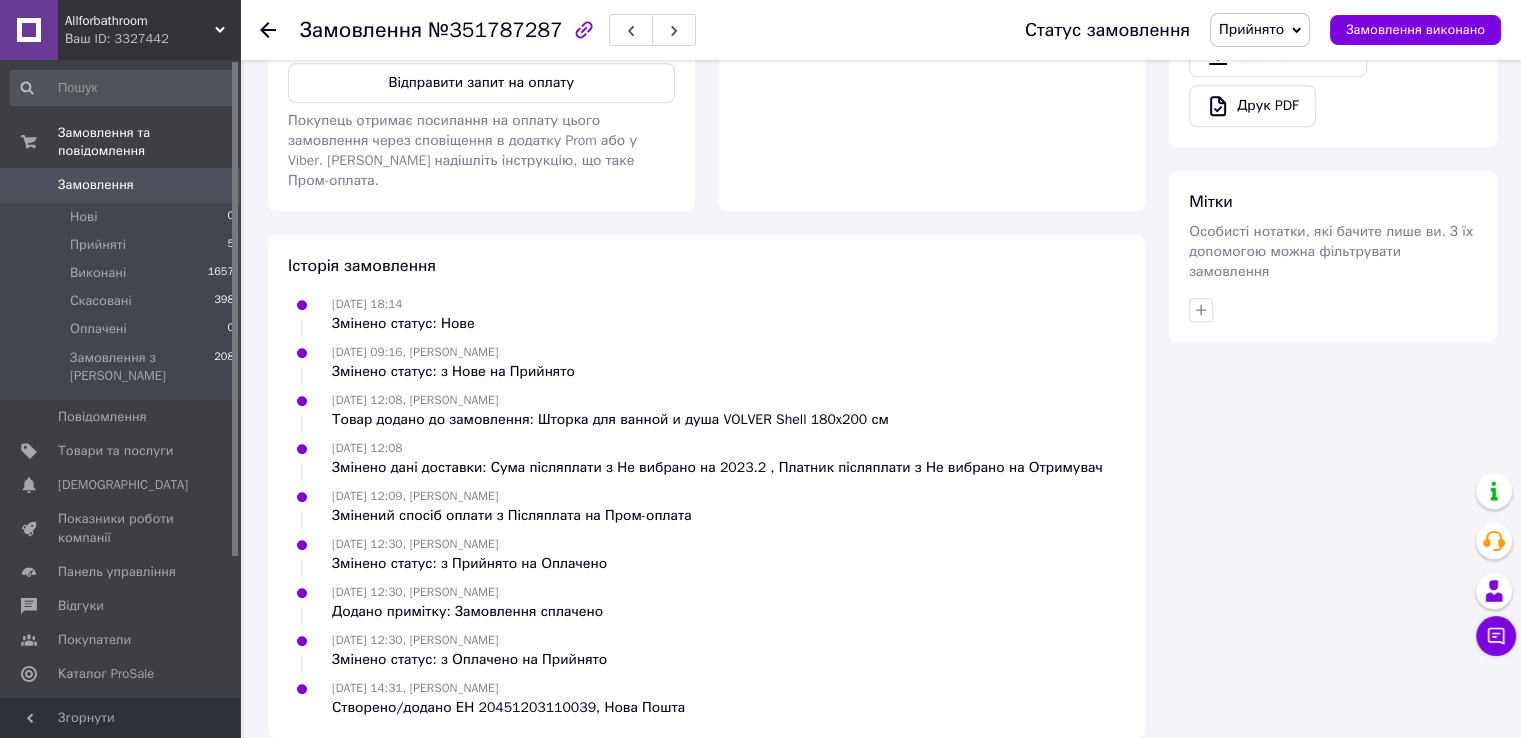 scroll, scrollTop: 1028, scrollLeft: 0, axis: vertical 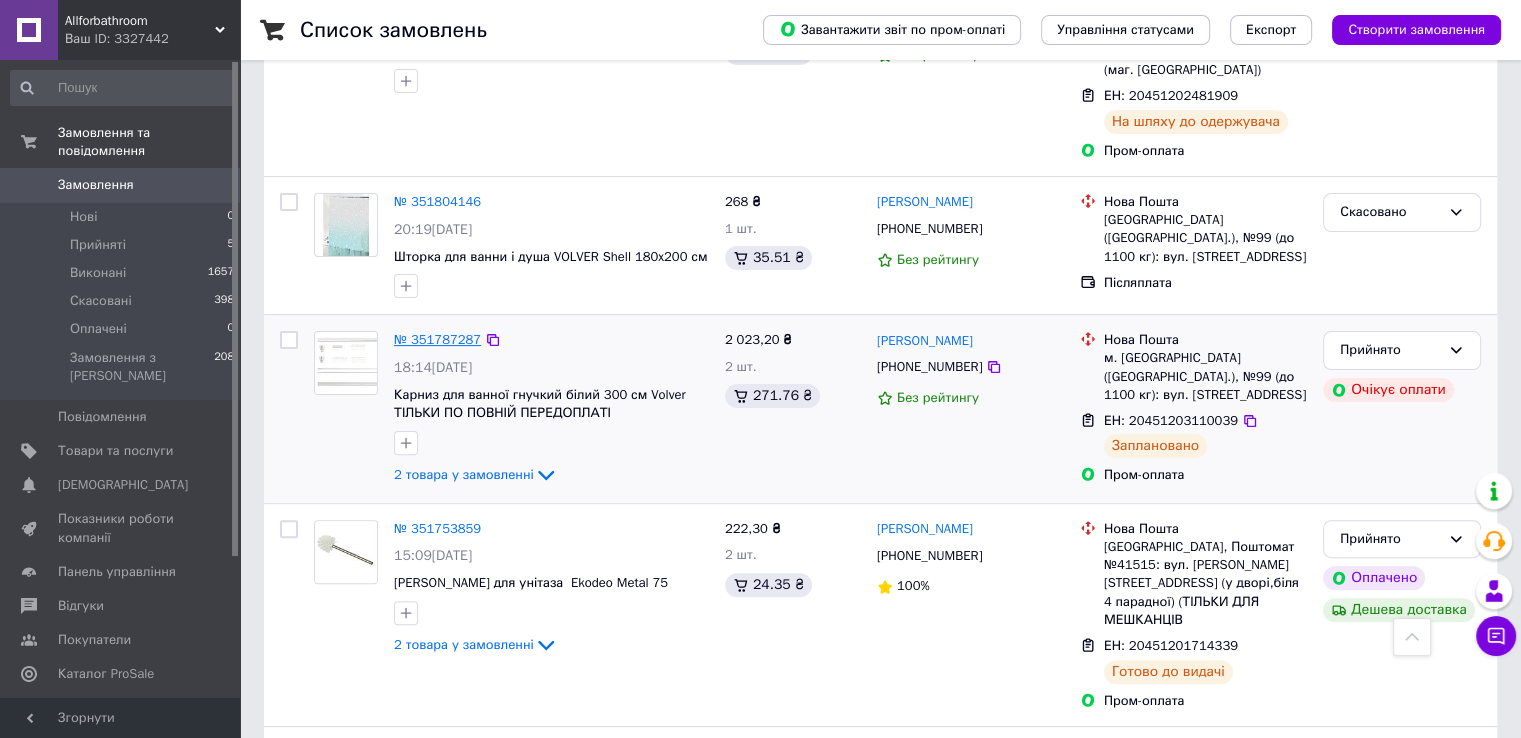 click on "№ 351787287" at bounding box center [437, 339] 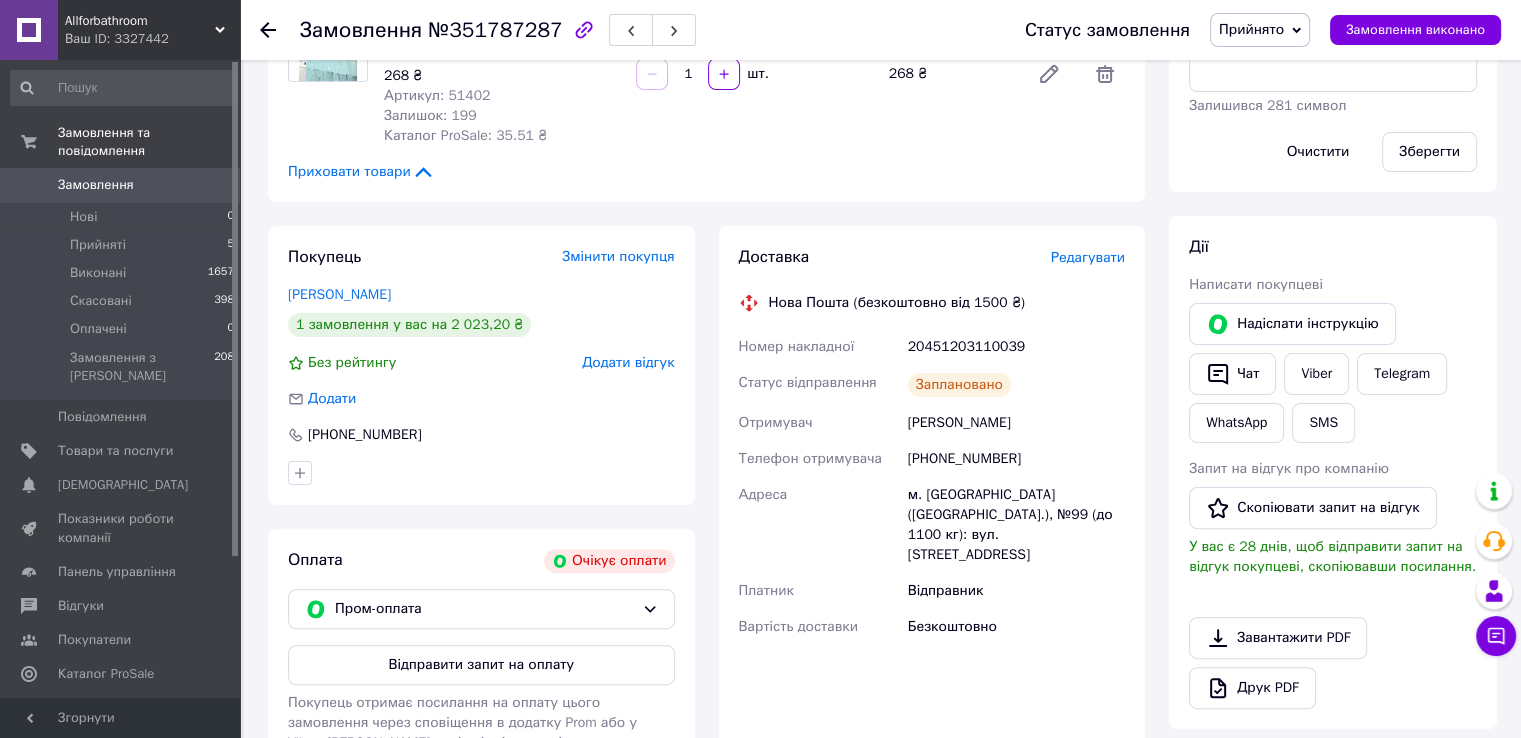 scroll, scrollTop: 428, scrollLeft: 0, axis: vertical 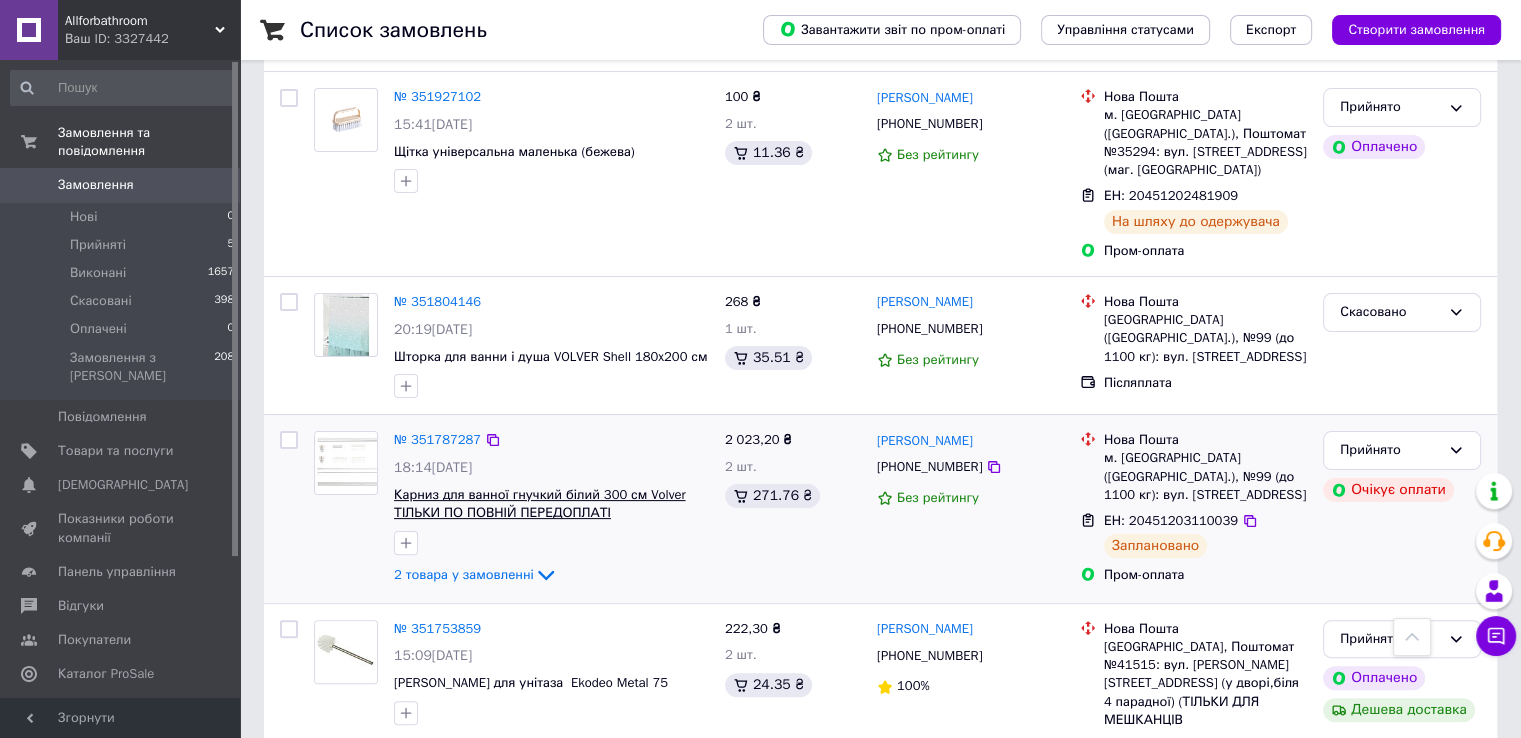 click on "Карниз для ванної гнучкий білий 300 см Volver  ТІЛЬКИ ПО ПОВНІЙ ПЕРЕДОПЛАТІ" at bounding box center [539, 504] 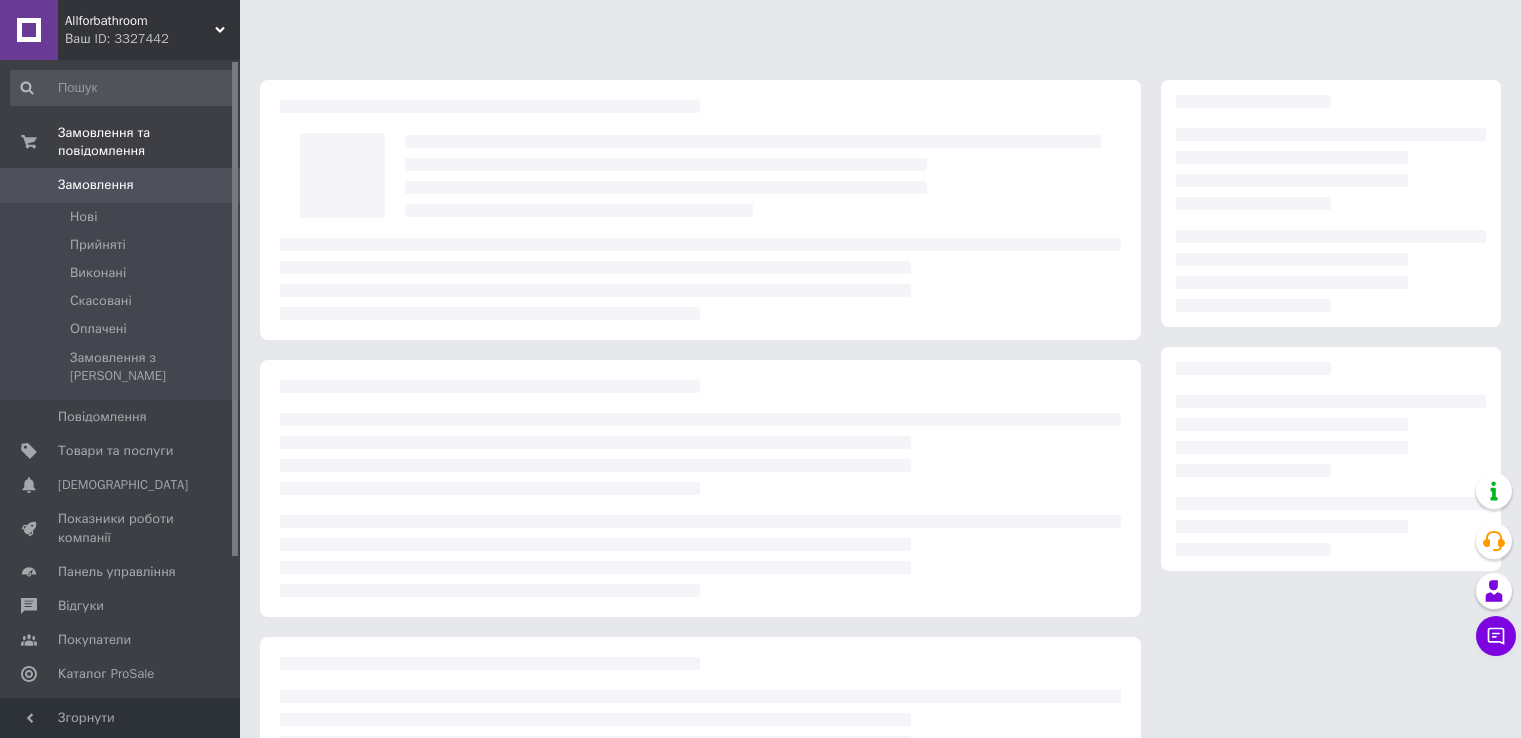 scroll, scrollTop: 0, scrollLeft: 0, axis: both 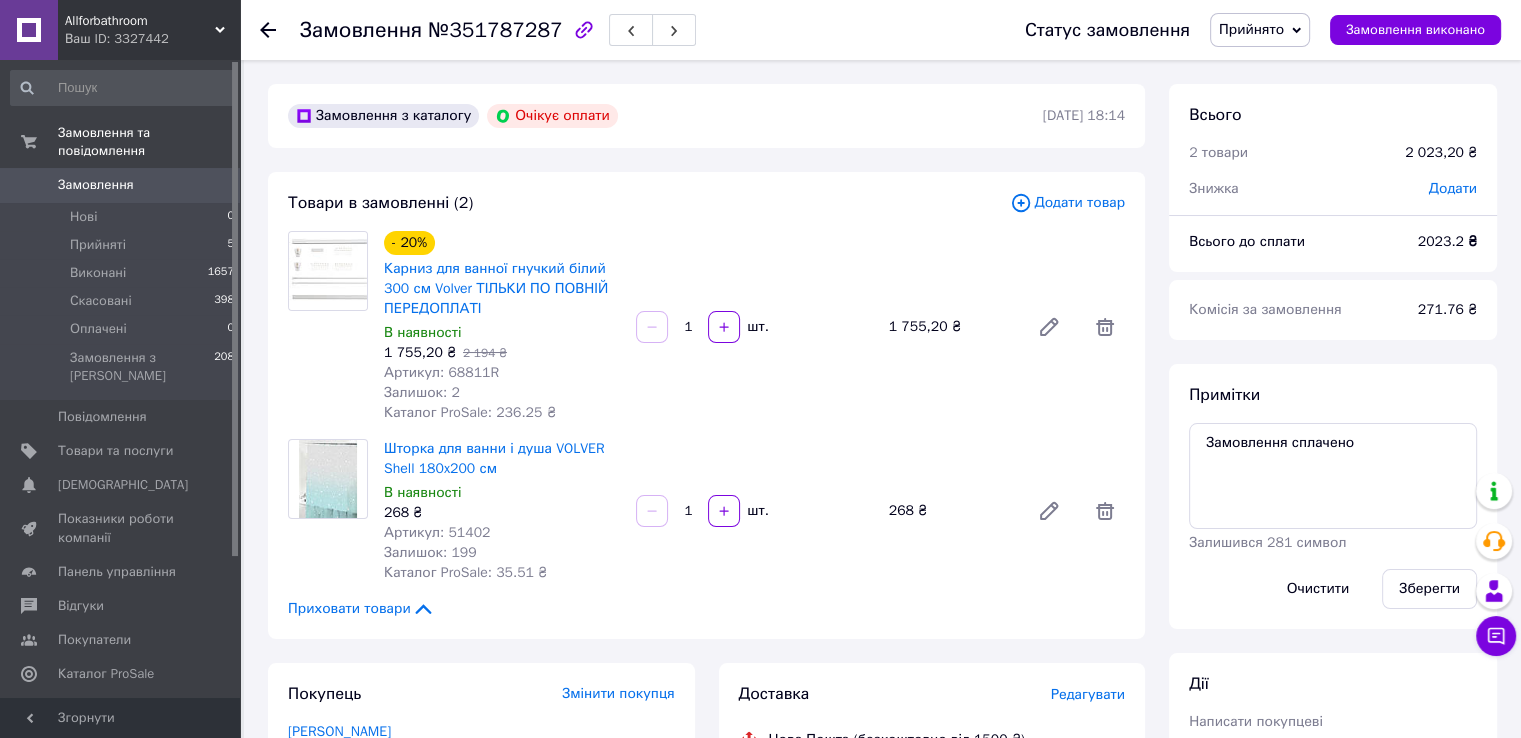 click on "Замовлення" at bounding box center [96, 185] 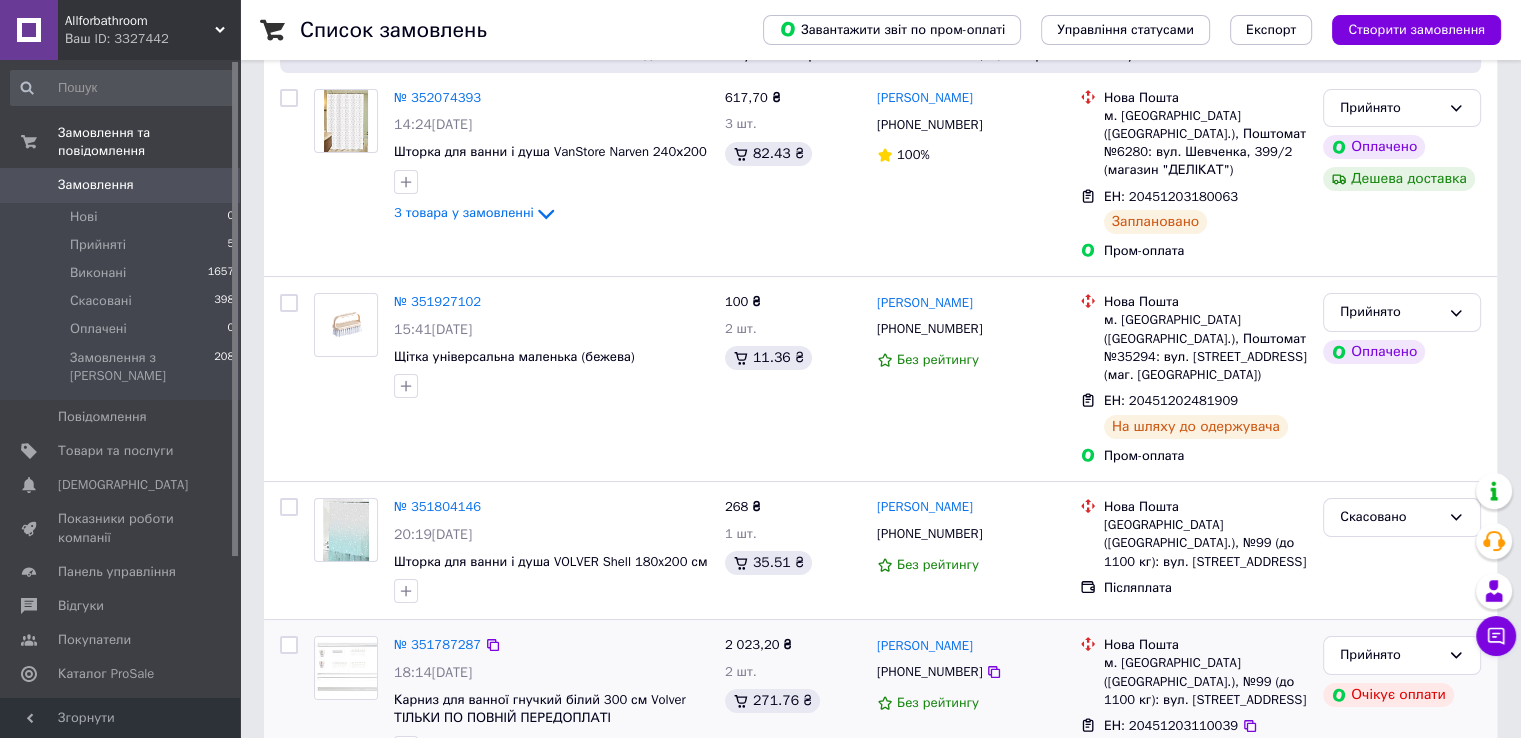 scroll, scrollTop: 300, scrollLeft: 0, axis: vertical 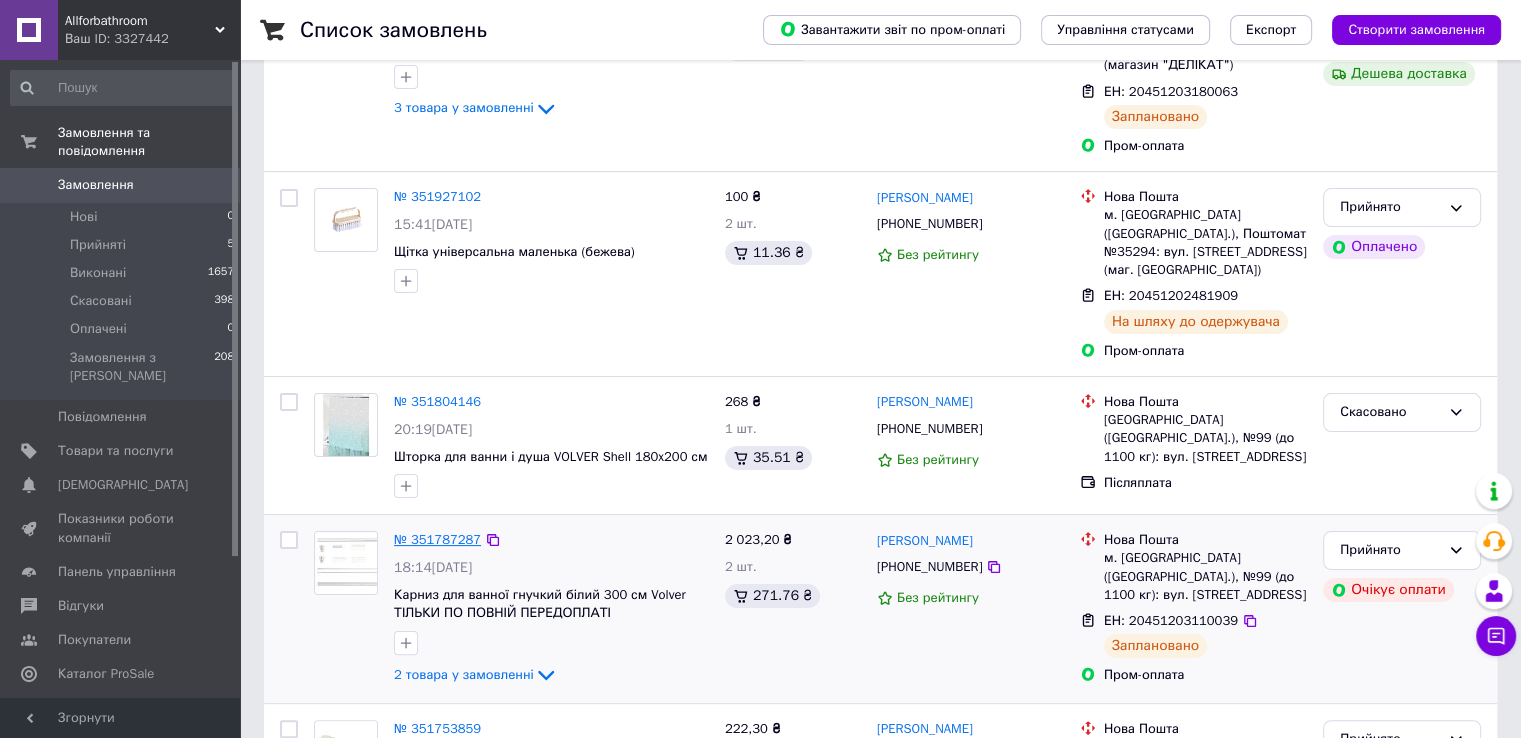 click on "№ 351787287" at bounding box center [437, 539] 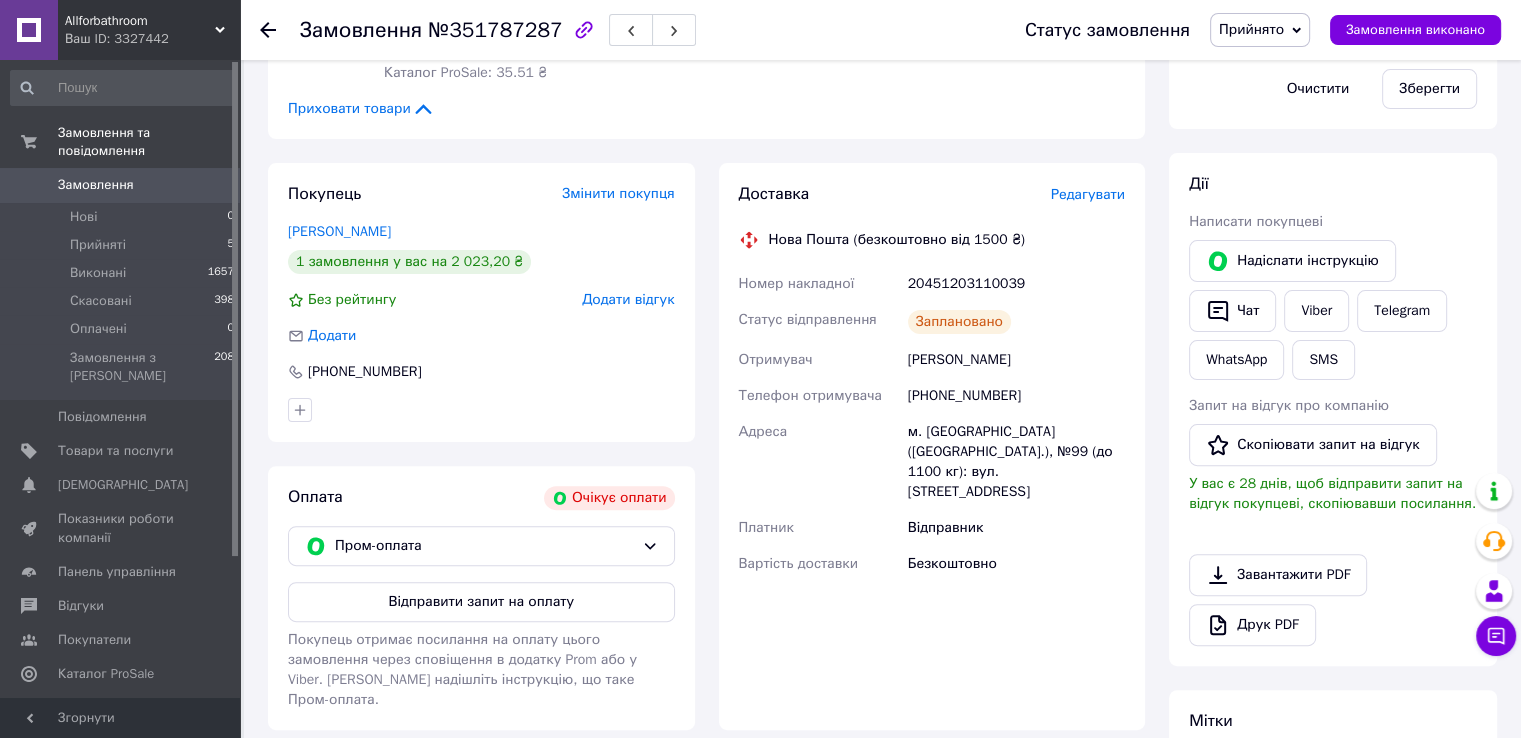 scroll, scrollTop: 600, scrollLeft: 0, axis: vertical 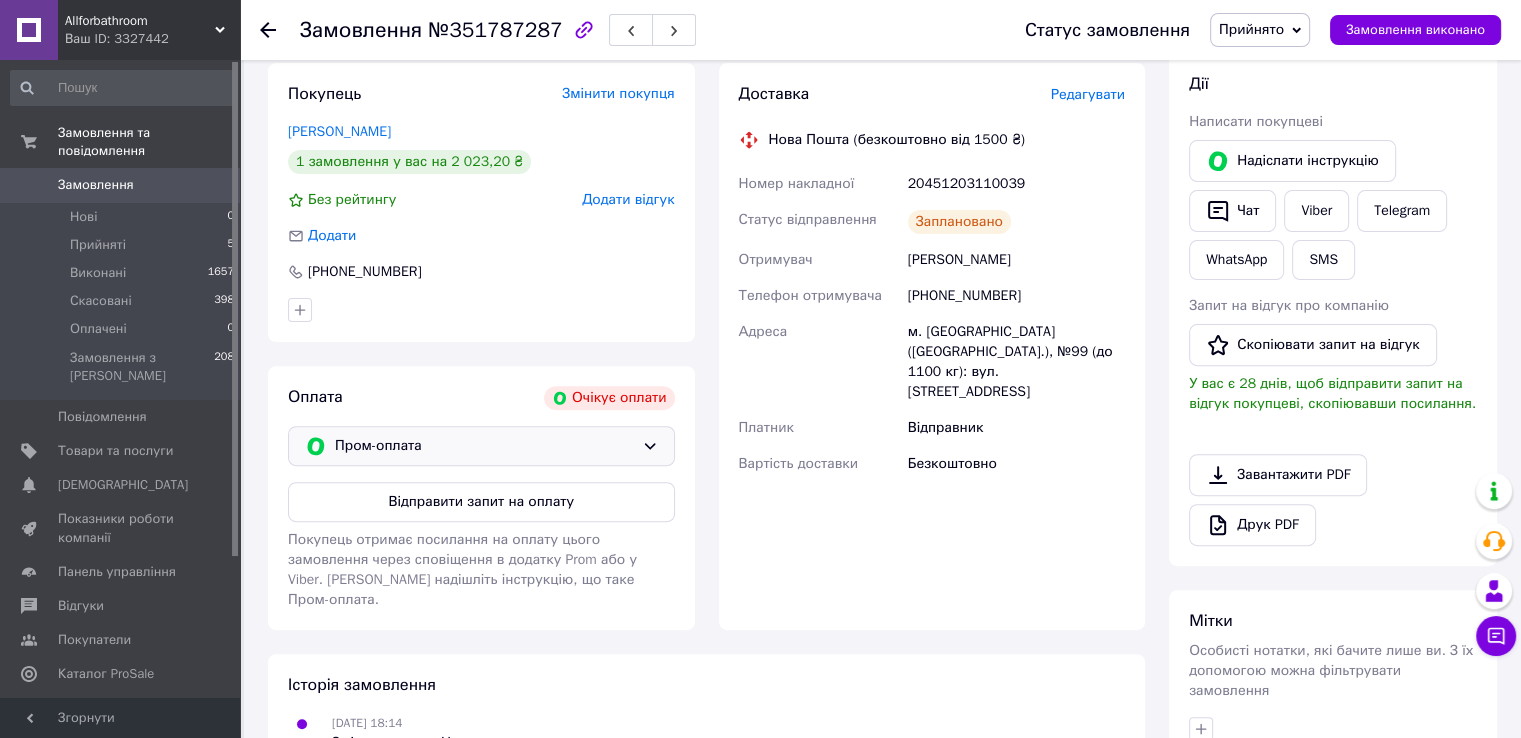 click 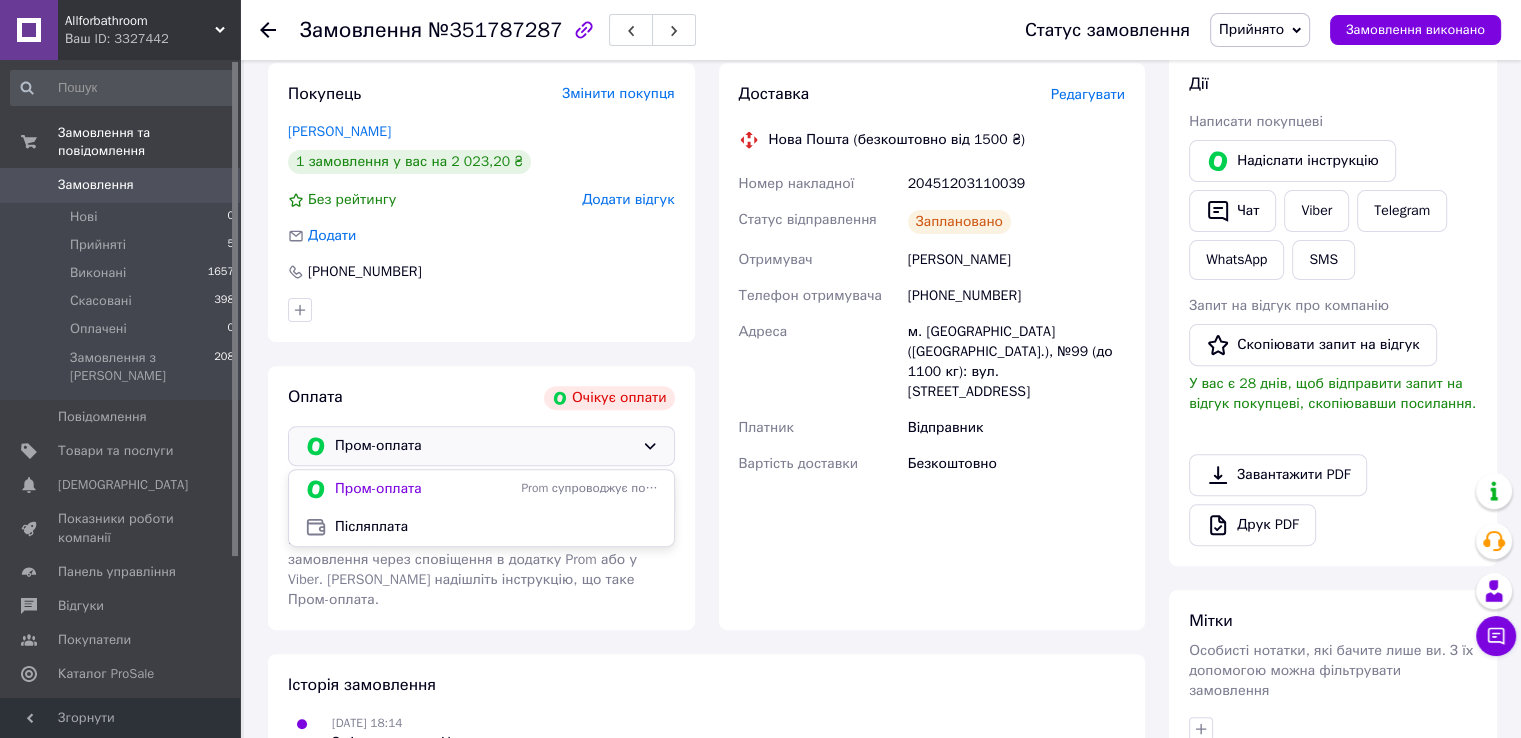 click on "Доставка Редагувати Нова Пошта (безкоштовно від 1500 ₴) Номер накладної 20451203110039 Статус відправлення Заплановано Отримувач Макивчук Петр Телефон отримувача +380986223200 Адреса м. Київ (Київська обл.), №99 (до 1100 кг): вул. Салютна, 5Б Платник Відправник Вартість доставки Безкоштовно Платник Відправник Отримувач Прізвище отримувача Макивчук Ім'я отримувача Петр По батькові отримувача Телефон отримувача +380986223200 Тип доставки У відділенні Кур'єром В поштоматі Місто м. Київ (Київська обл.) Відділення №99 (до 1100 кг): вул. Салютна, 5Б Місце відправки Тип посилки Вантаж 2023.2 <" at bounding box center (932, 346) 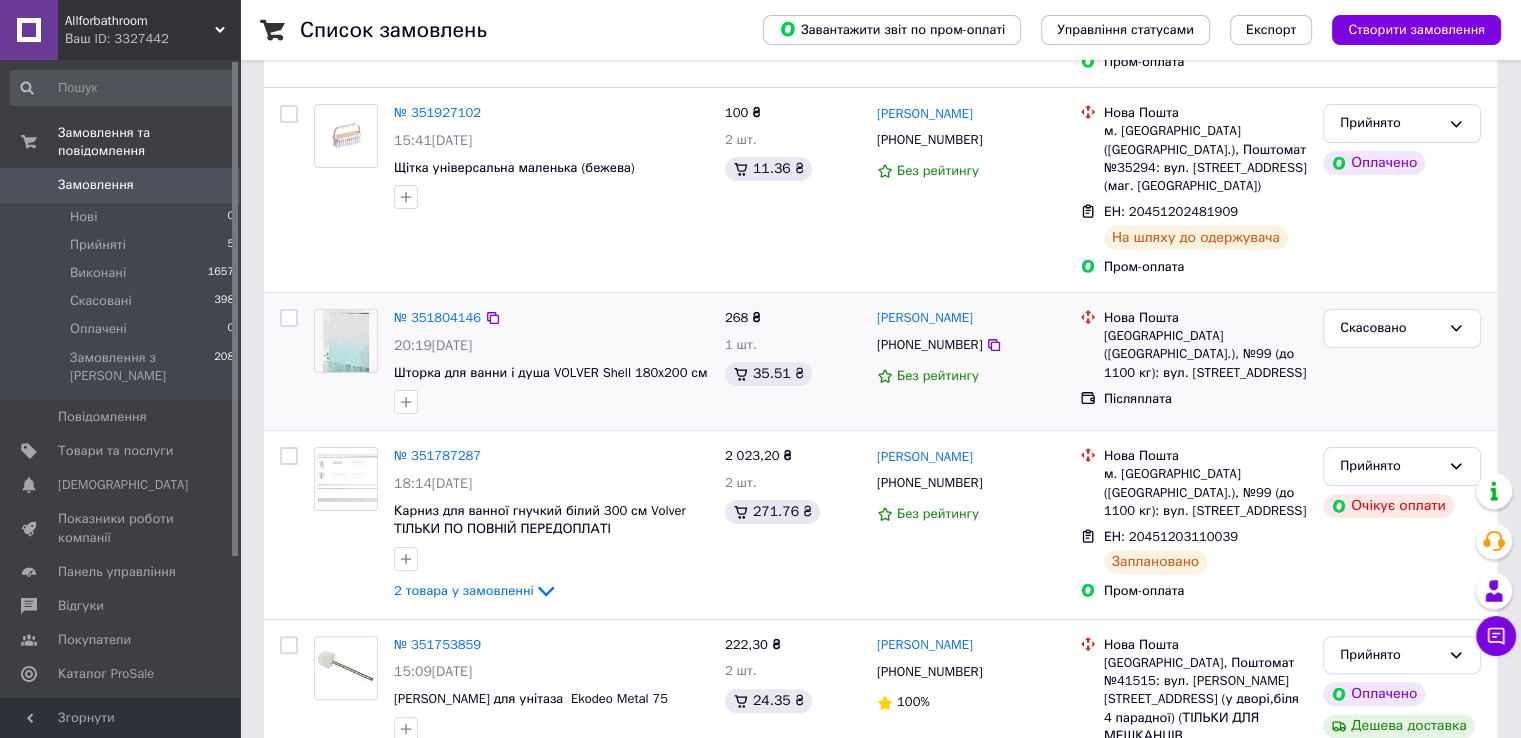 scroll, scrollTop: 500, scrollLeft: 0, axis: vertical 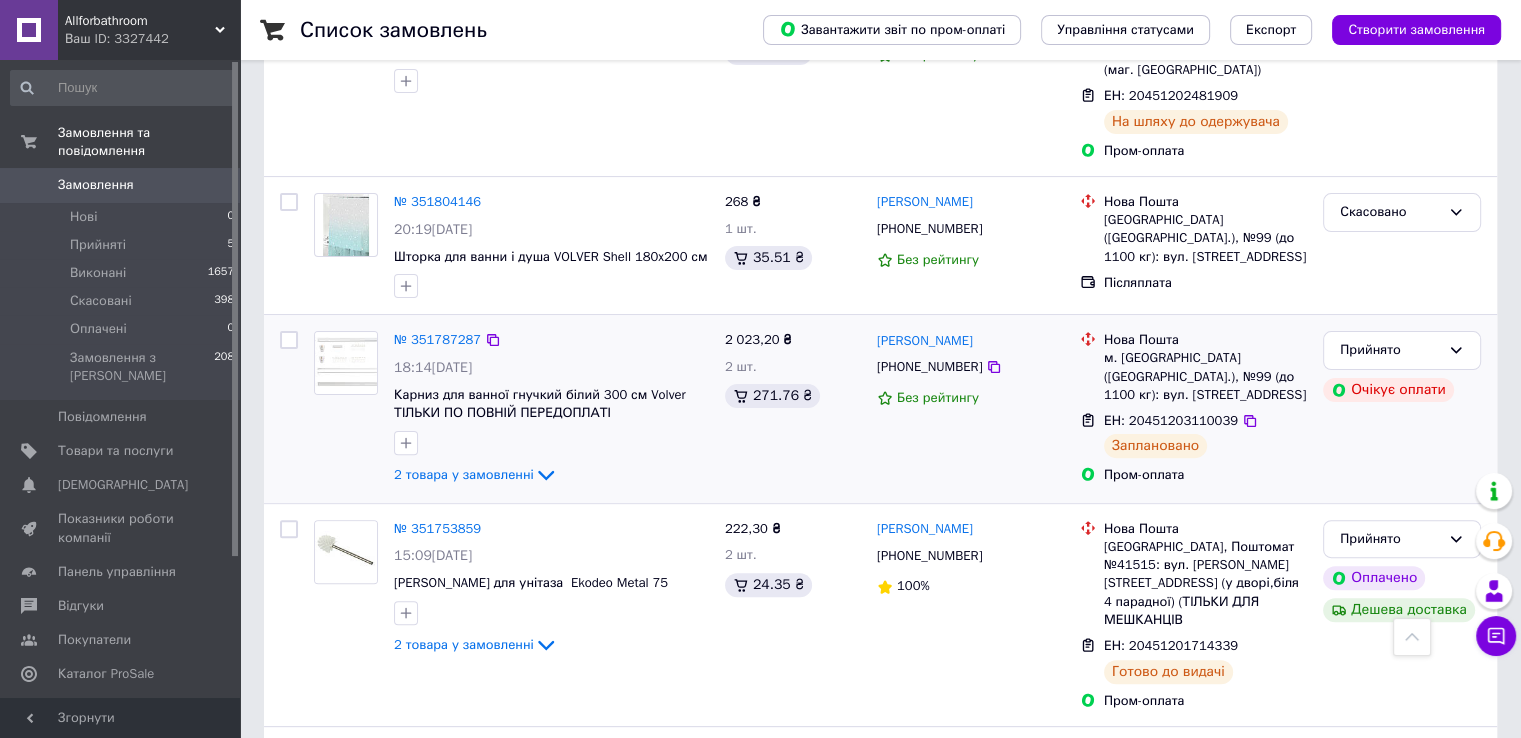 click on "Петр Макивчук +380986223200 Без рейтингу" at bounding box center (970, 409) 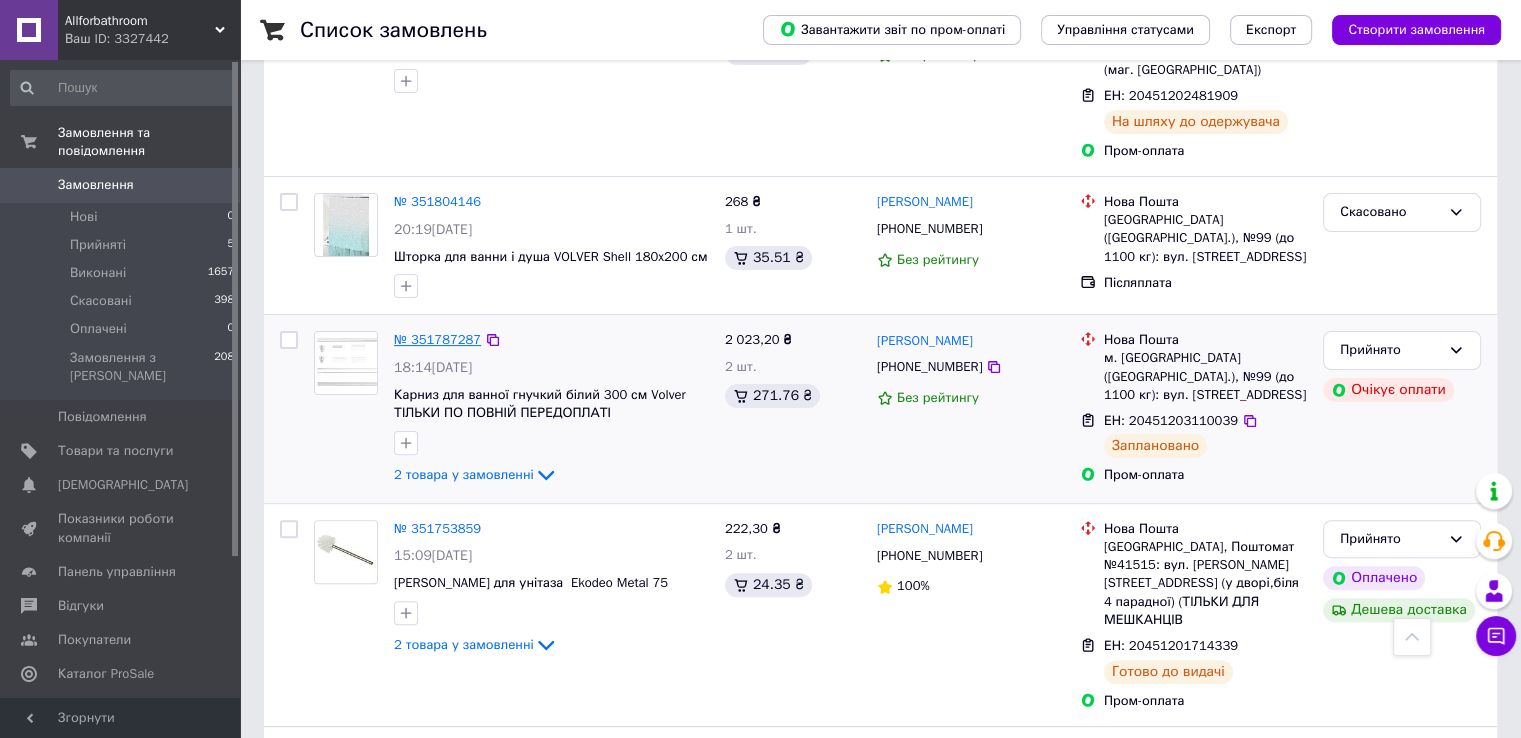 click on "№ 351787287" at bounding box center [437, 339] 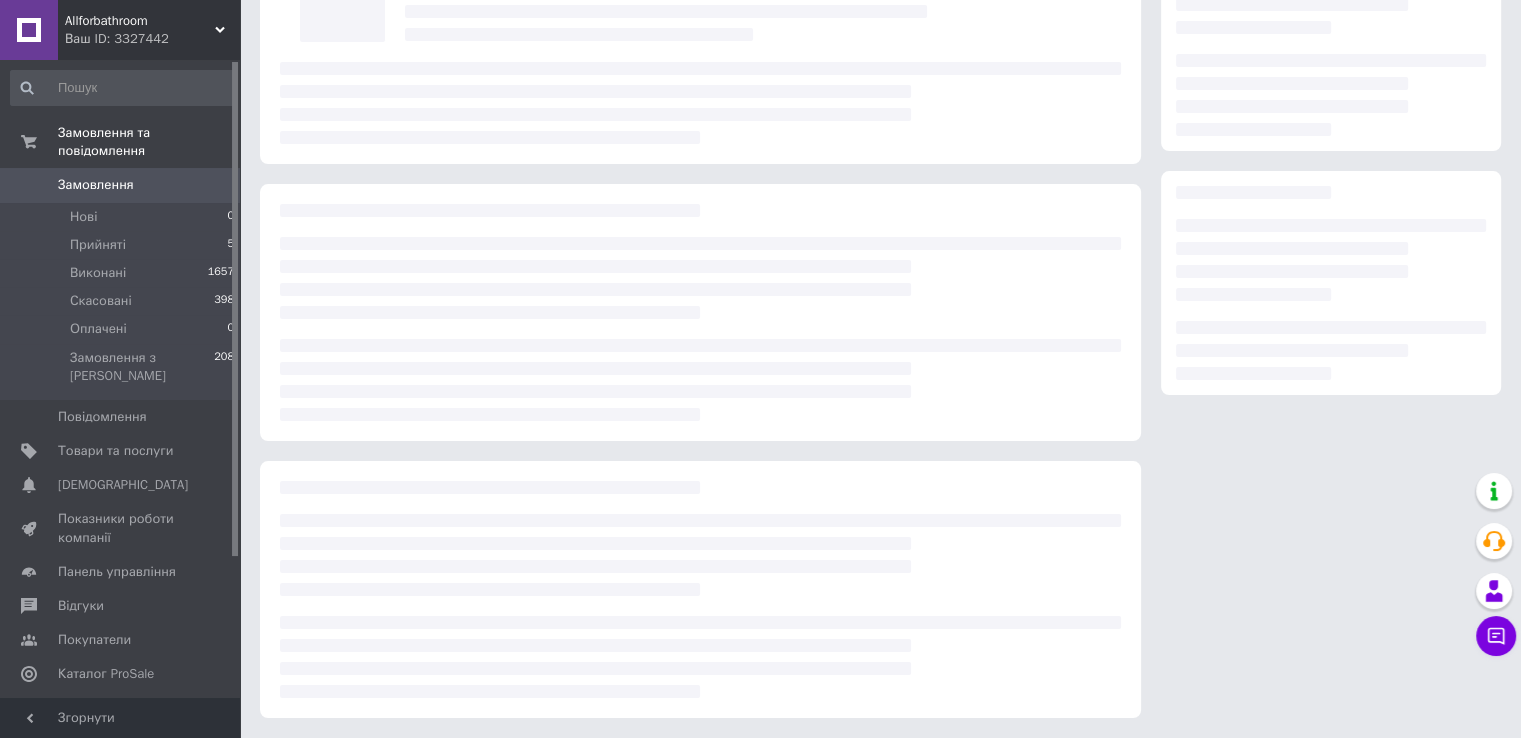 scroll, scrollTop: 500, scrollLeft: 0, axis: vertical 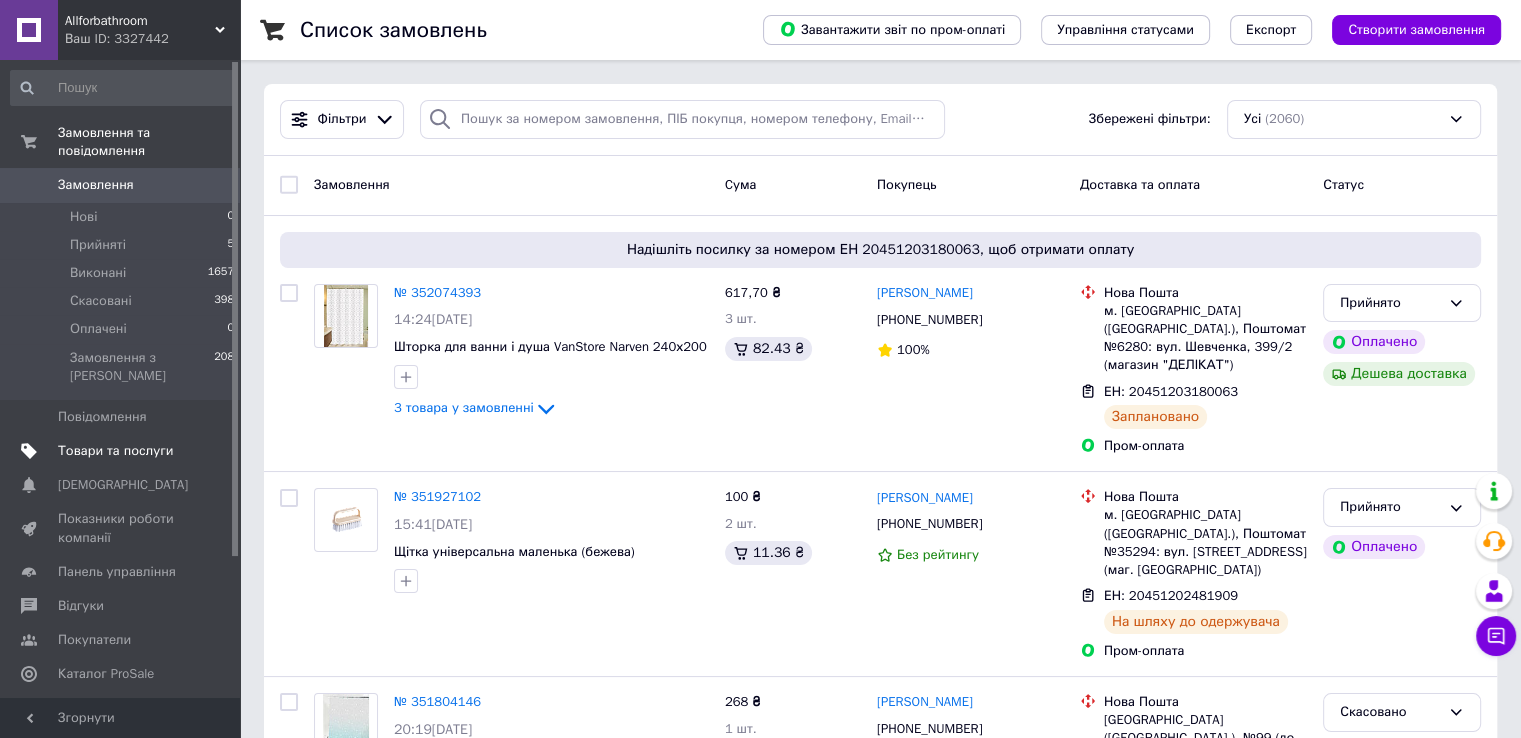 click on "Товари та послуги" at bounding box center [115, 451] 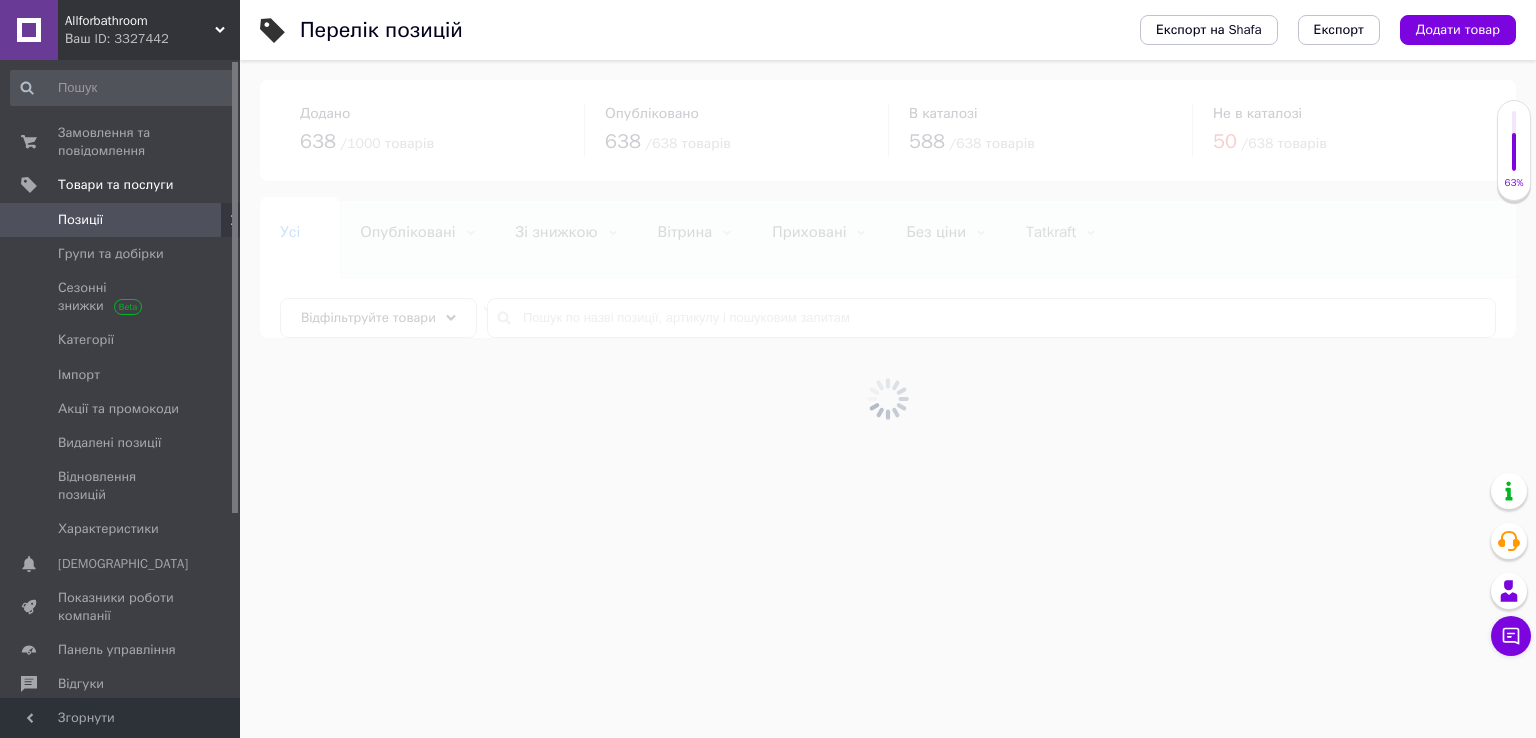 click at bounding box center [888, 399] 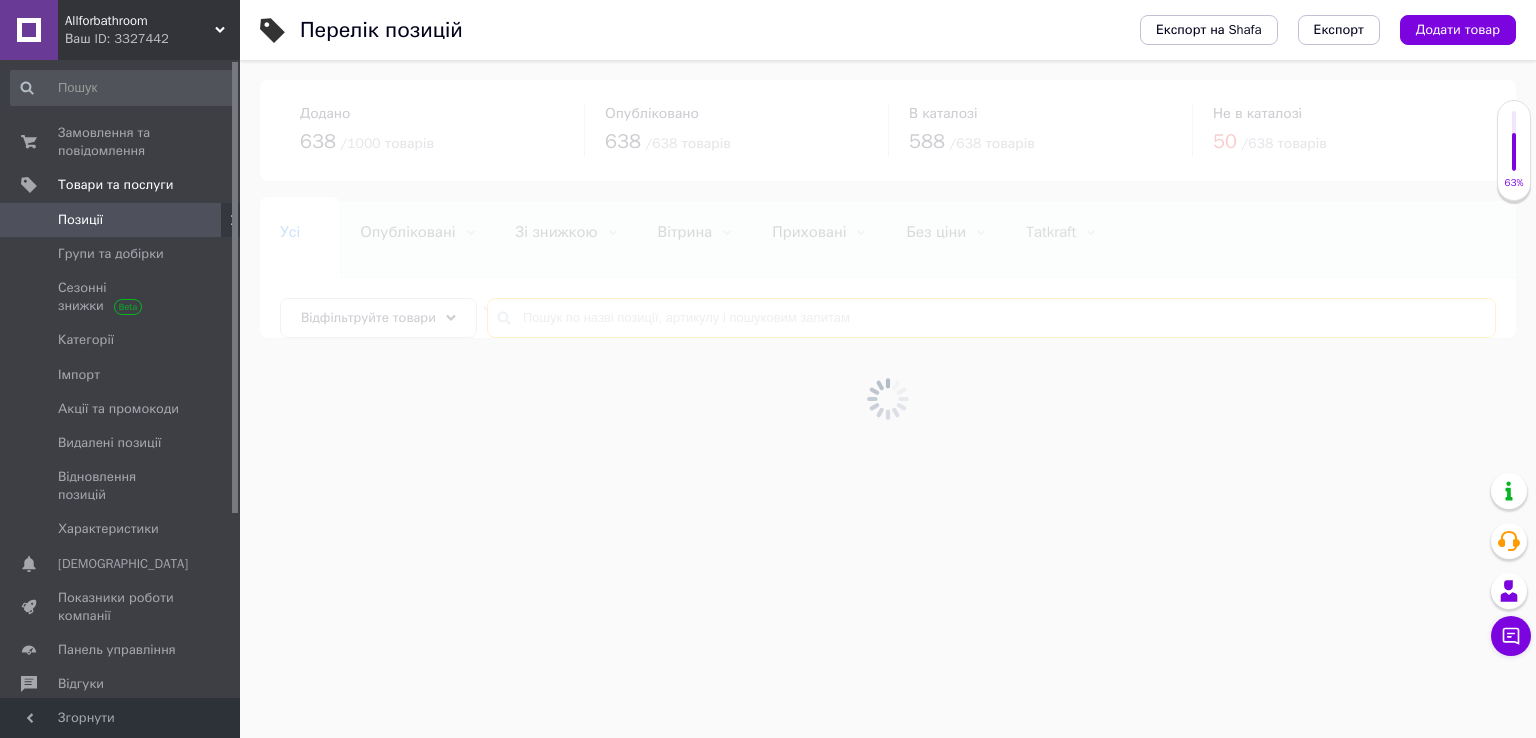 click at bounding box center [991, 318] 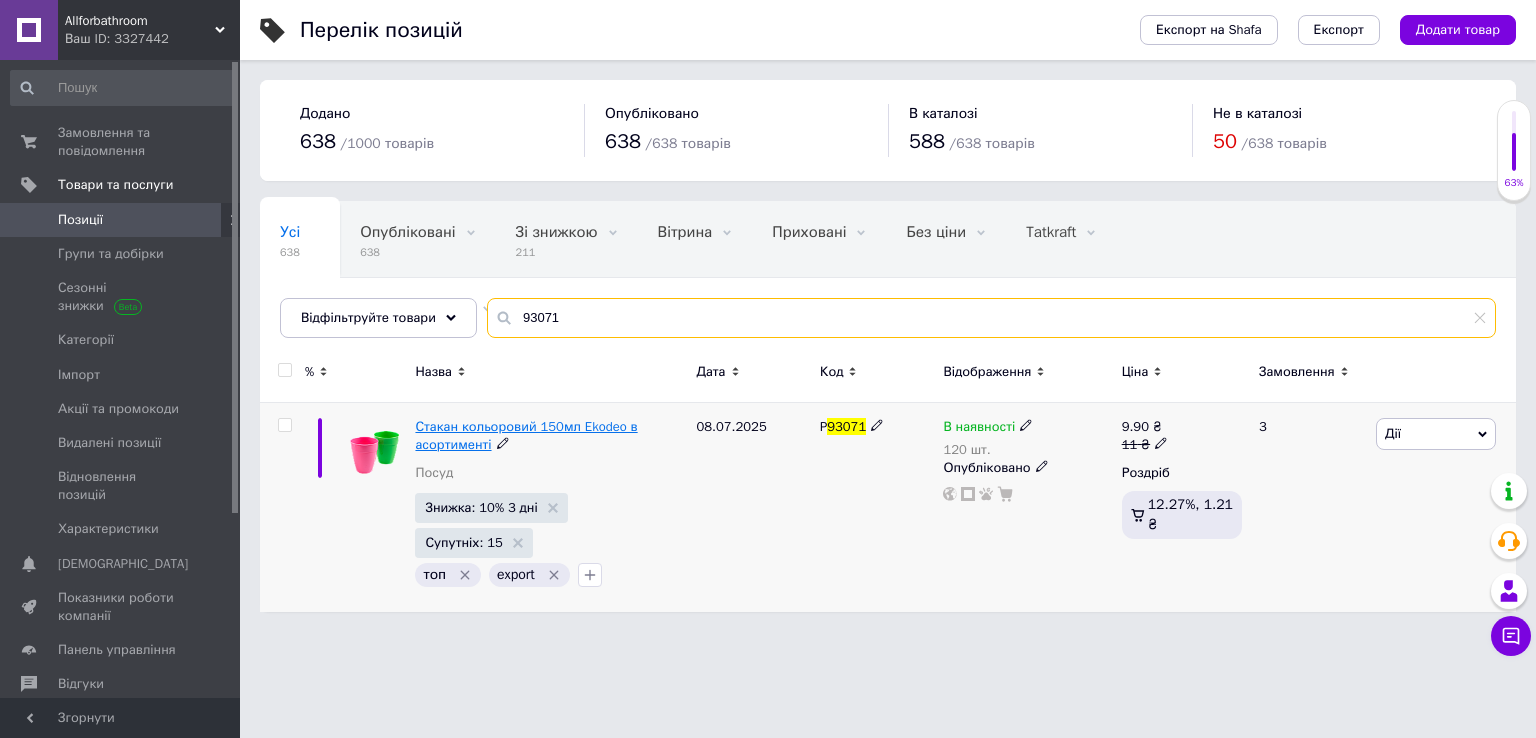 type on "93071" 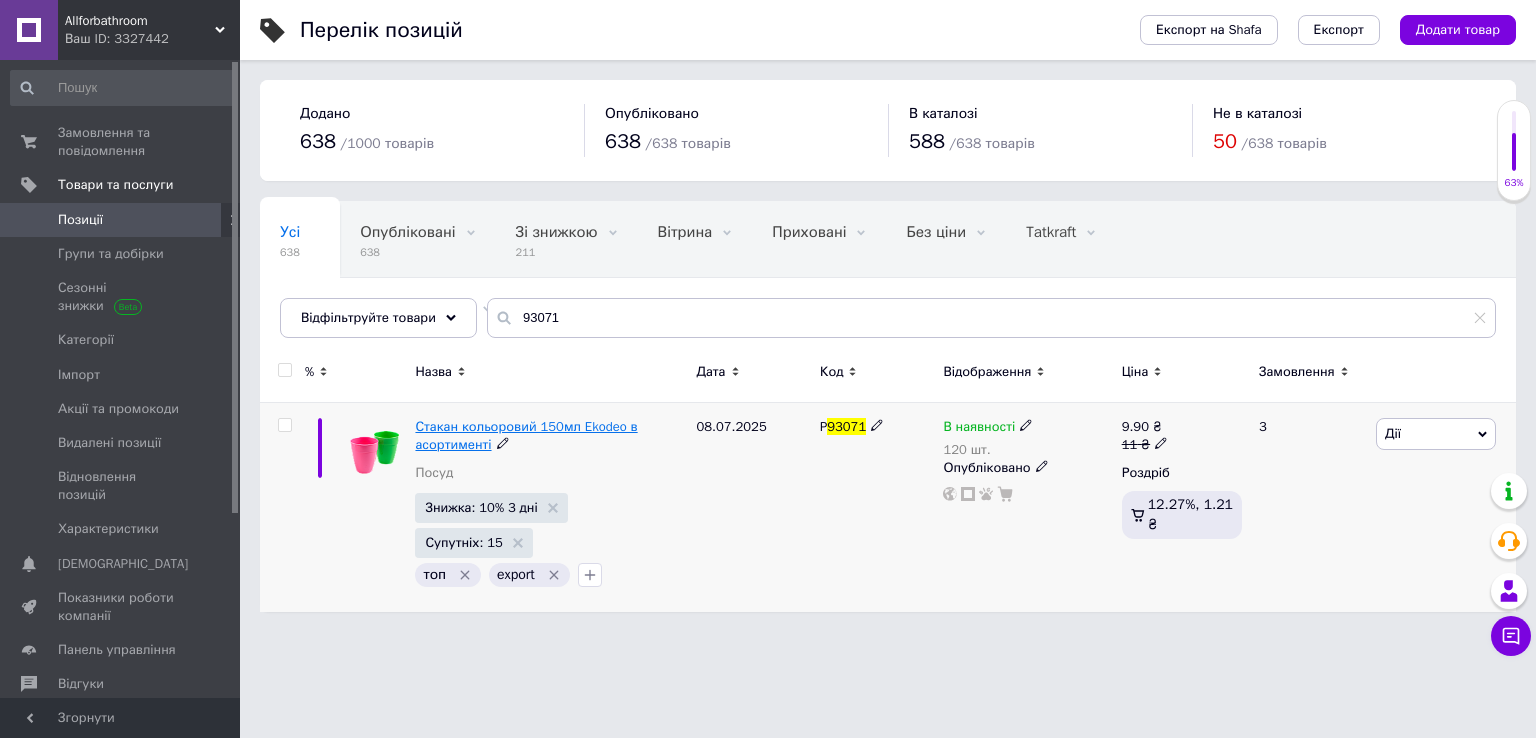click on "Стакан кольоровий 150мл  Ekodeo в асортименті" at bounding box center (526, 435) 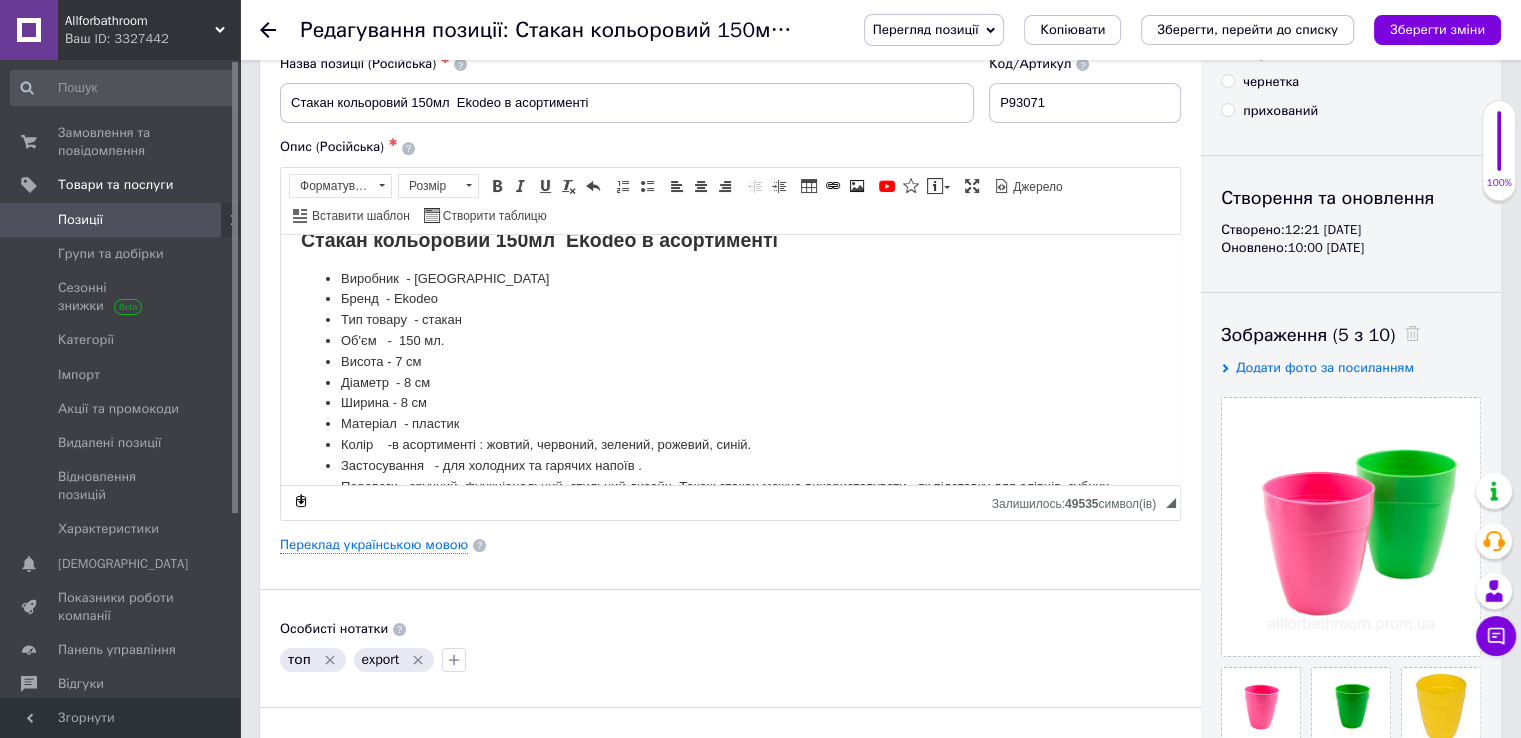 scroll, scrollTop: 0, scrollLeft: 0, axis: both 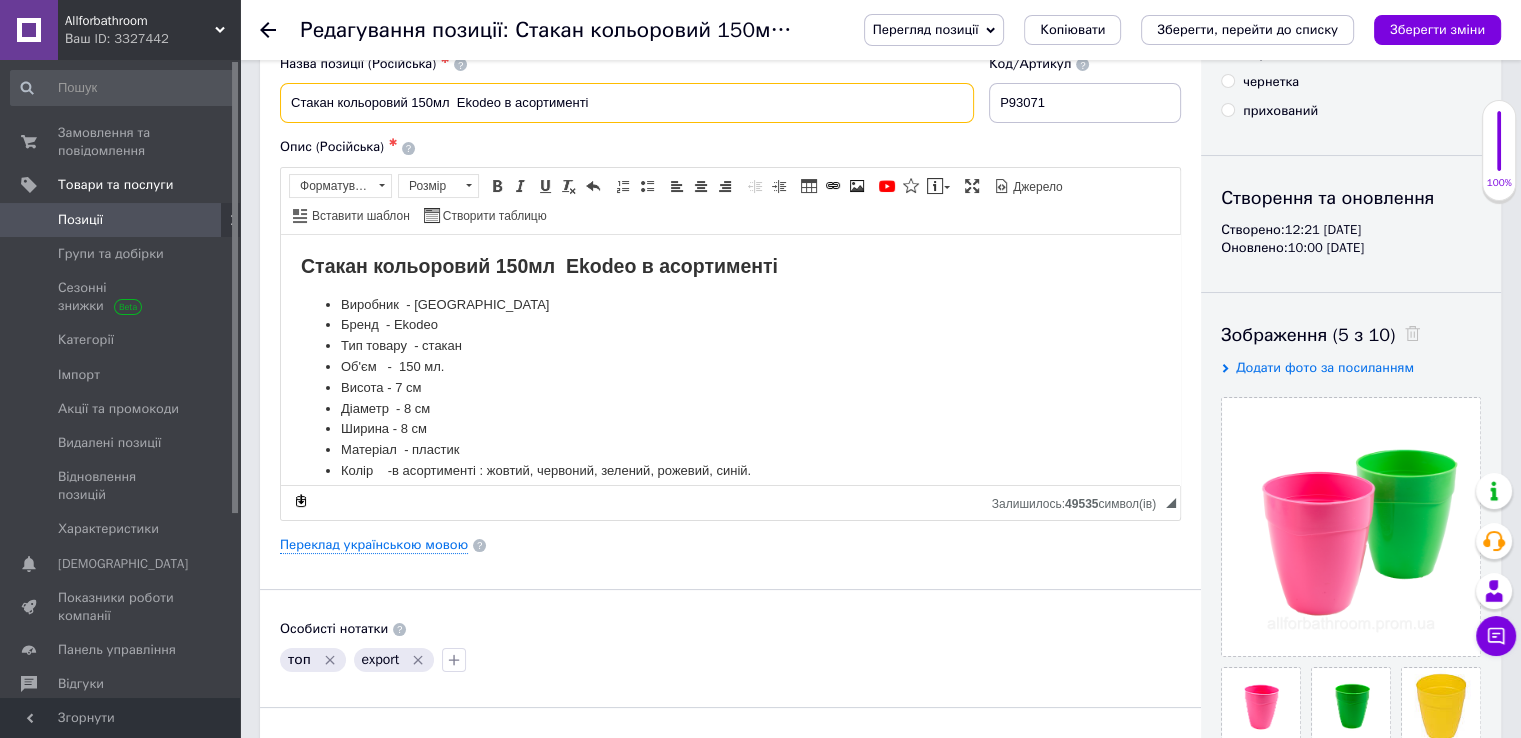 drag, startPoint x: 459, startPoint y: 102, endPoint x: 277, endPoint y: 101, distance: 182.00275 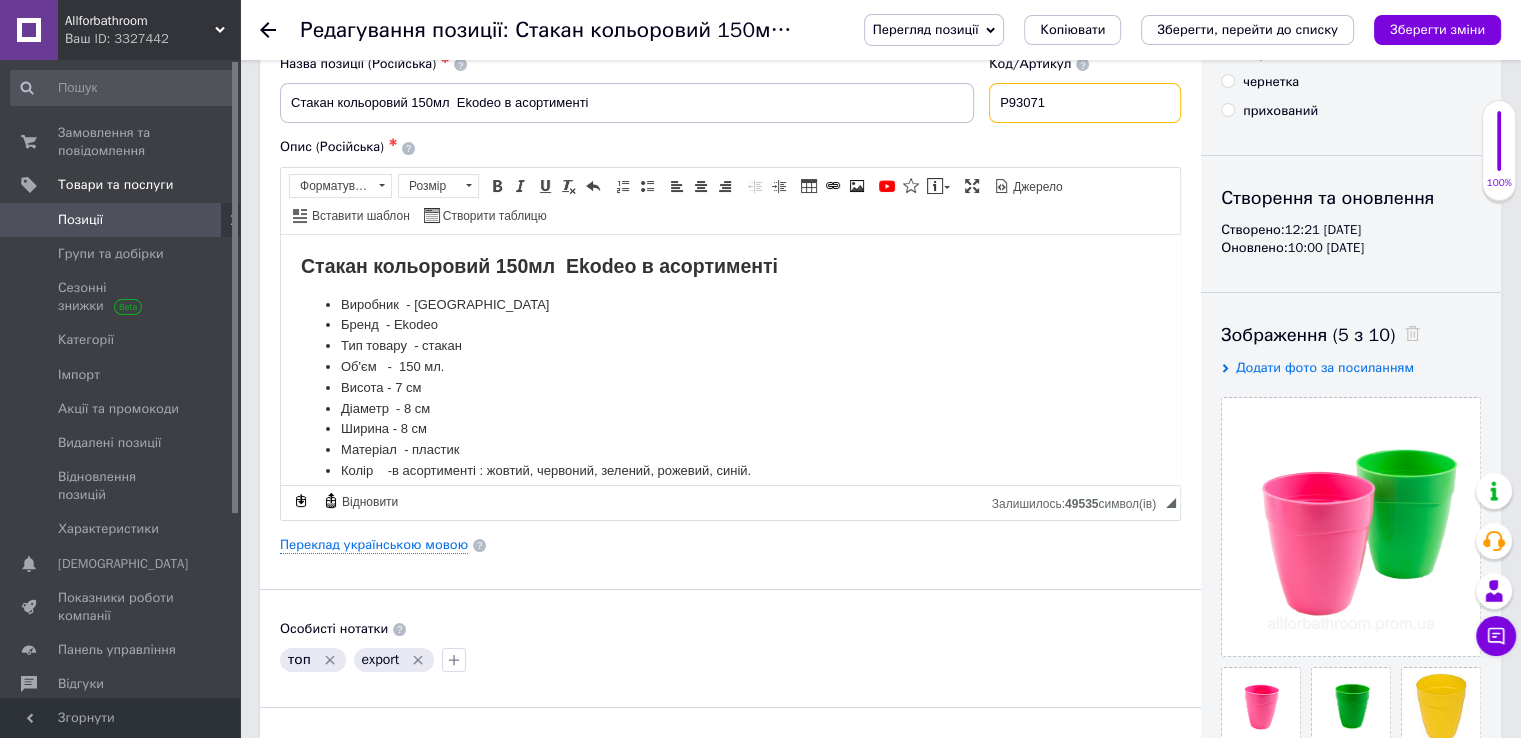 drag, startPoint x: 1052, startPoint y: 106, endPoint x: 1008, endPoint y: 108, distance: 44.04543 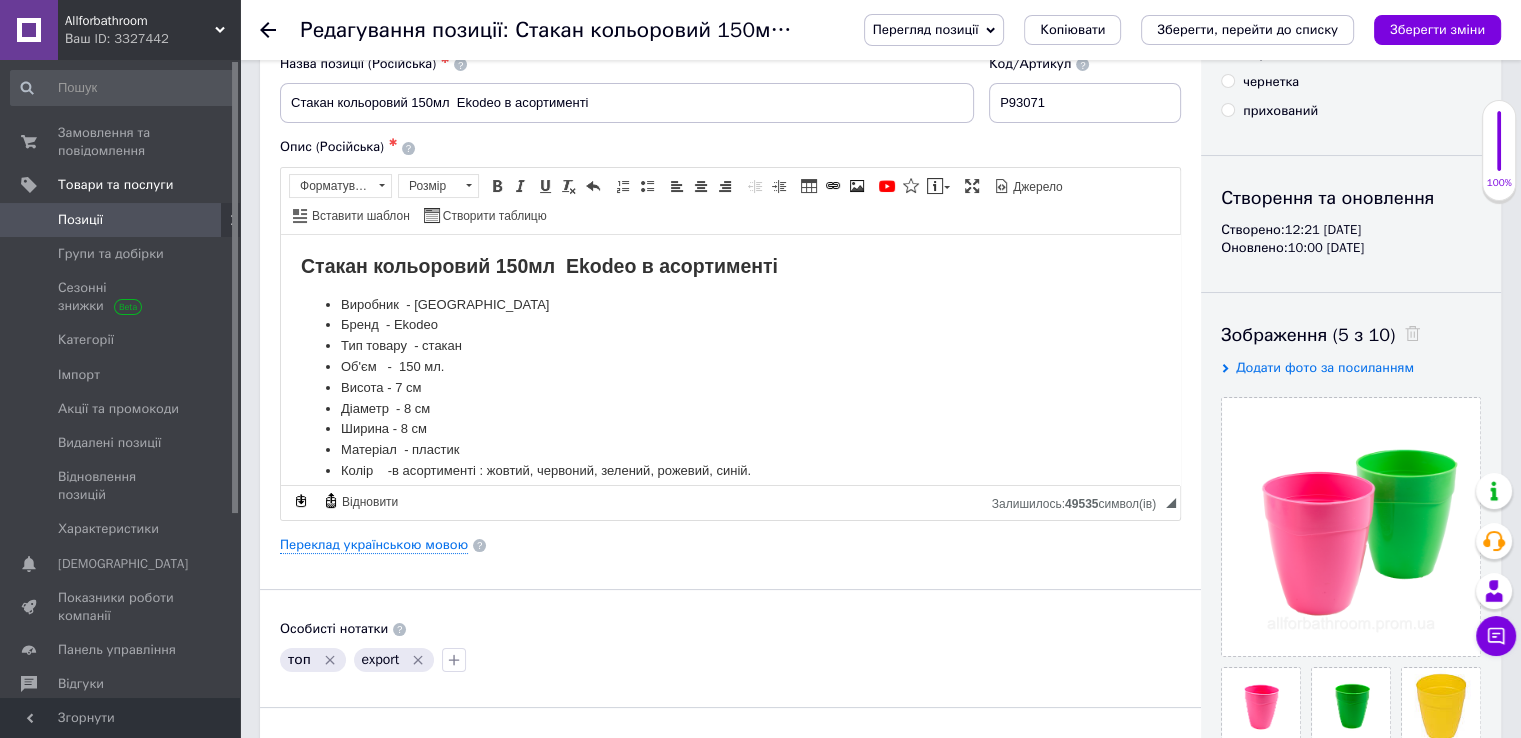 scroll, scrollTop: 0, scrollLeft: 0, axis: both 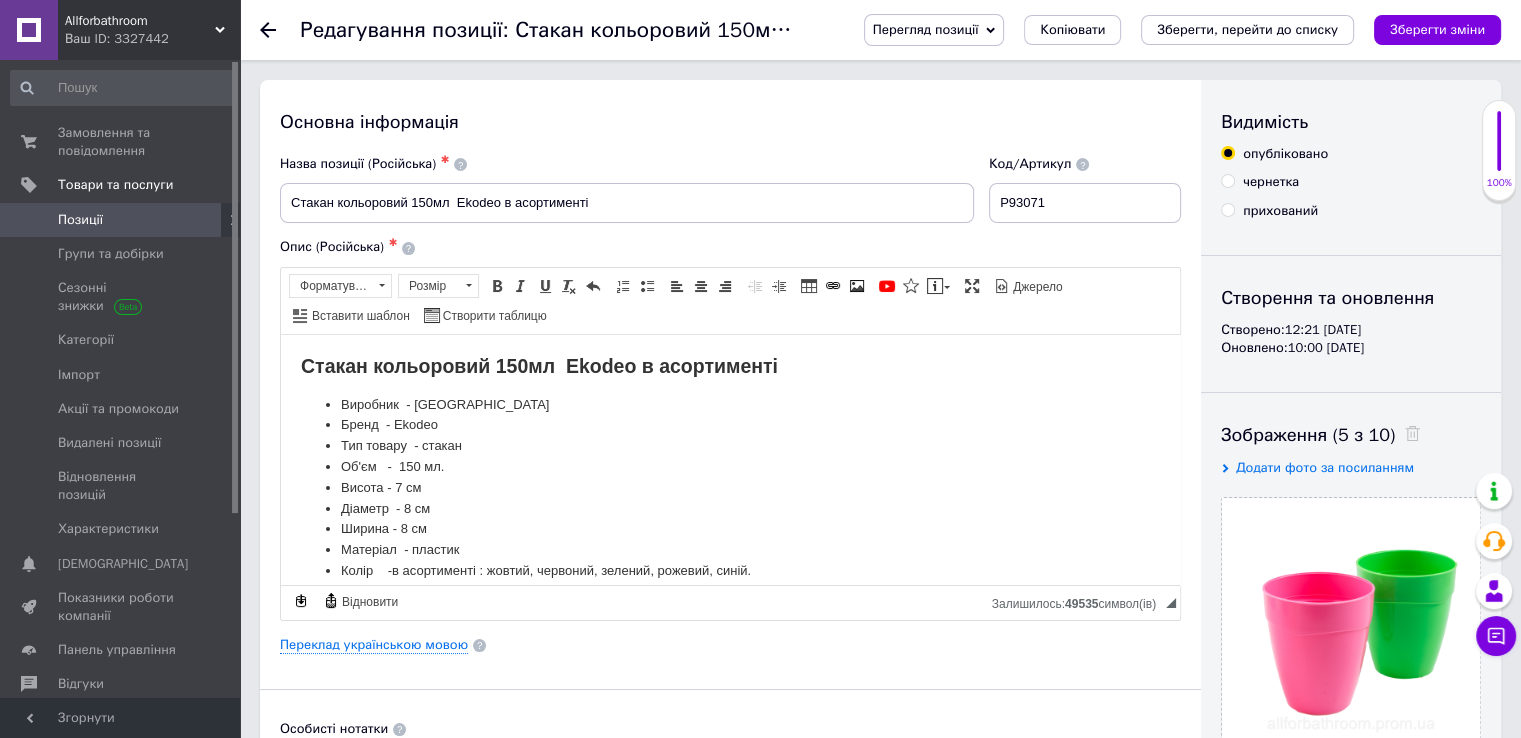 click on "Allforbathroom" at bounding box center [140, 21] 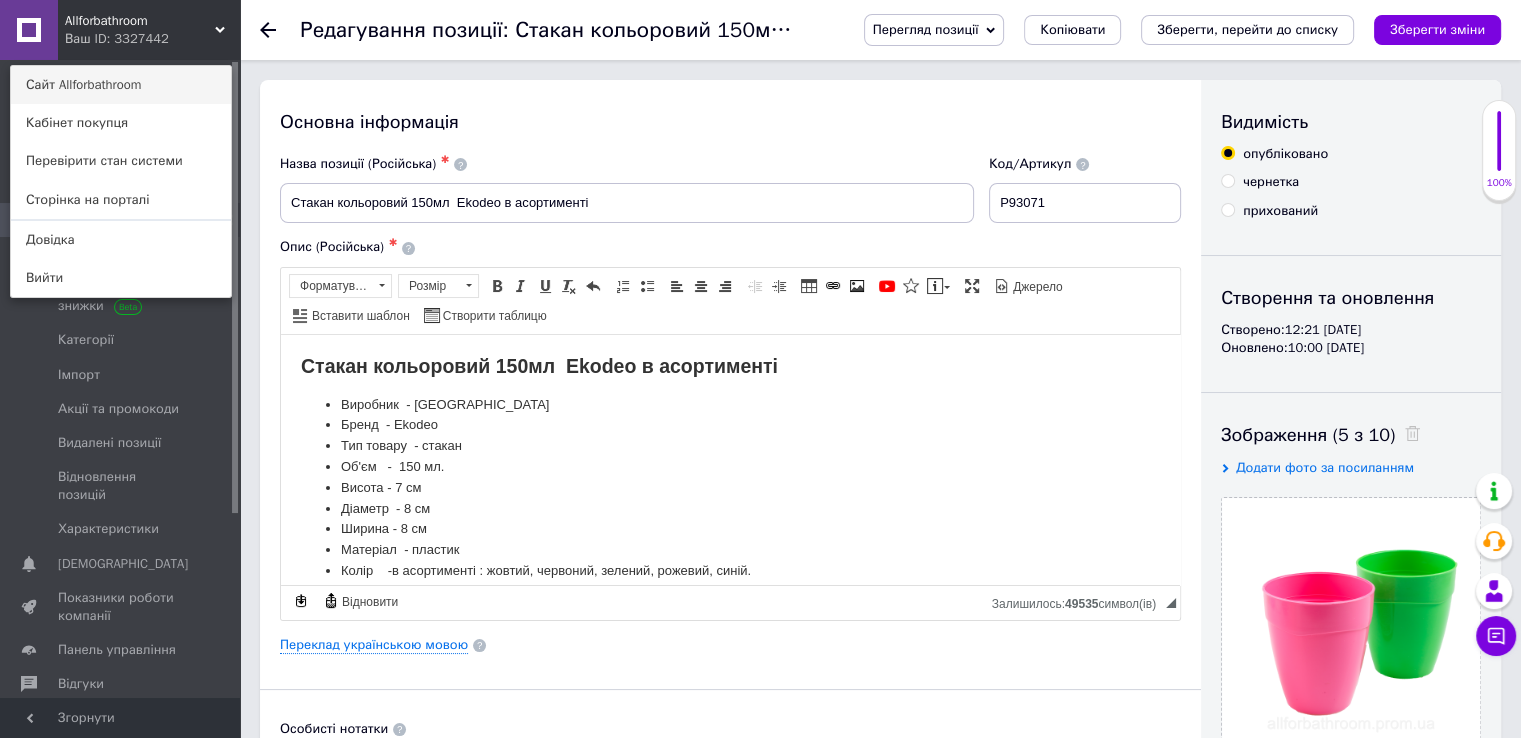 click on "Сайт Allforbathroom" at bounding box center (121, 85) 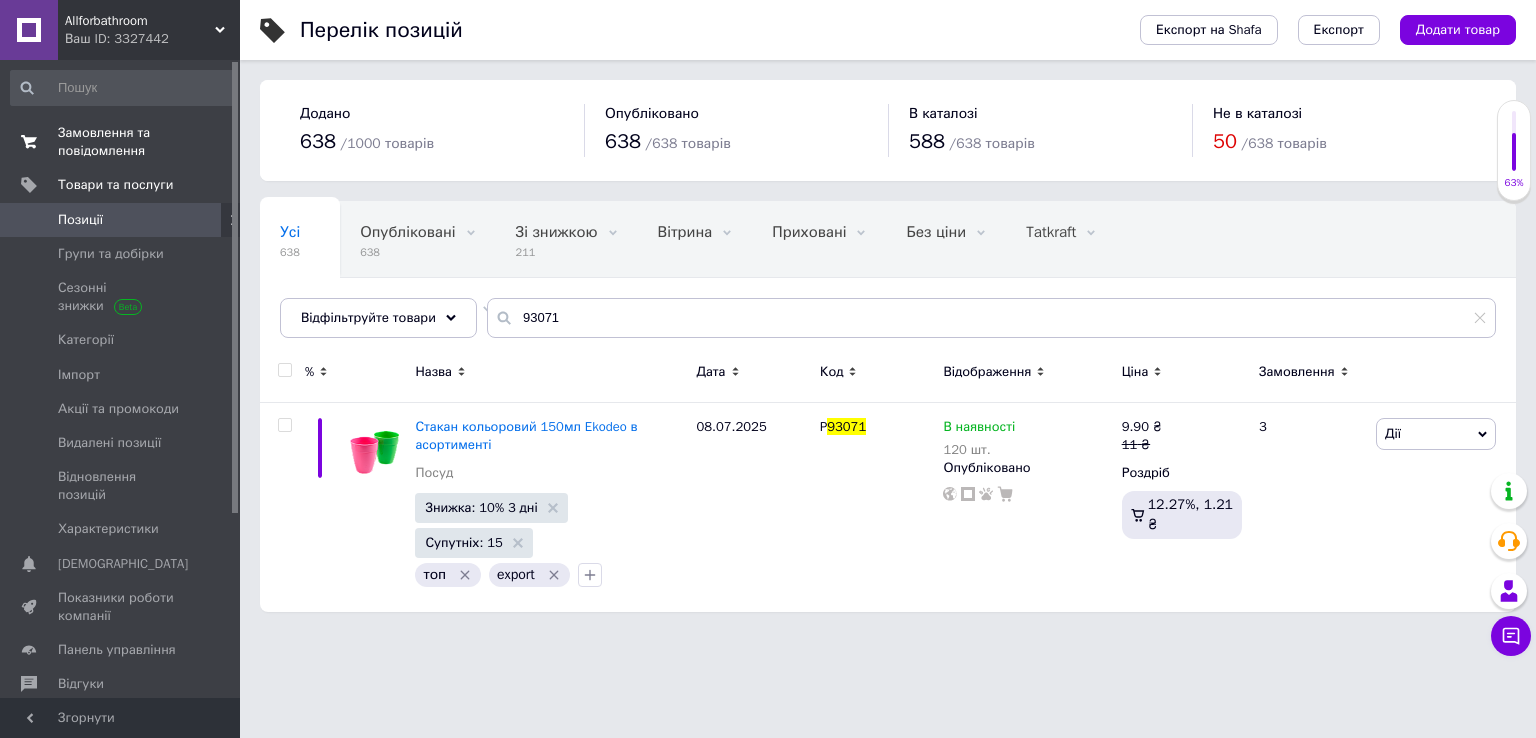 click on "Замовлення та повідомлення" at bounding box center (121, 142) 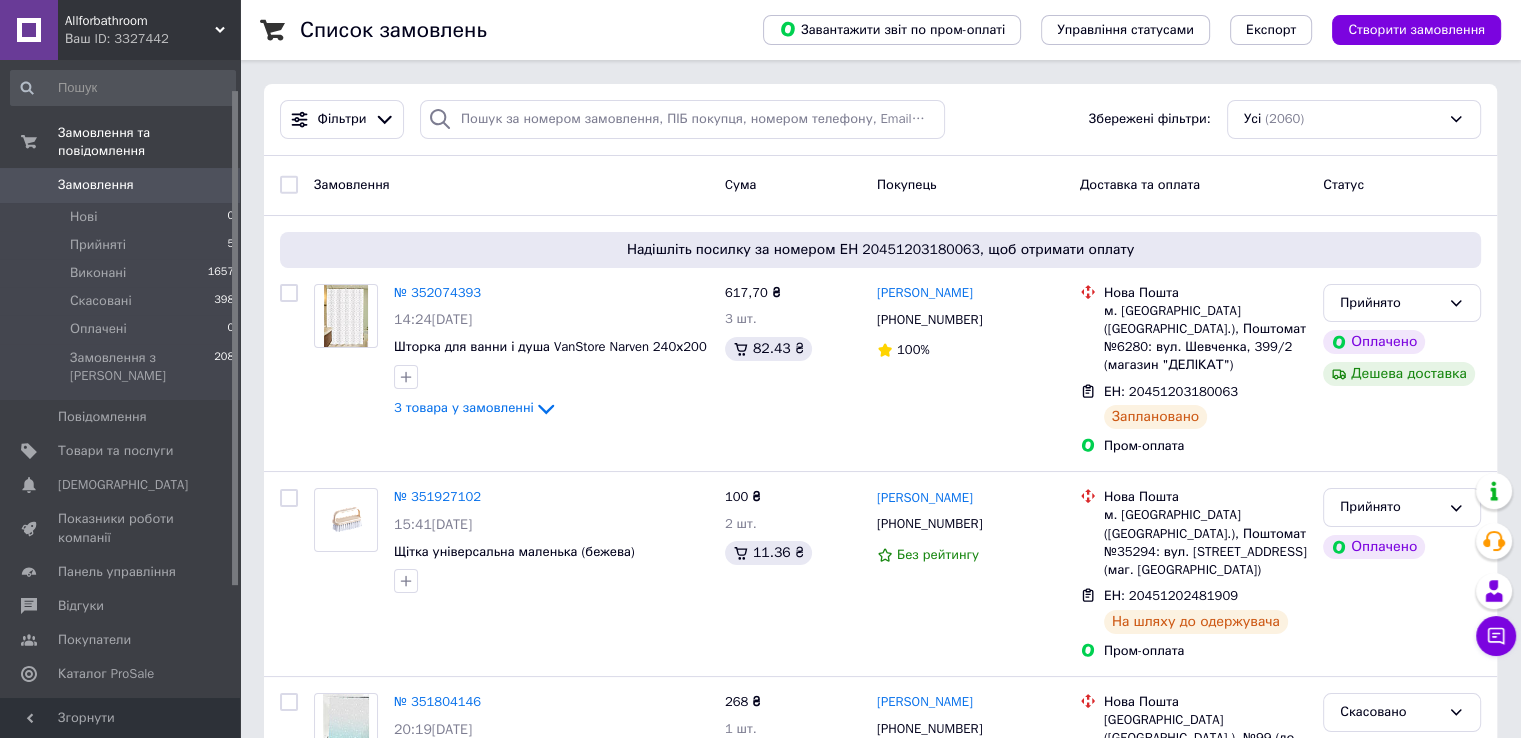 scroll, scrollTop: 180, scrollLeft: 0, axis: vertical 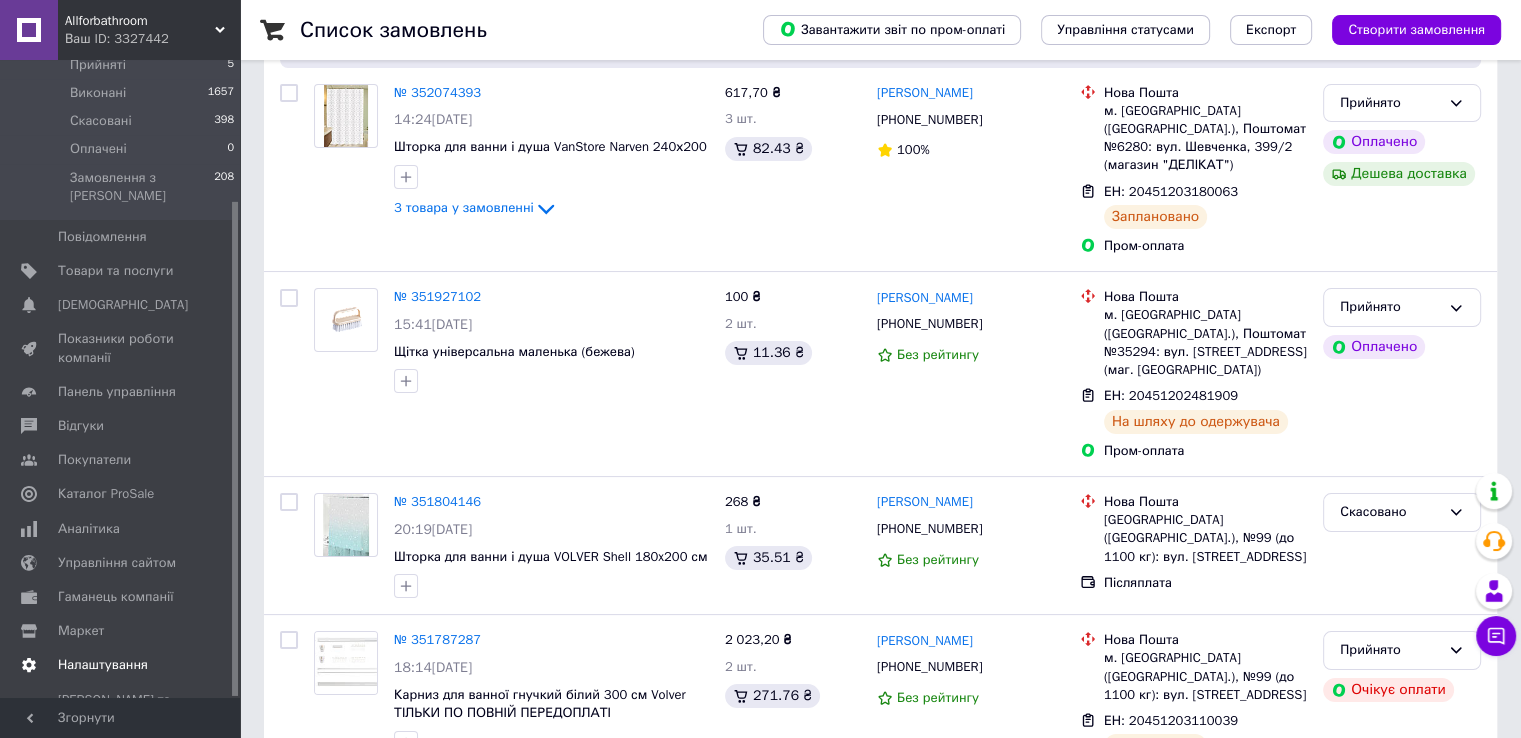 click on "Налаштування" at bounding box center [103, 665] 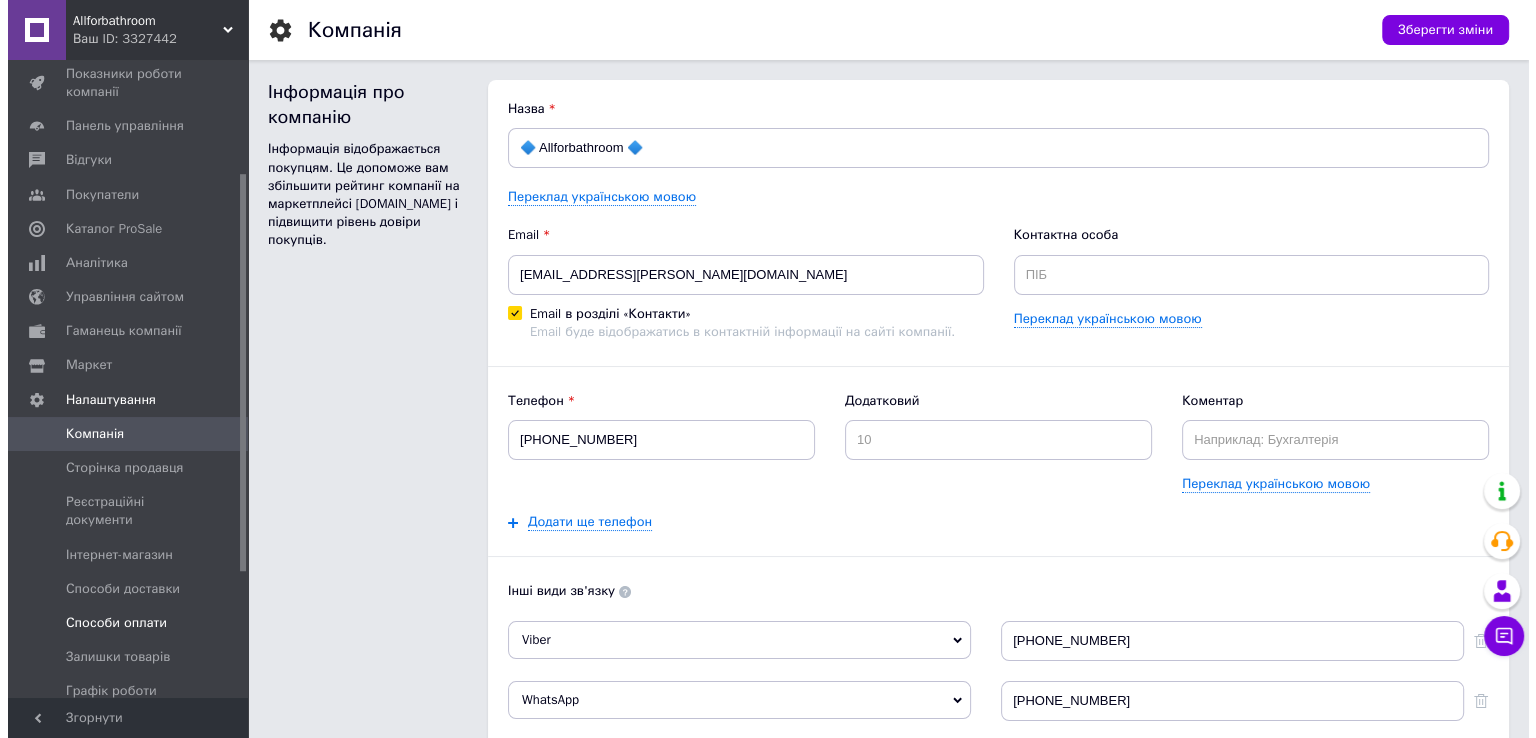 scroll, scrollTop: 0, scrollLeft: 0, axis: both 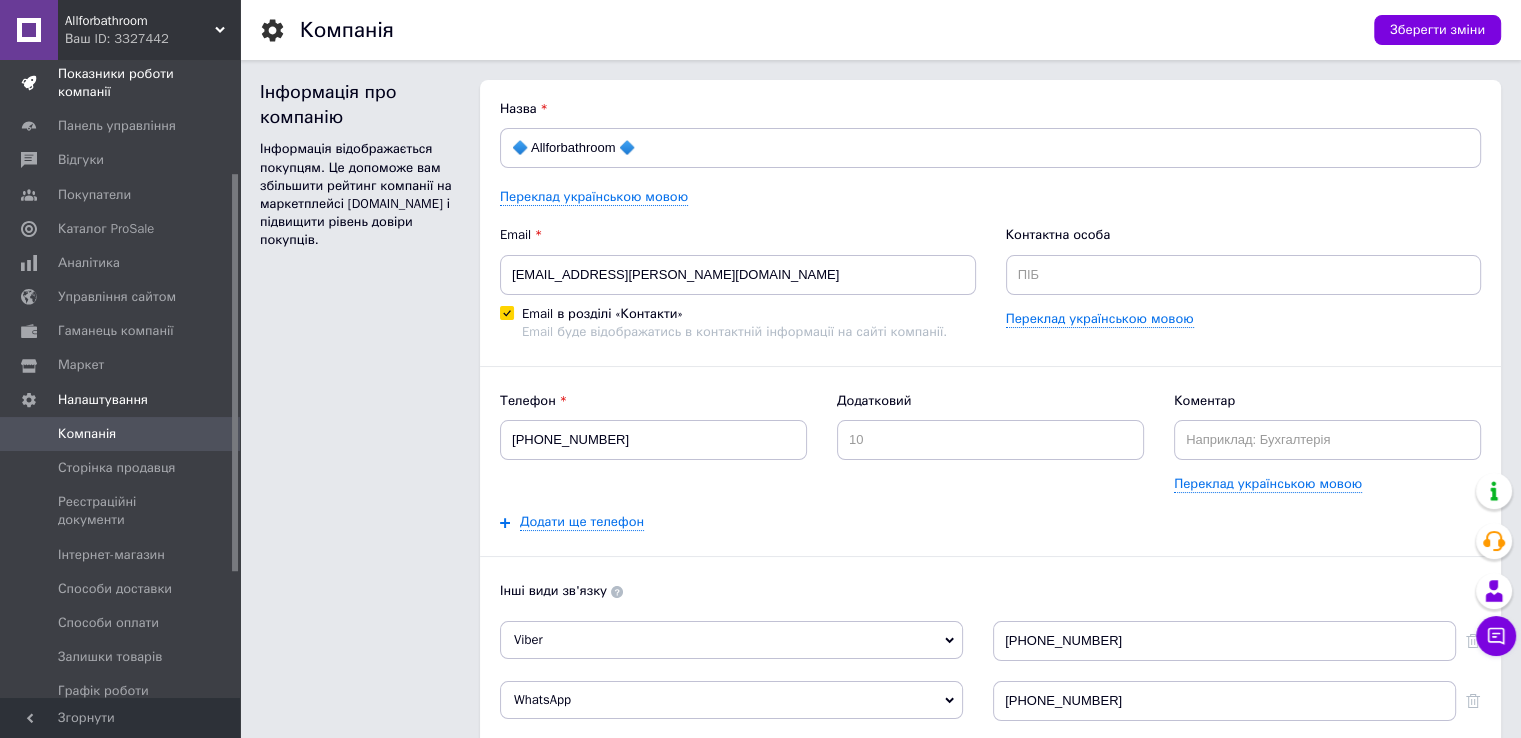 click on "Показники роботи компанії" at bounding box center (121, 83) 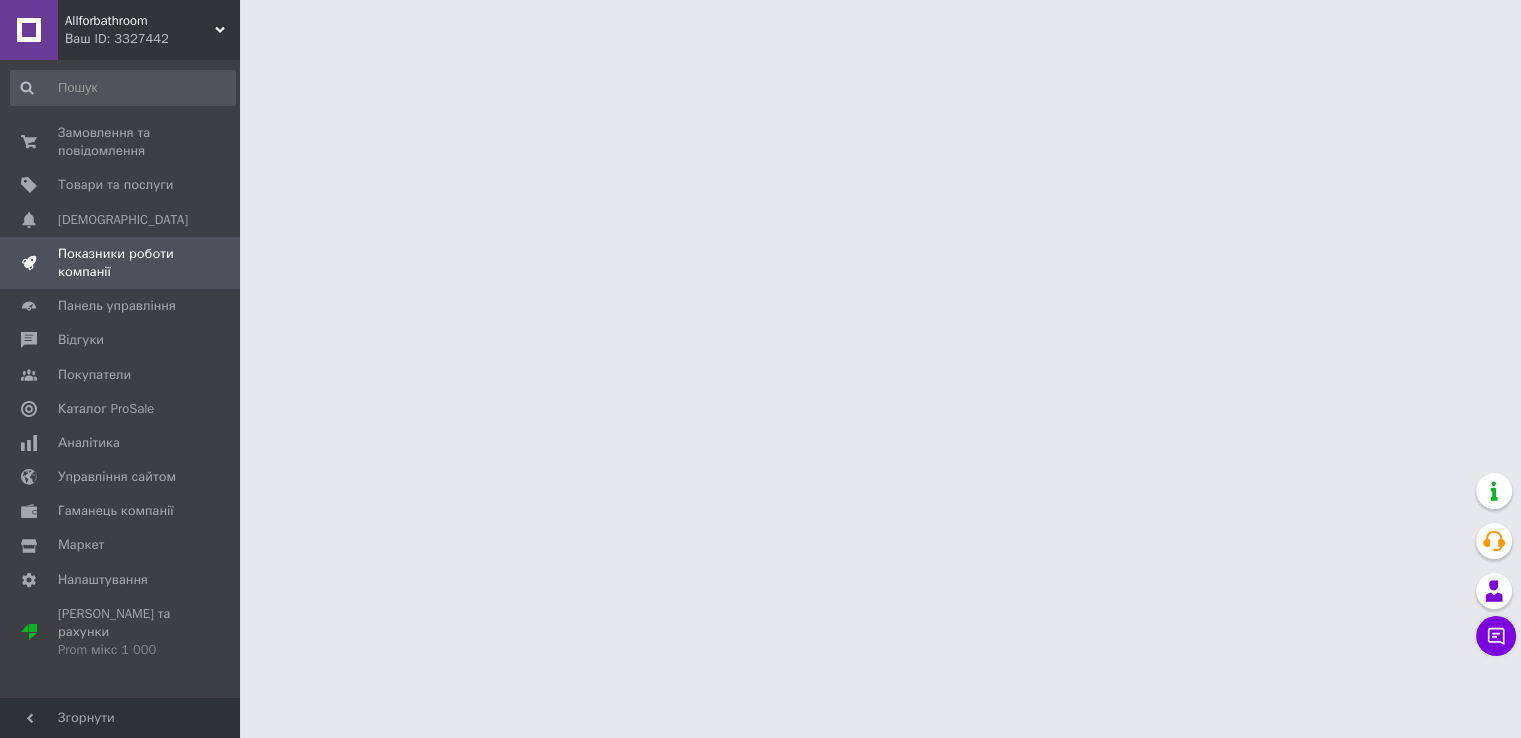 scroll, scrollTop: 0, scrollLeft: 0, axis: both 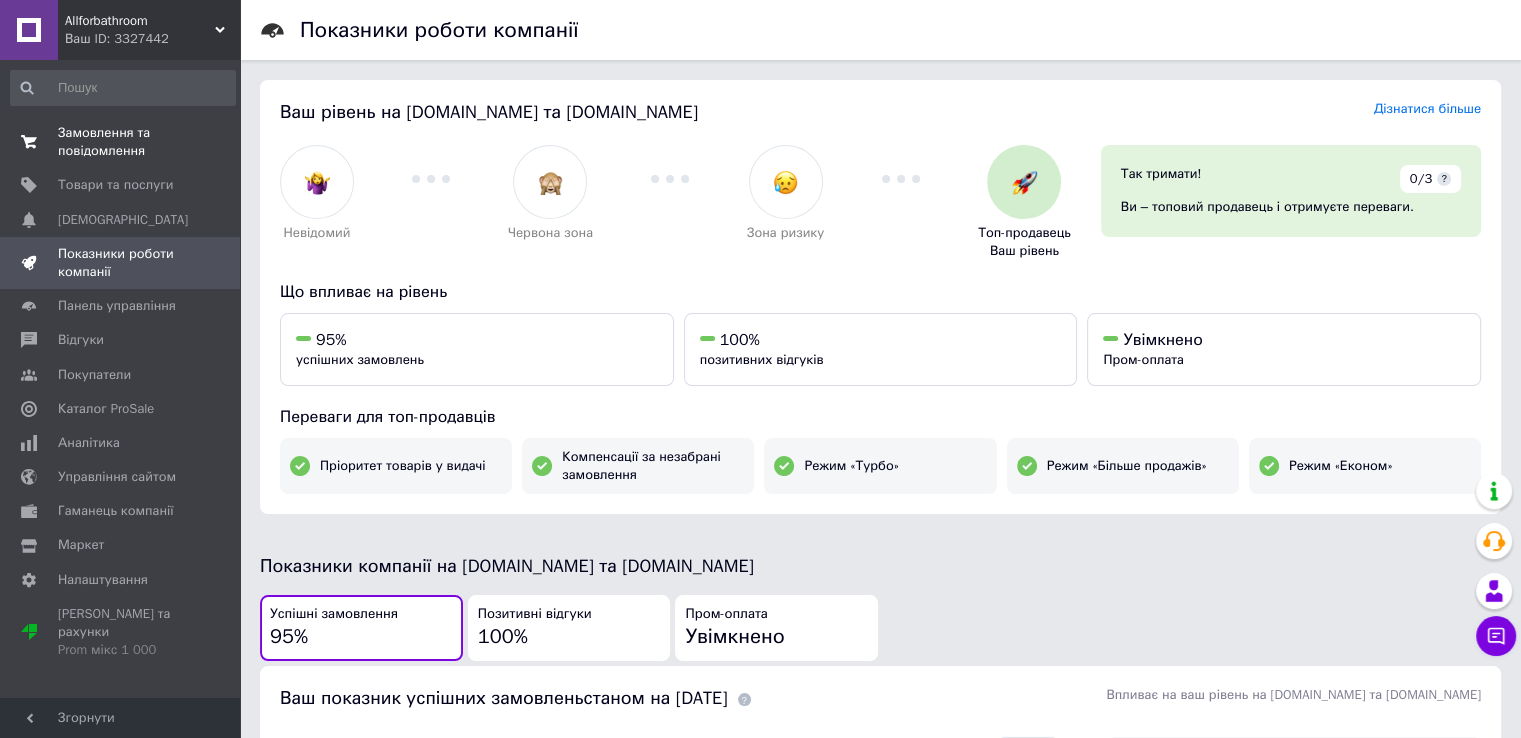 click on "Замовлення та повідомлення" at bounding box center [121, 142] 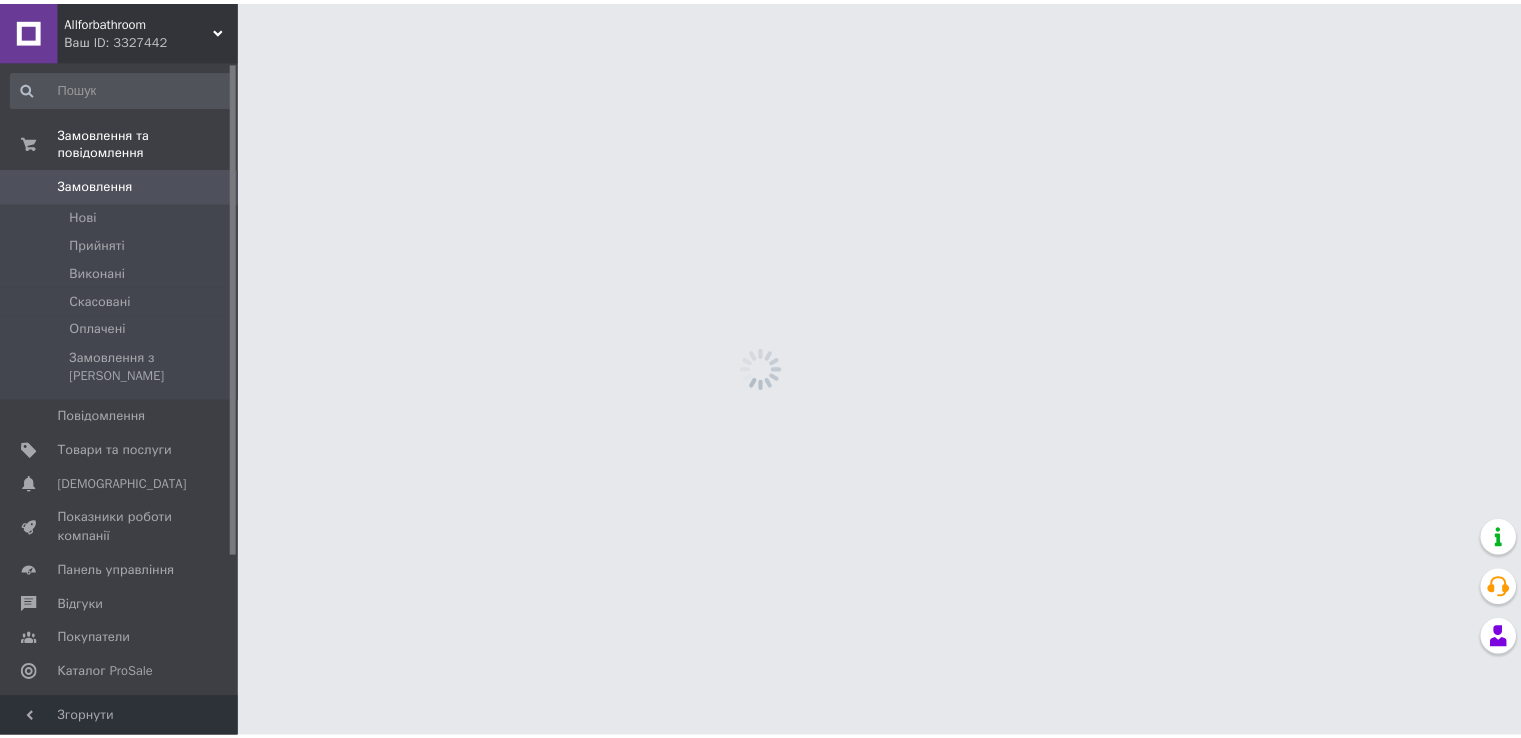 scroll, scrollTop: 0, scrollLeft: 0, axis: both 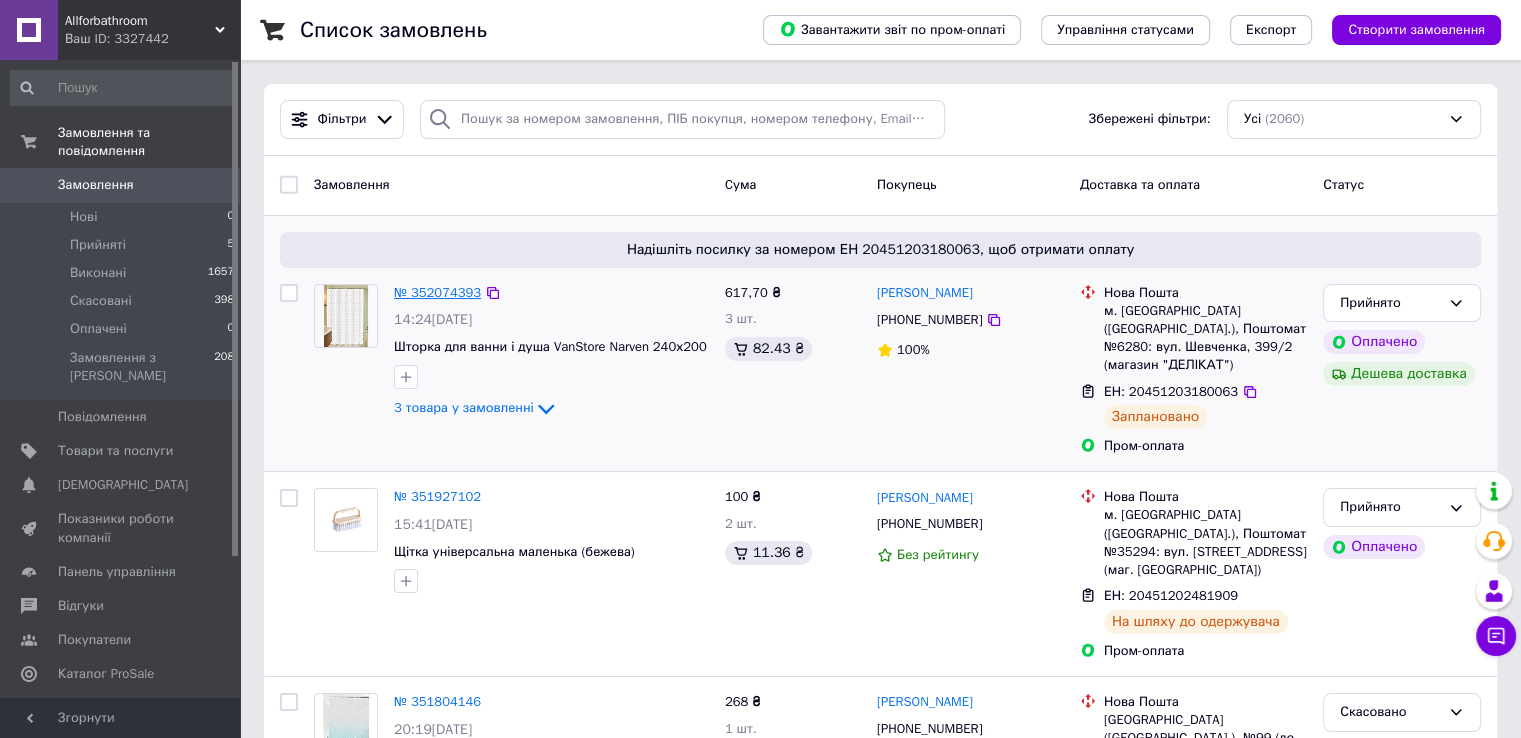 click on "№ 352074393" at bounding box center [437, 292] 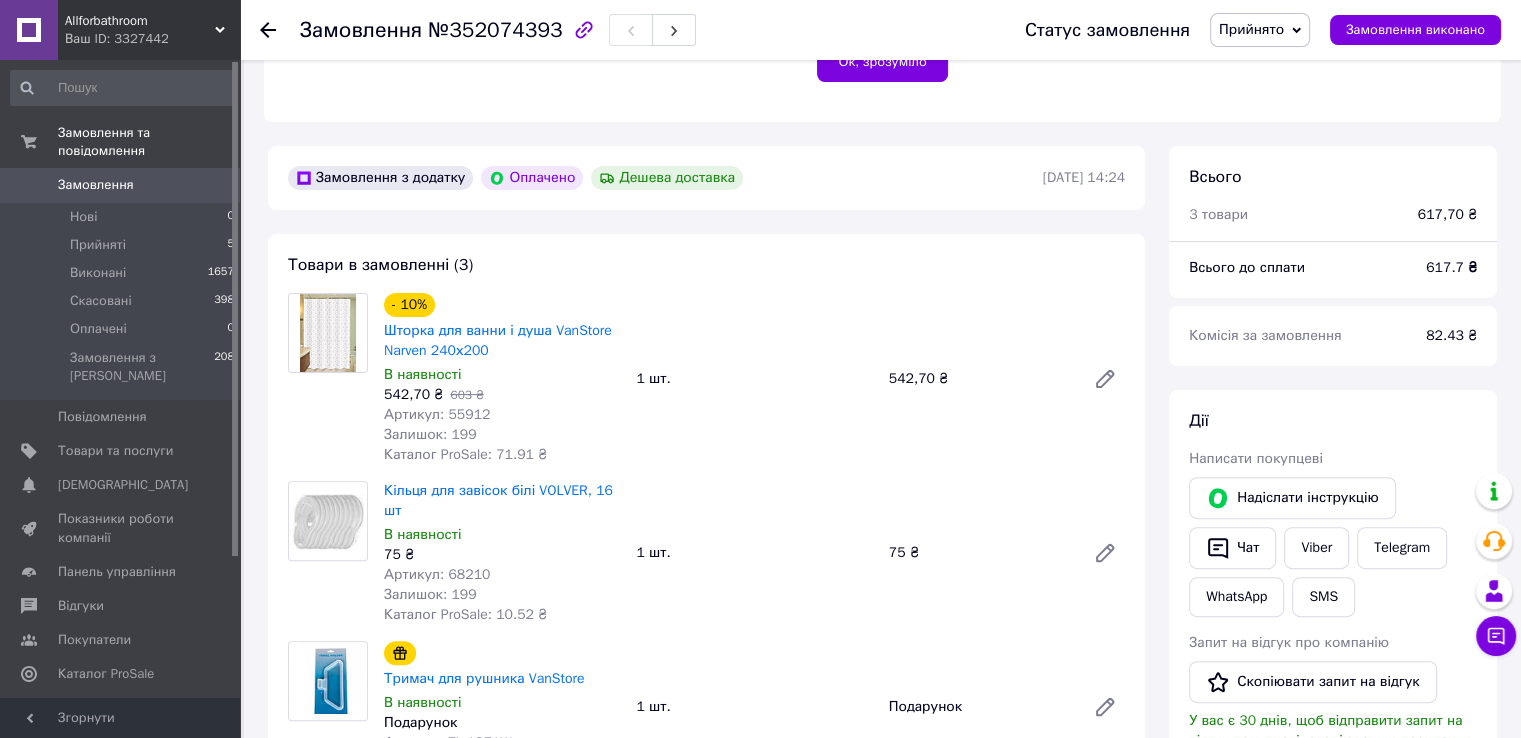 scroll, scrollTop: 700, scrollLeft: 0, axis: vertical 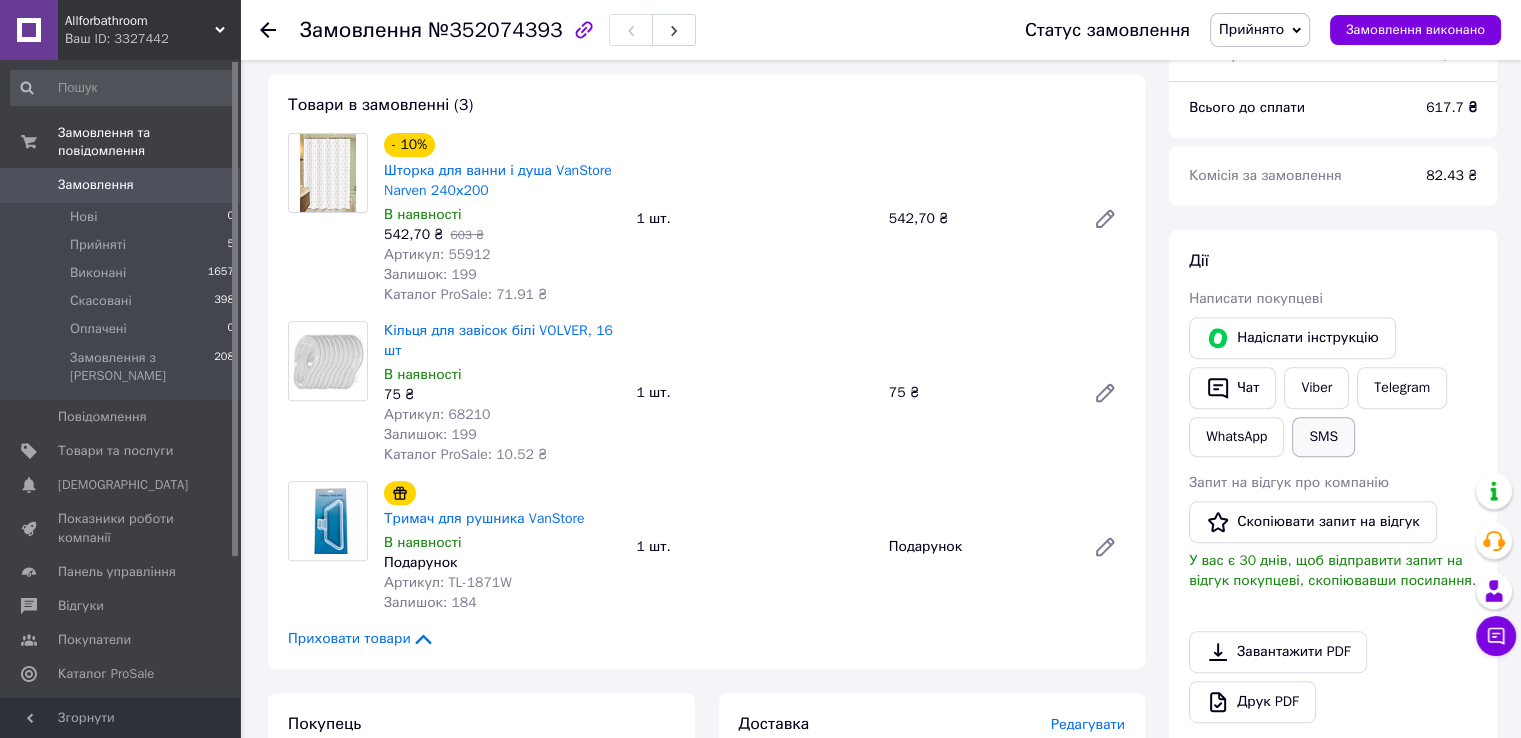 click on "SMS" at bounding box center (1323, 437) 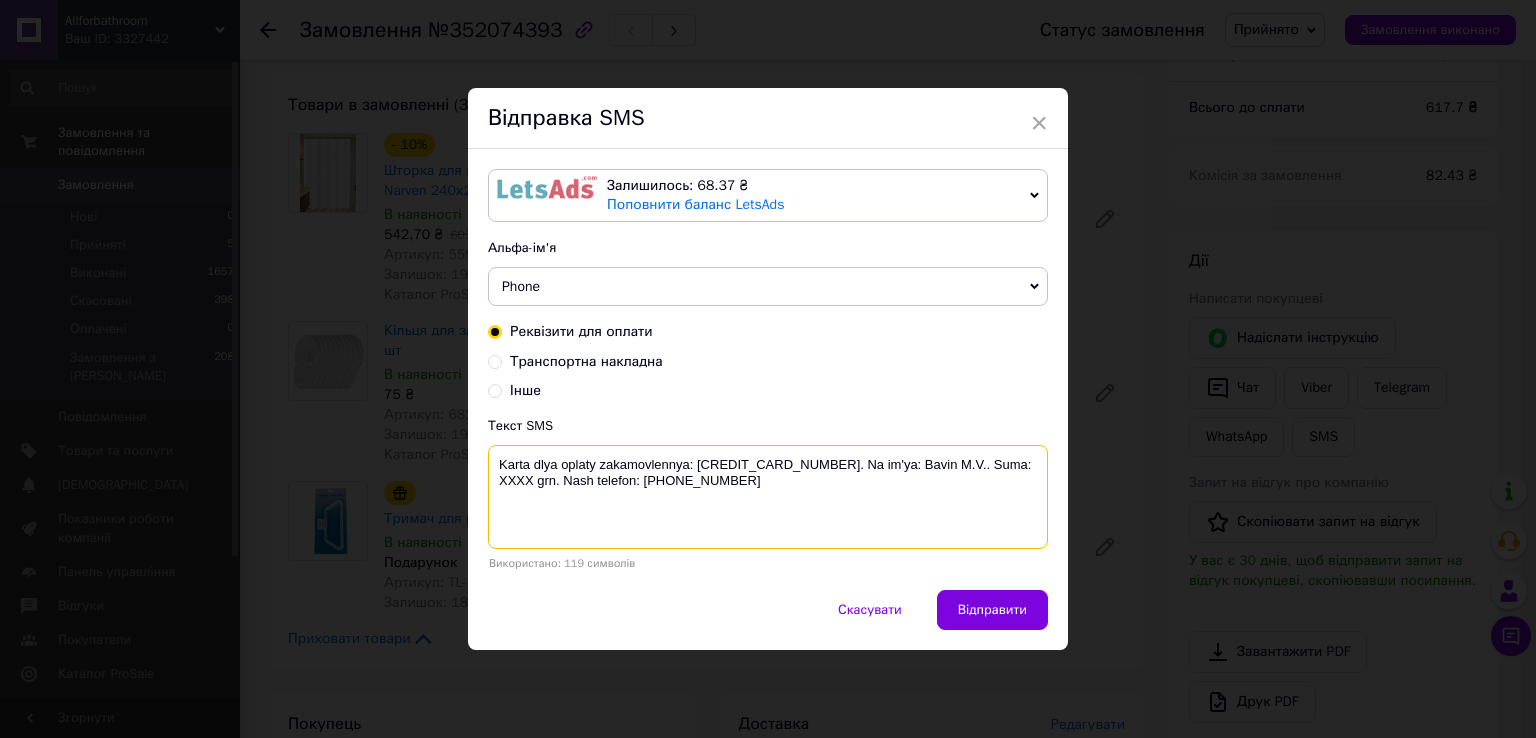 drag, startPoint x: 496, startPoint y: 461, endPoint x: 723, endPoint y: 485, distance: 228.2652 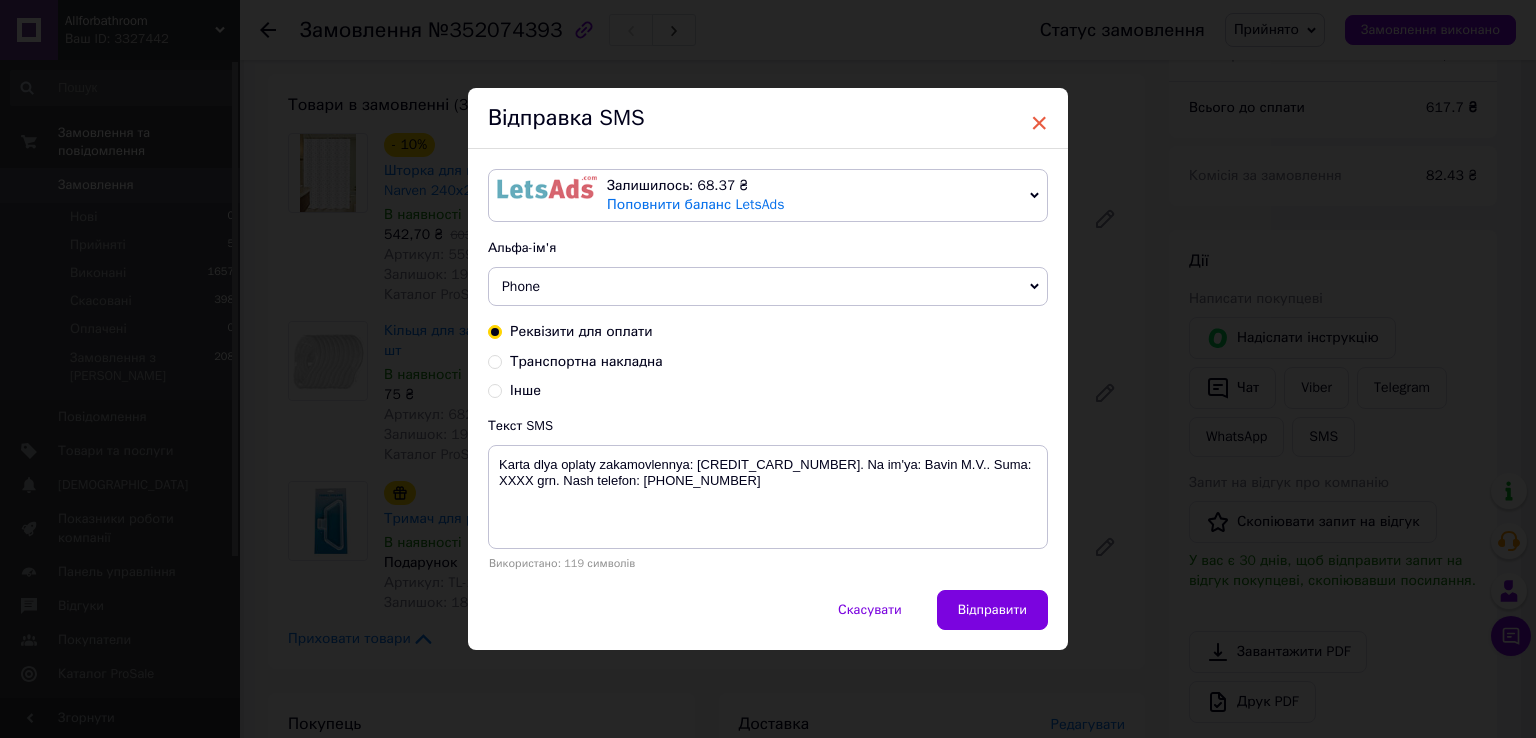 click on "×" at bounding box center (1039, 123) 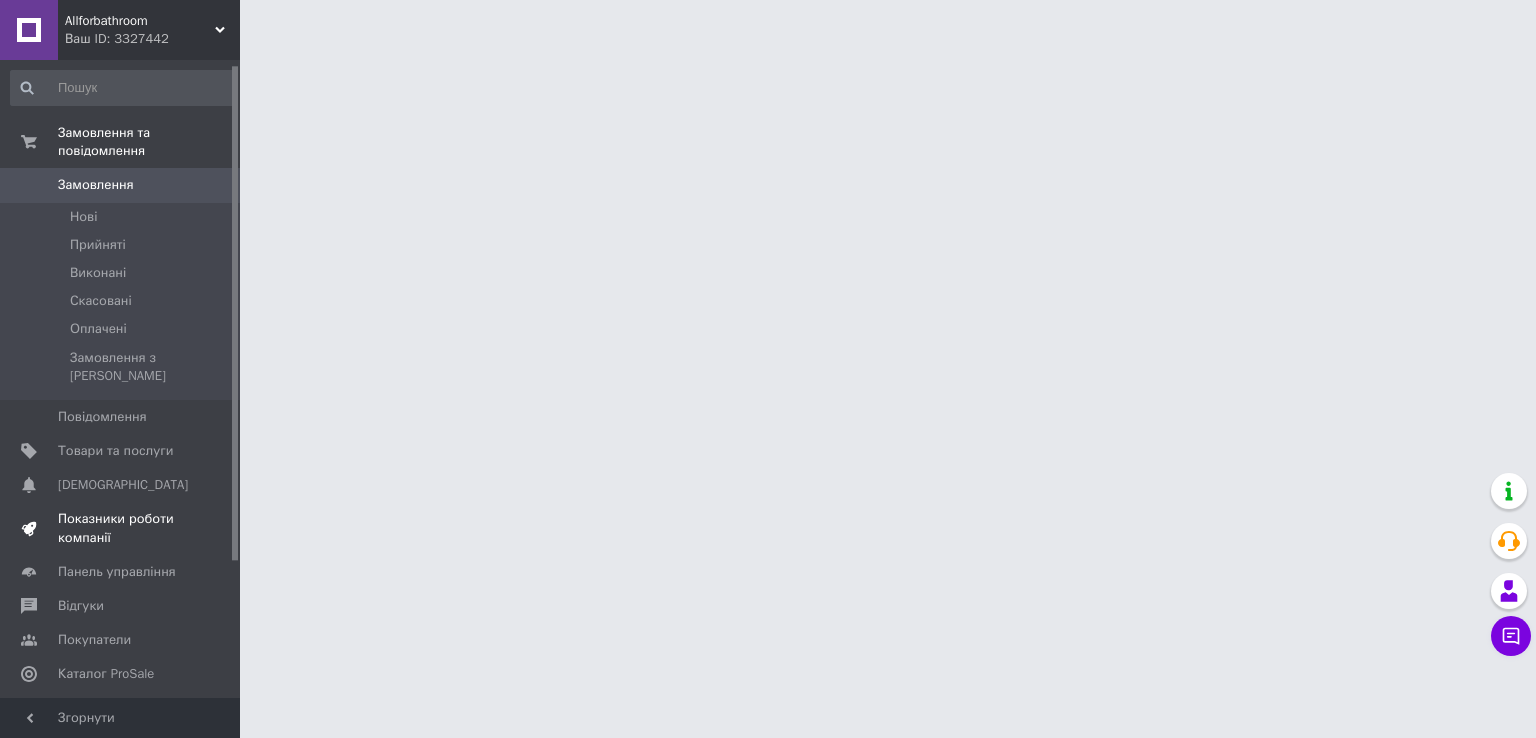scroll, scrollTop: 0, scrollLeft: 0, axis: both 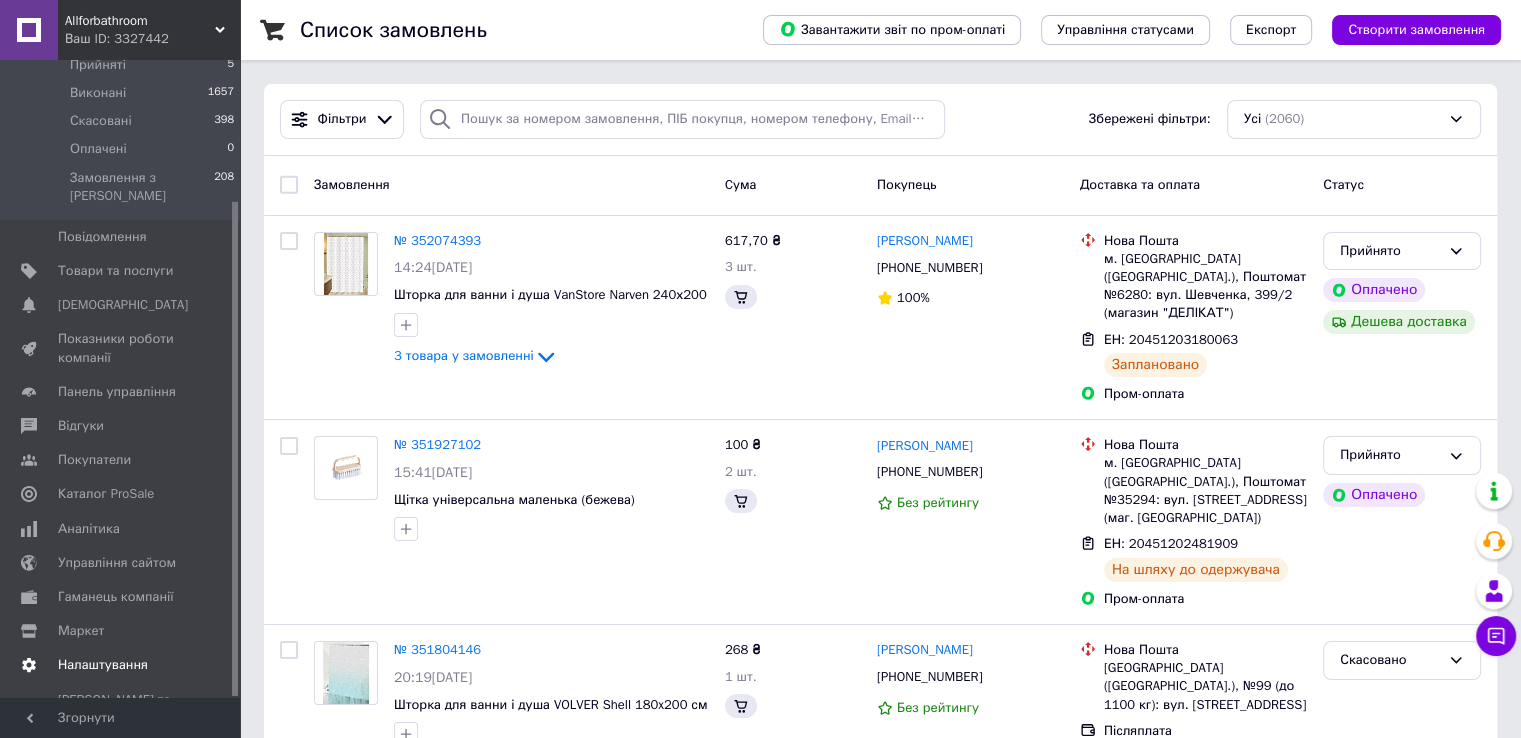 click on "Налаштування" at bounding box center [103, 665] 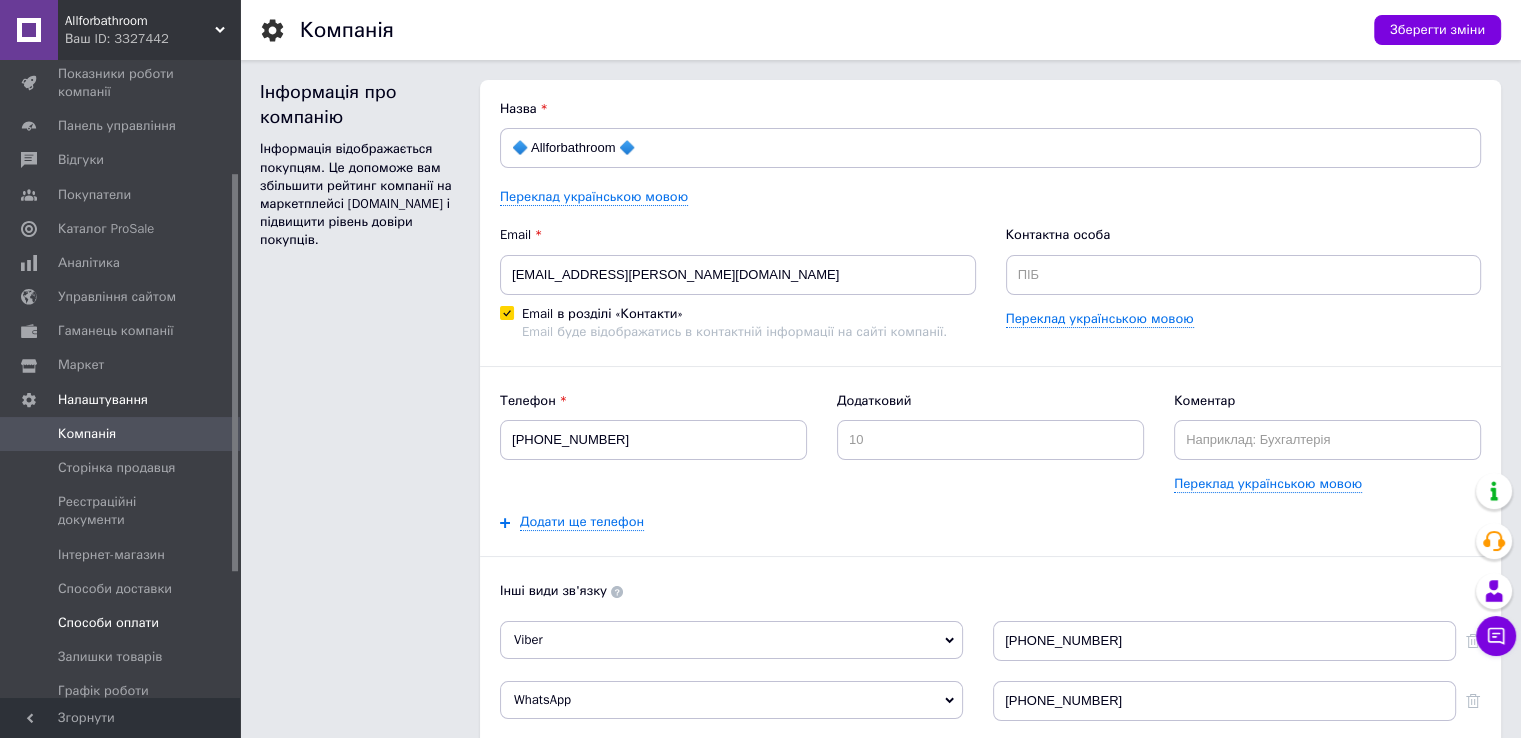 scroll, scrollTop: 0, scrollLeft: 0, axis: both 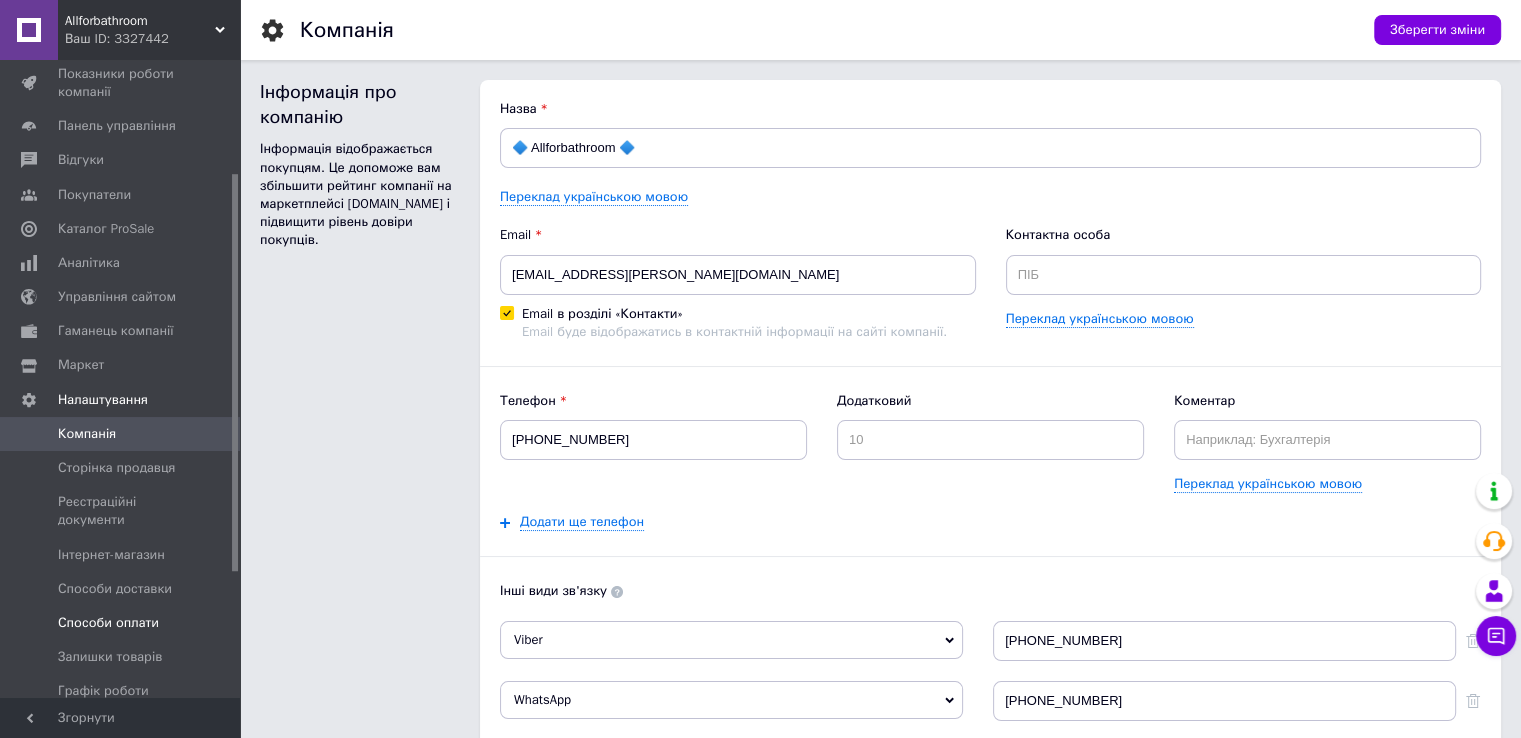 click on "Способи оплати" at bounding box center [108, 623] 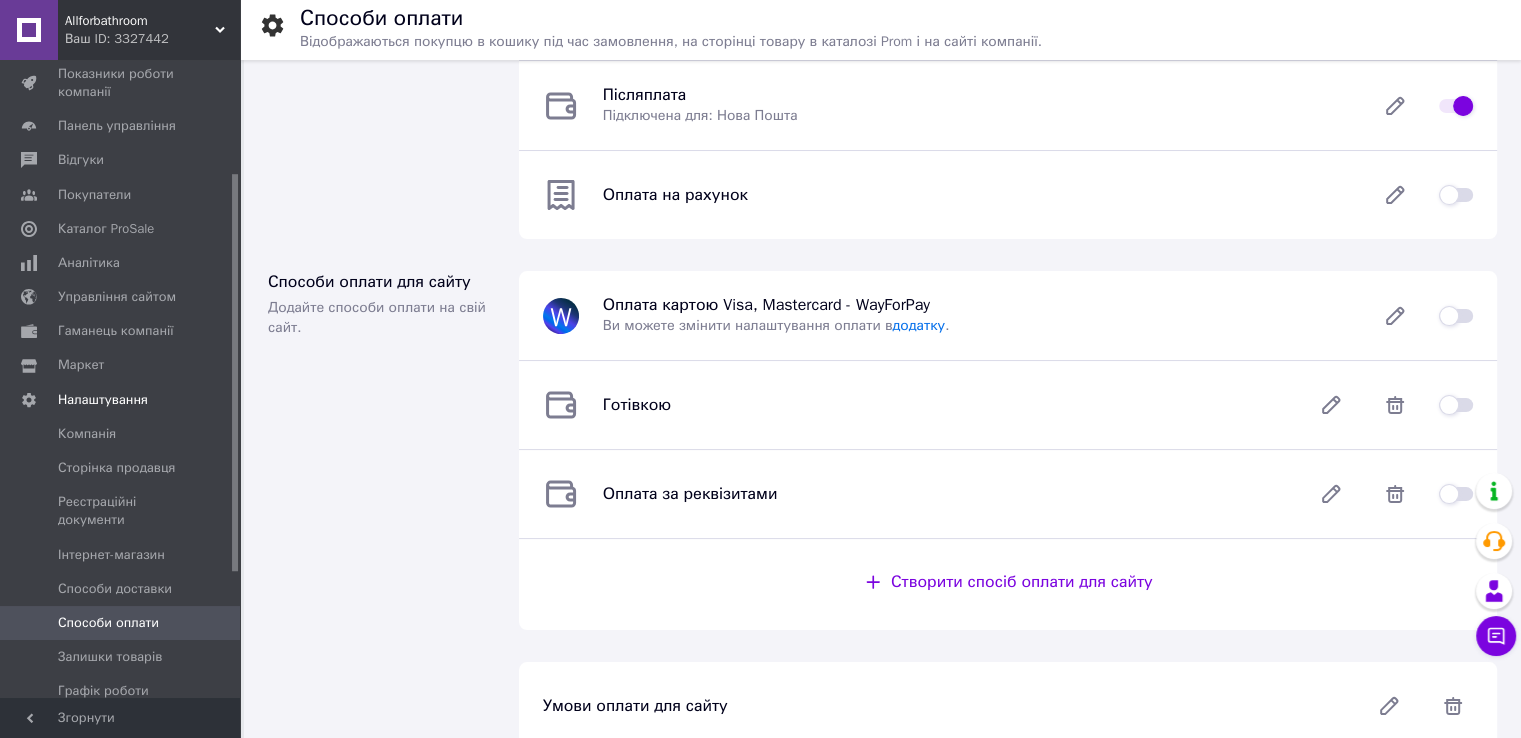 scroll, scrollTop: 200, scrollLeft: 0, axis: vertical 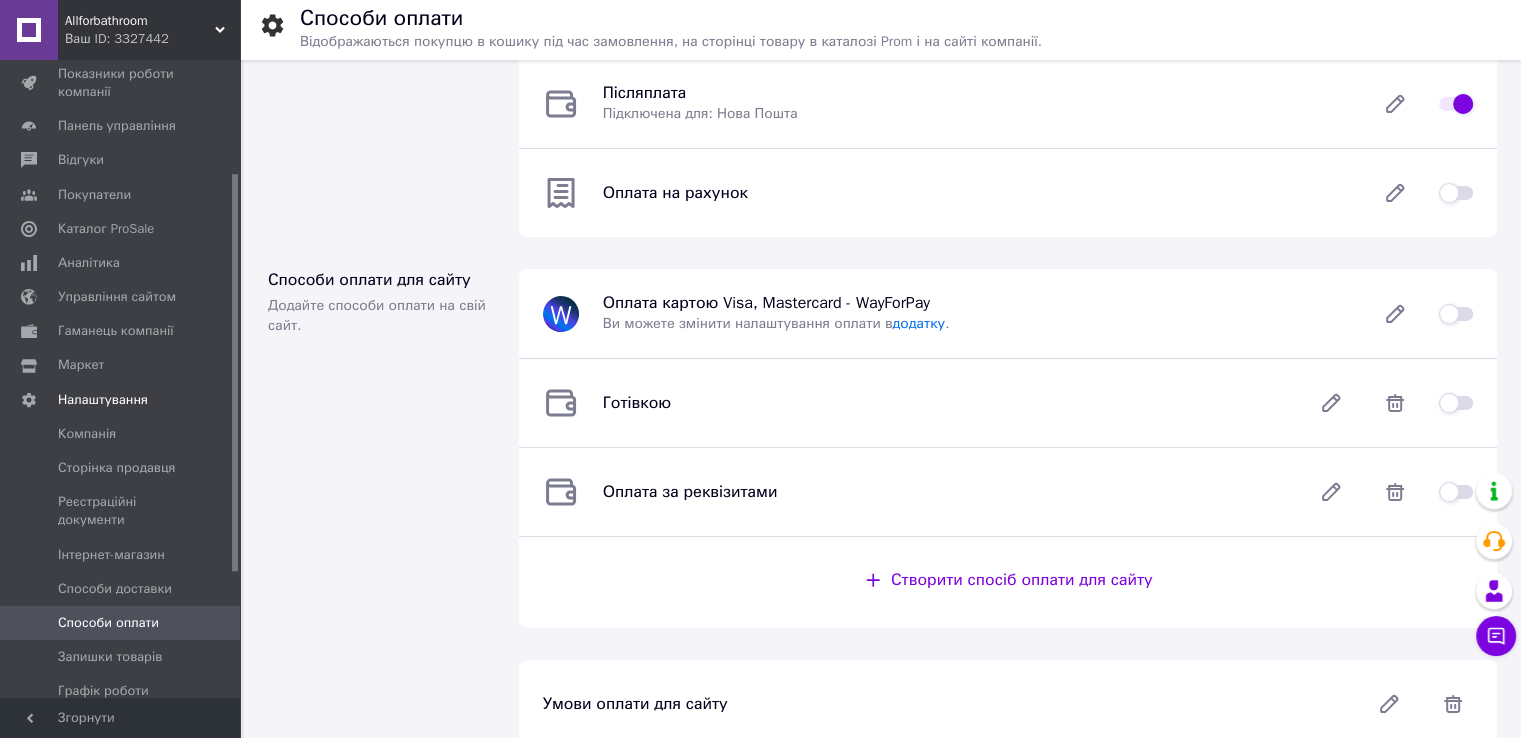 click at bounding box center [1456, 492] 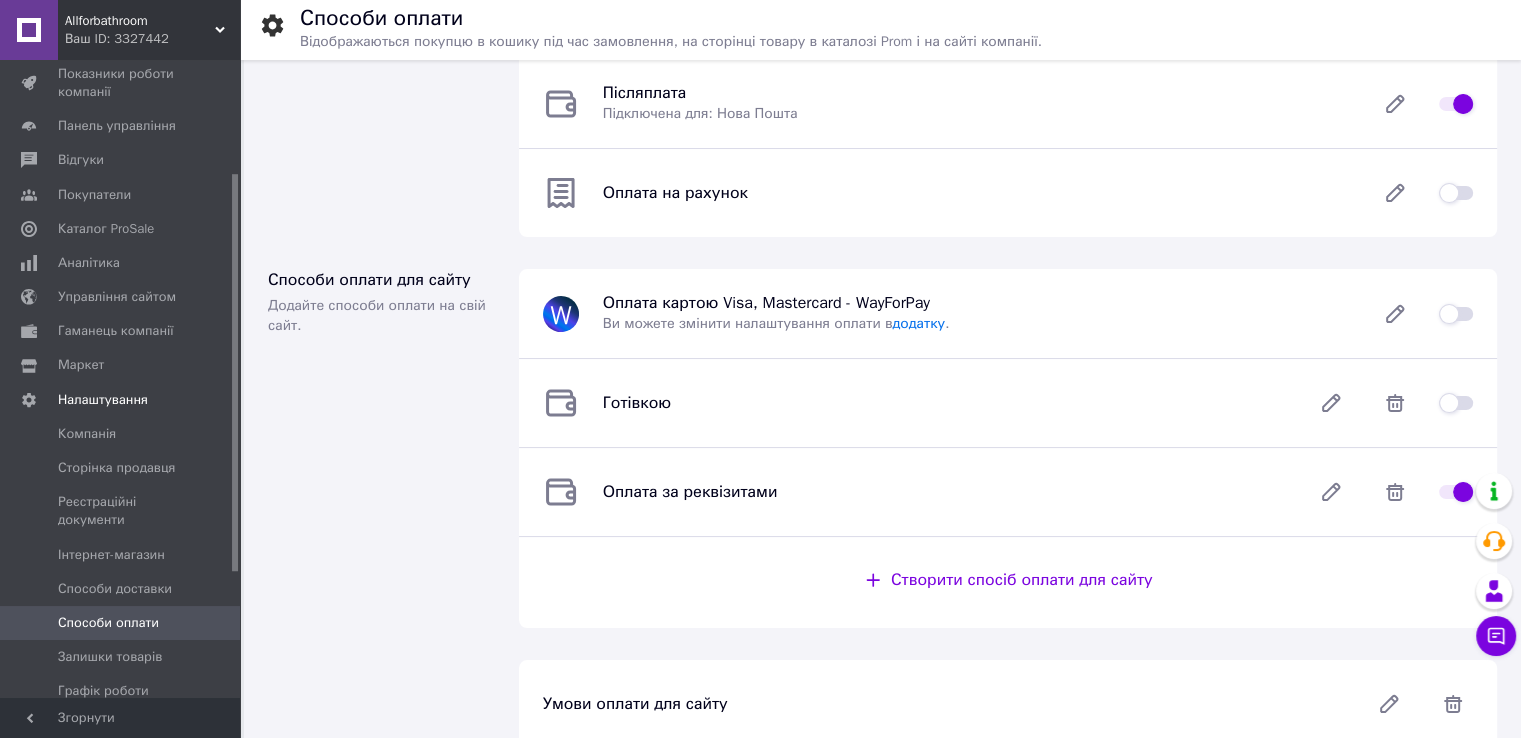 checkbox on "true" 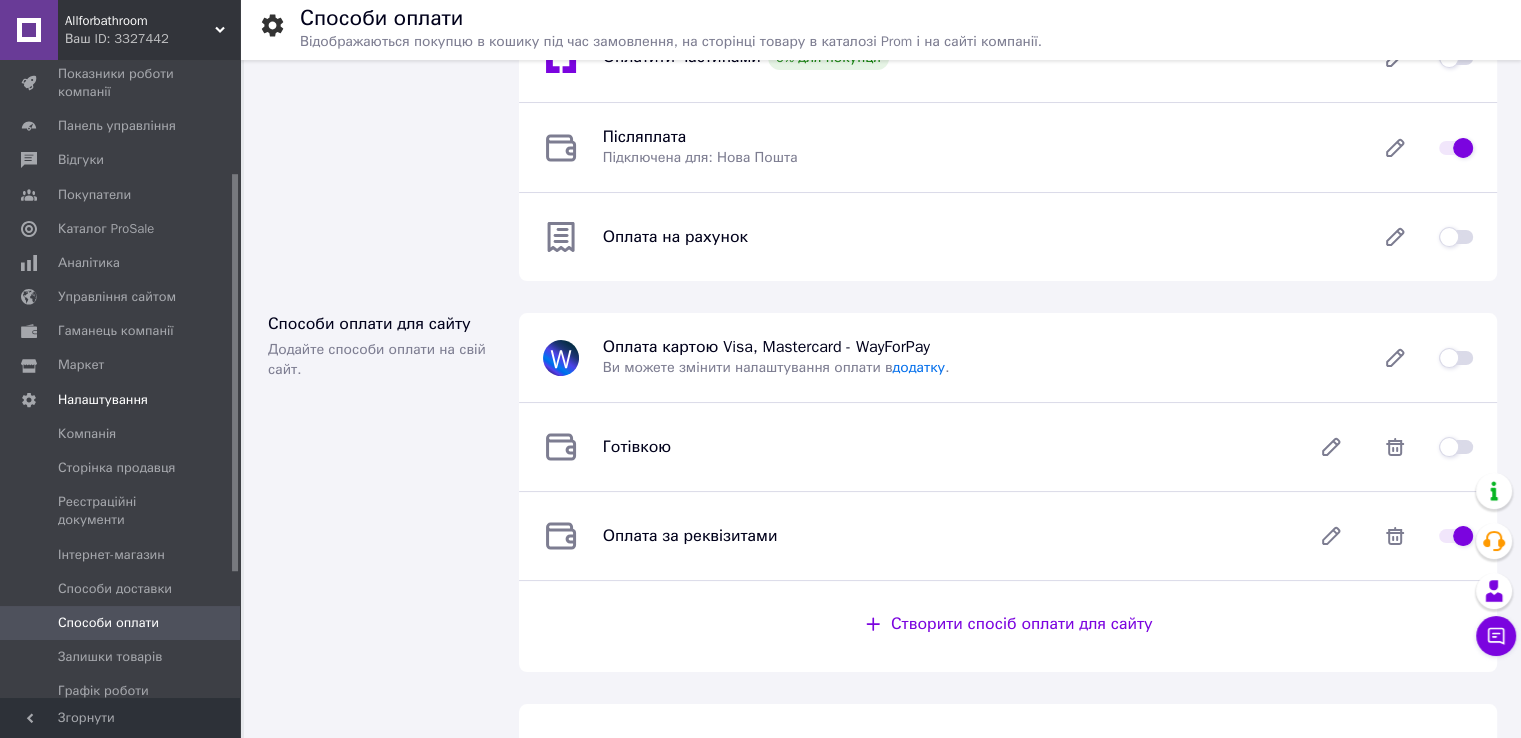 scroll, scrollTop: 0, scrollLeft: 0, axis: both 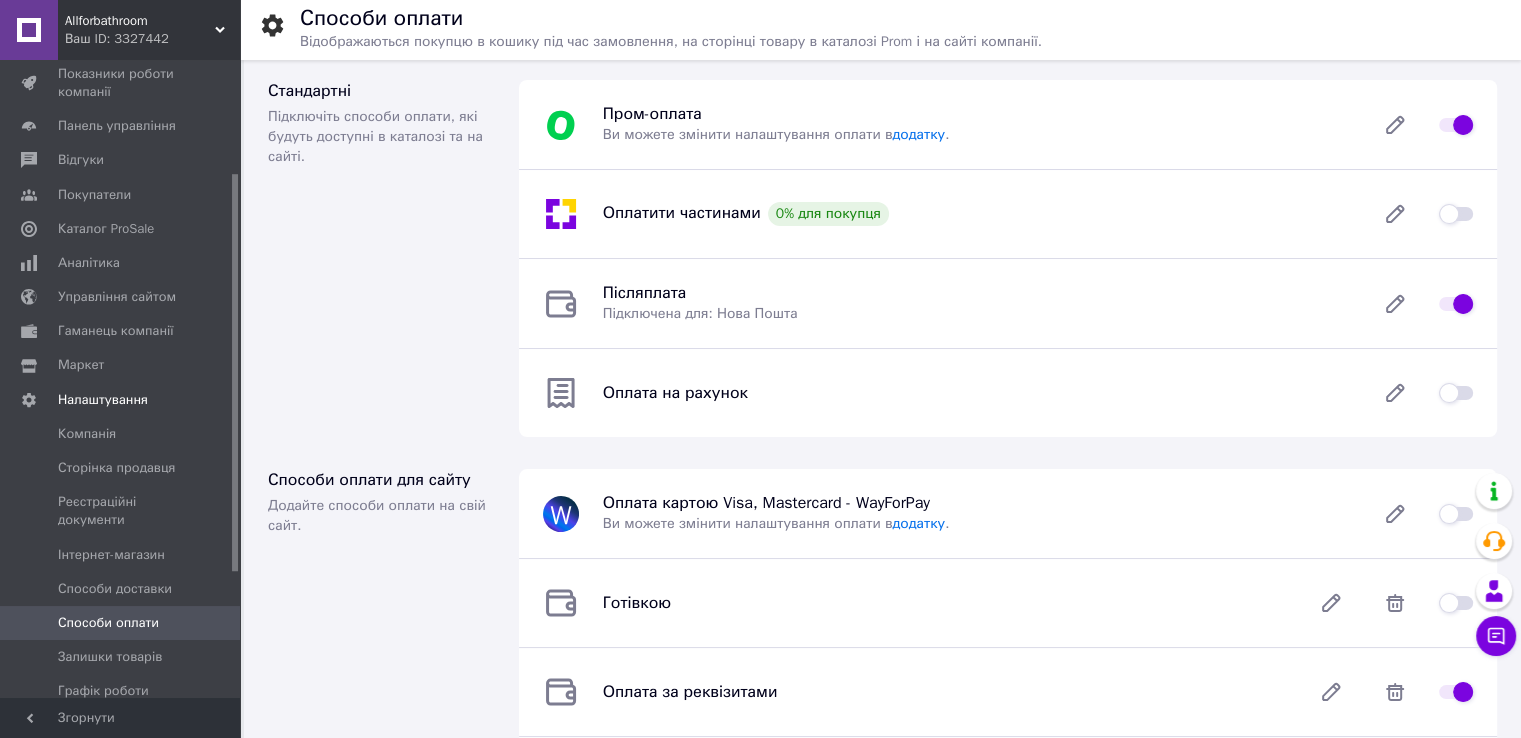 click at bounding box center [1456, 514] 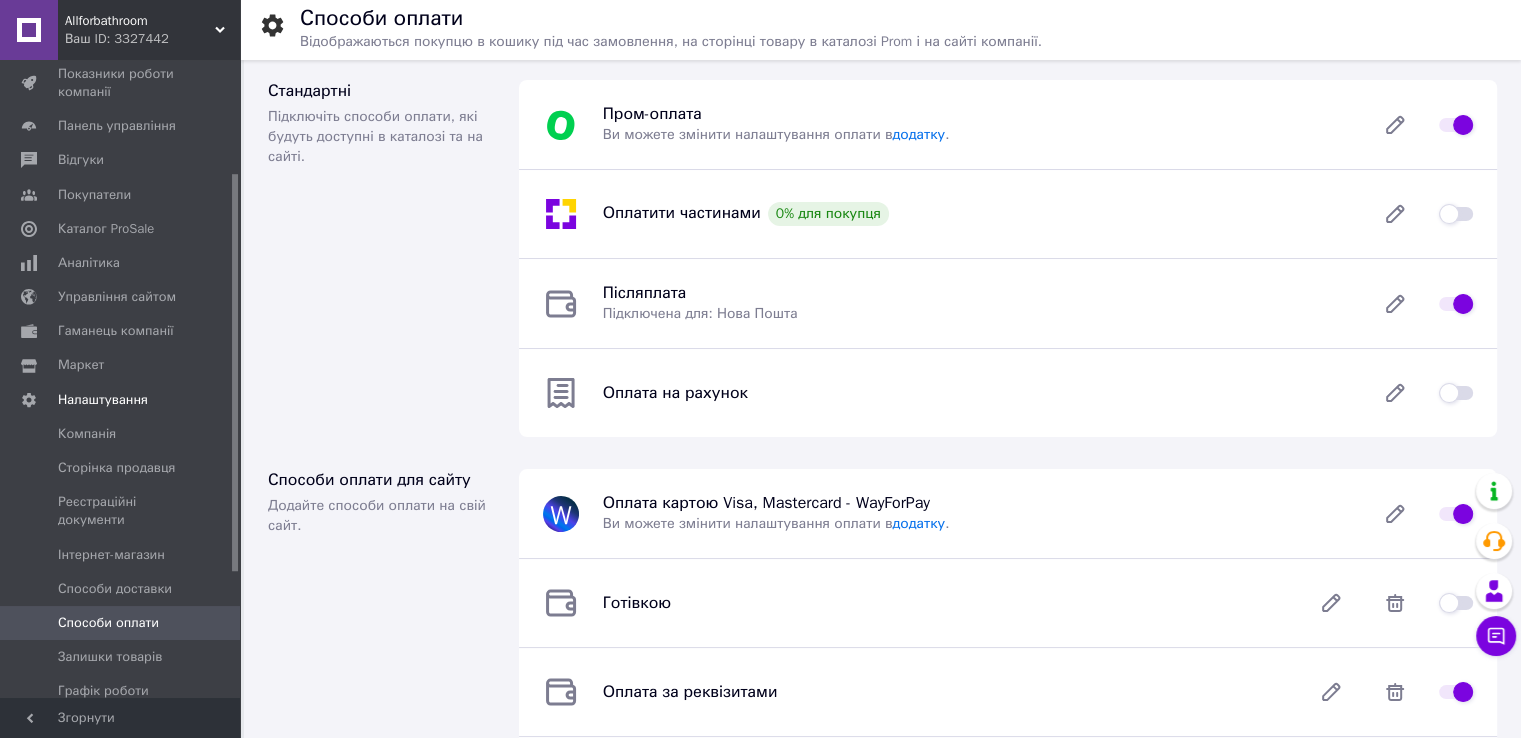 checkbox on "true" 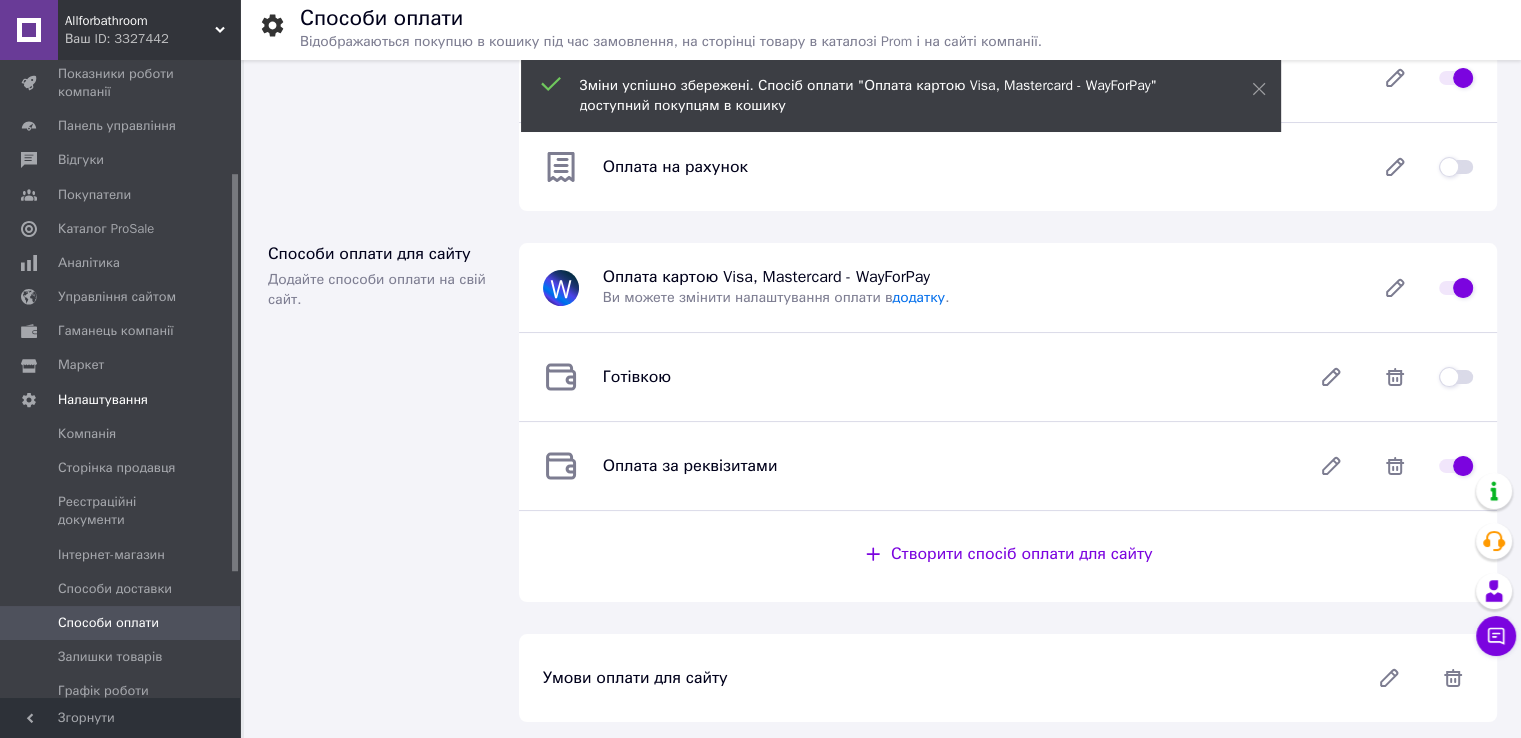 scroll, scrollTop: 227, scrollLeft: 0, axis: vertical 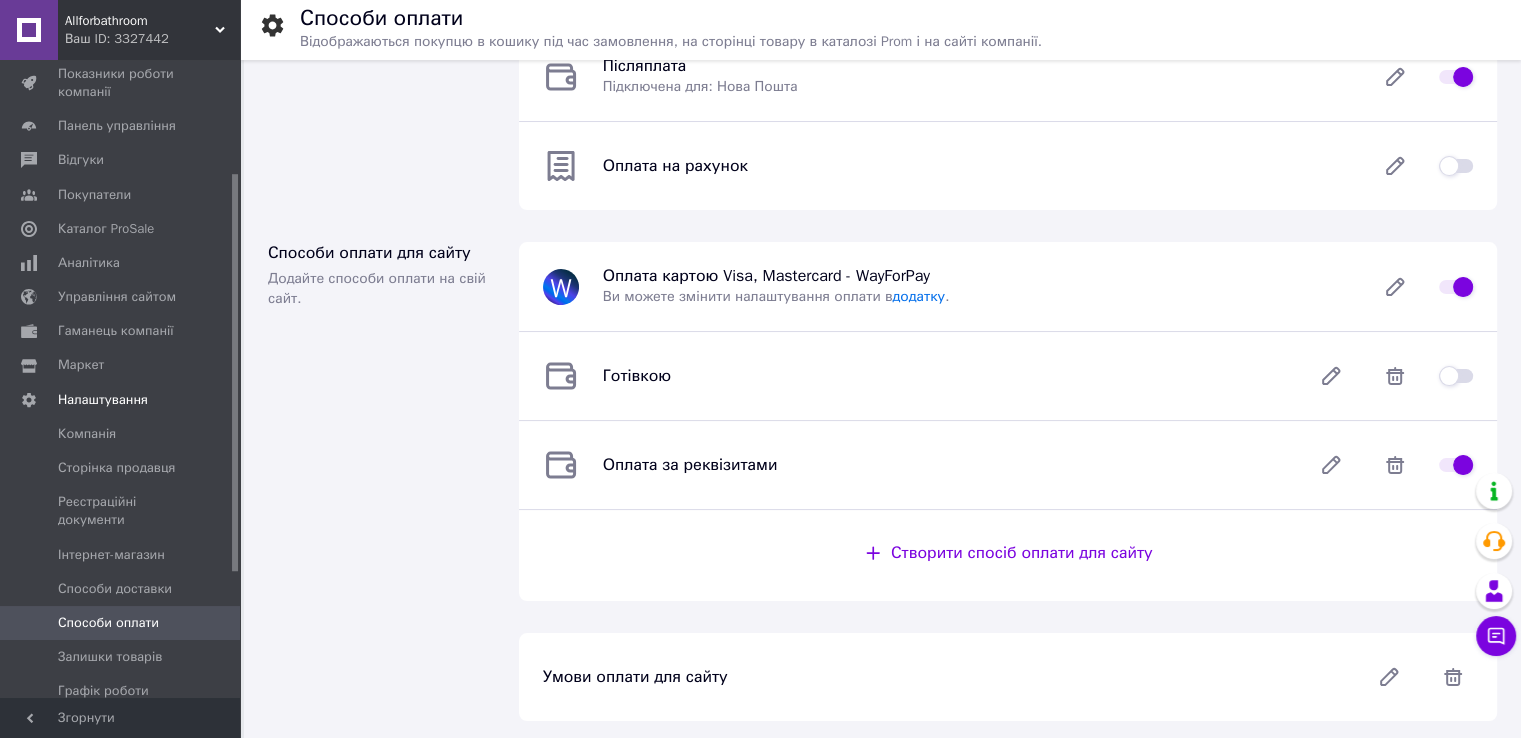 click at bounding box center [1456, 465] 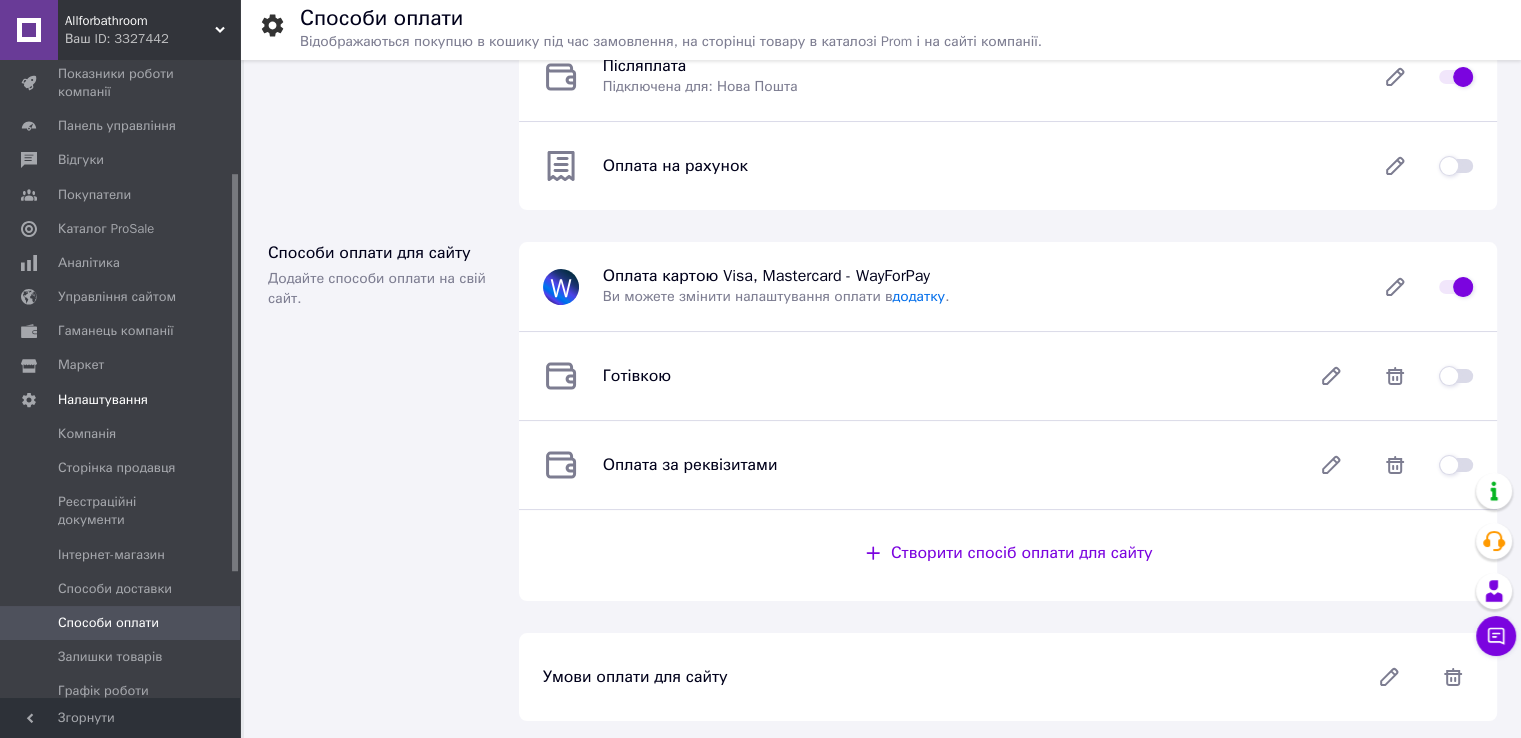 checkbox on "false" 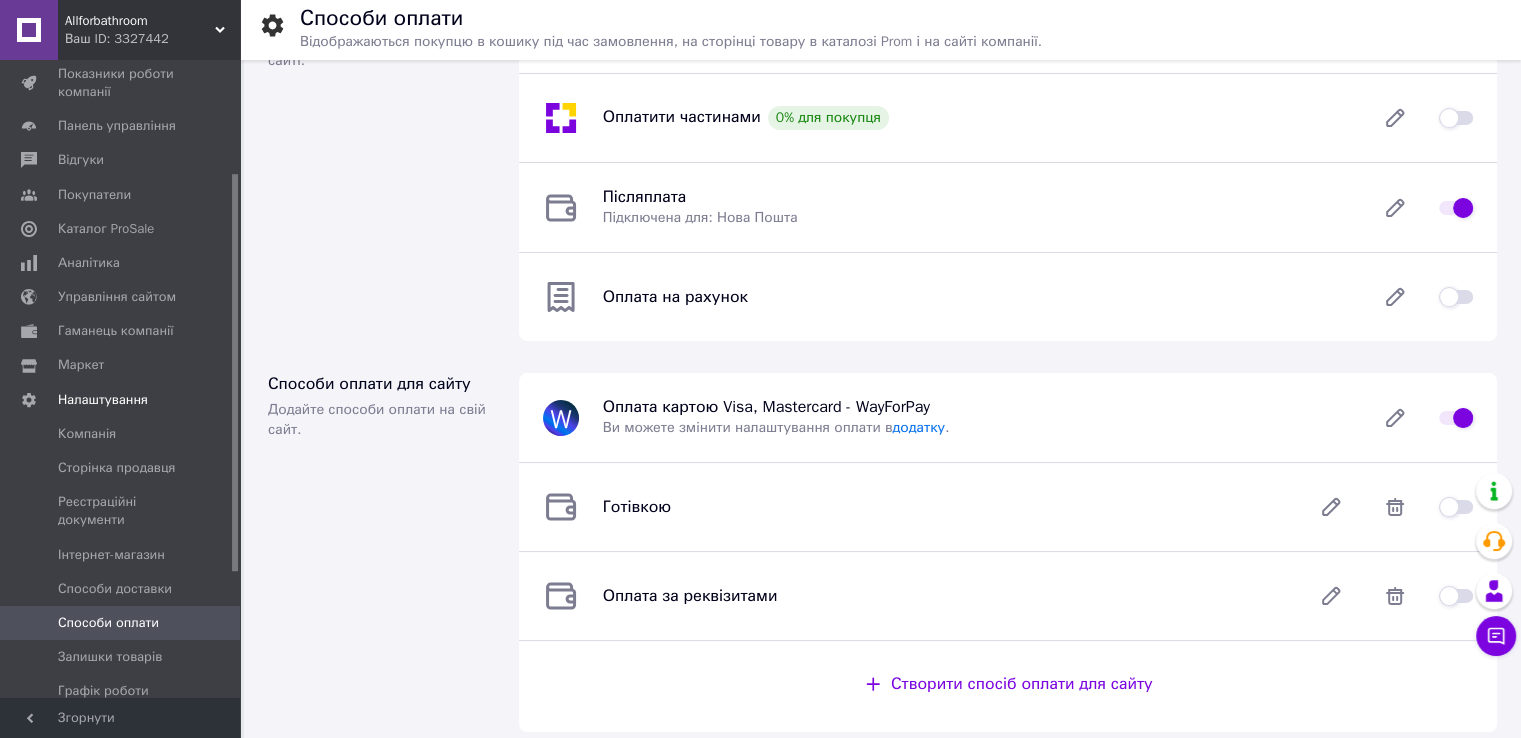 scroll, scrollTop: 0, scrollLeft: 0, axis: both 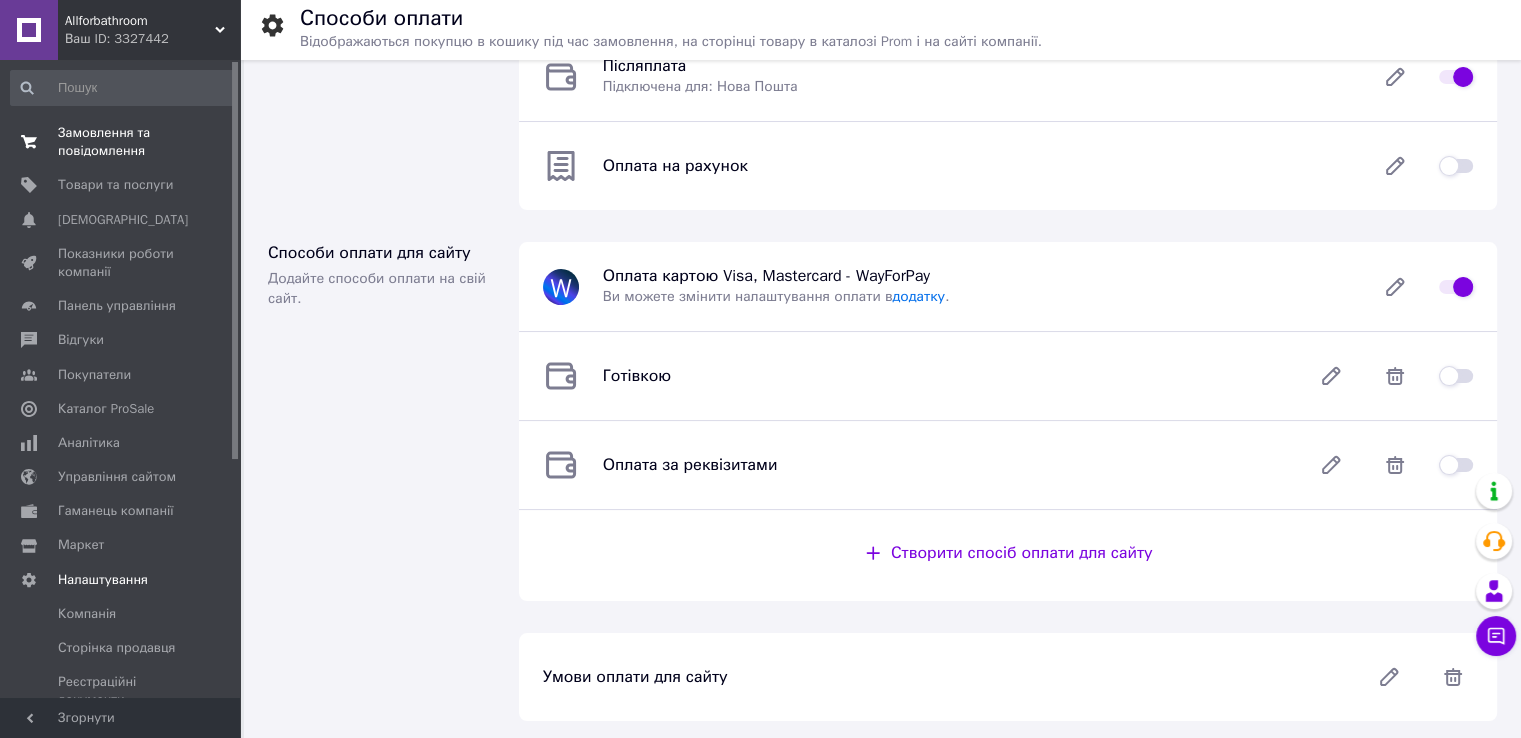click on "Замовлення та повідомлення" at bounding box center (121, 142) 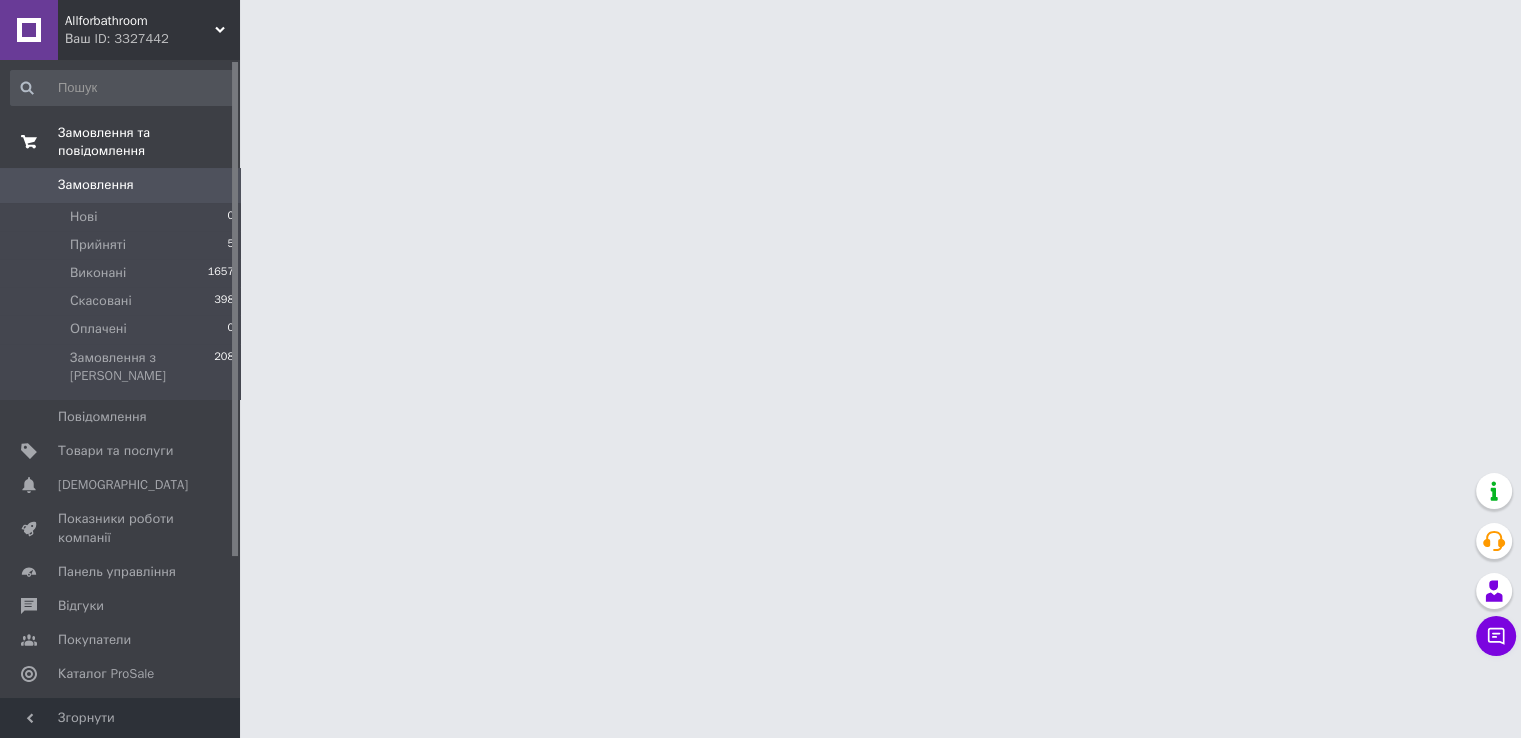 scroll, scrollTop: 0, scrollLeft: 0, axis: both 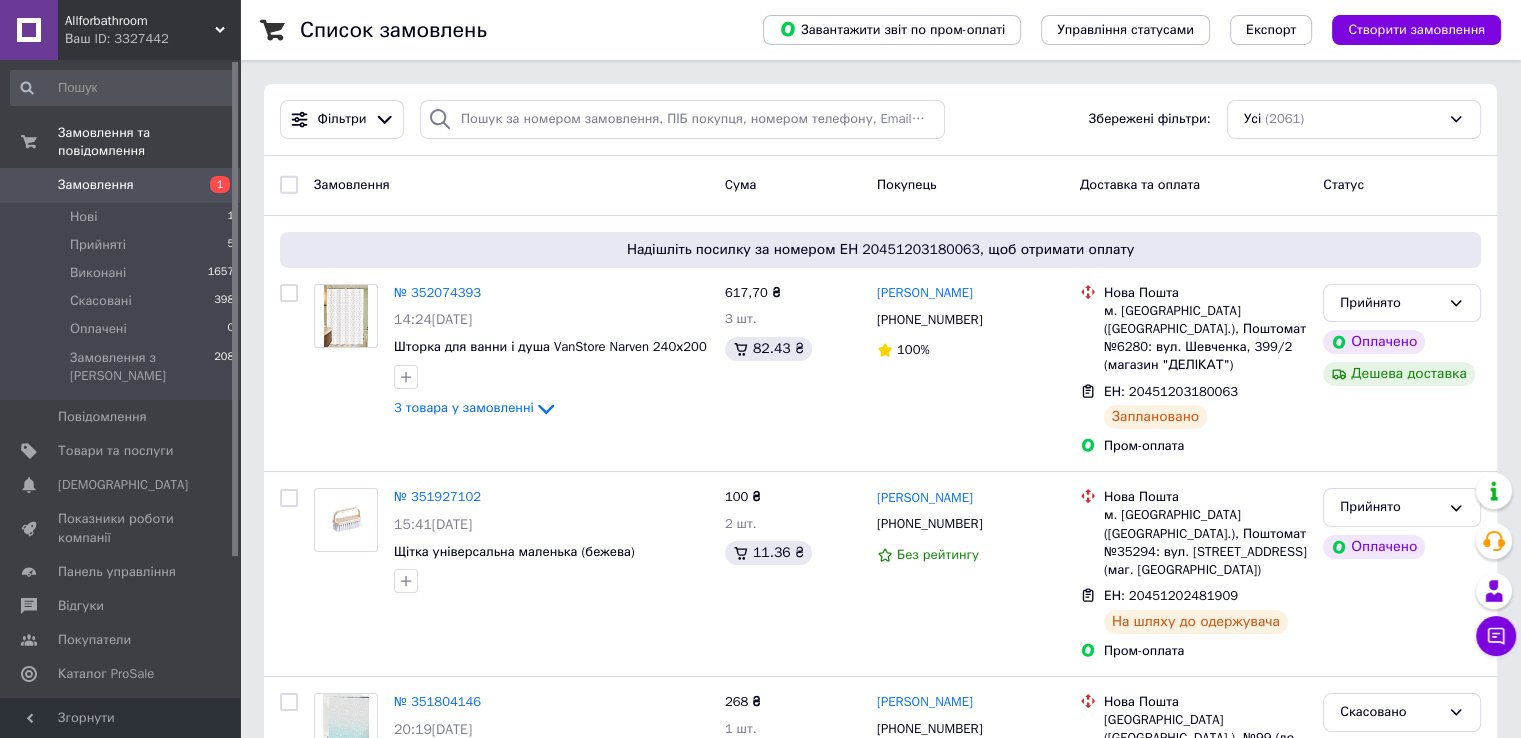 click on "Замовлення" at bounding box center [96, 185] 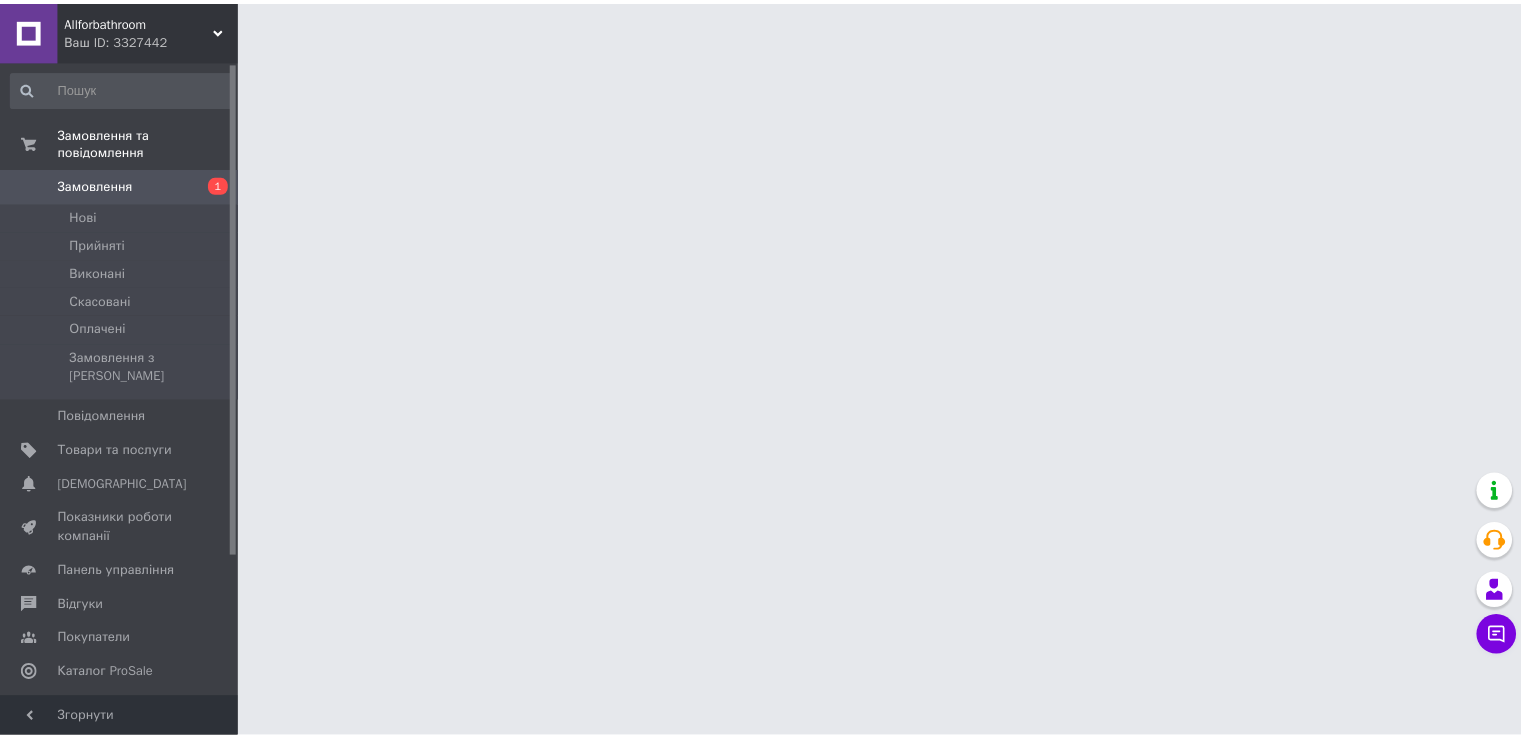 scroll, scrollTop: 0, scrollLeft: 0, axis: both 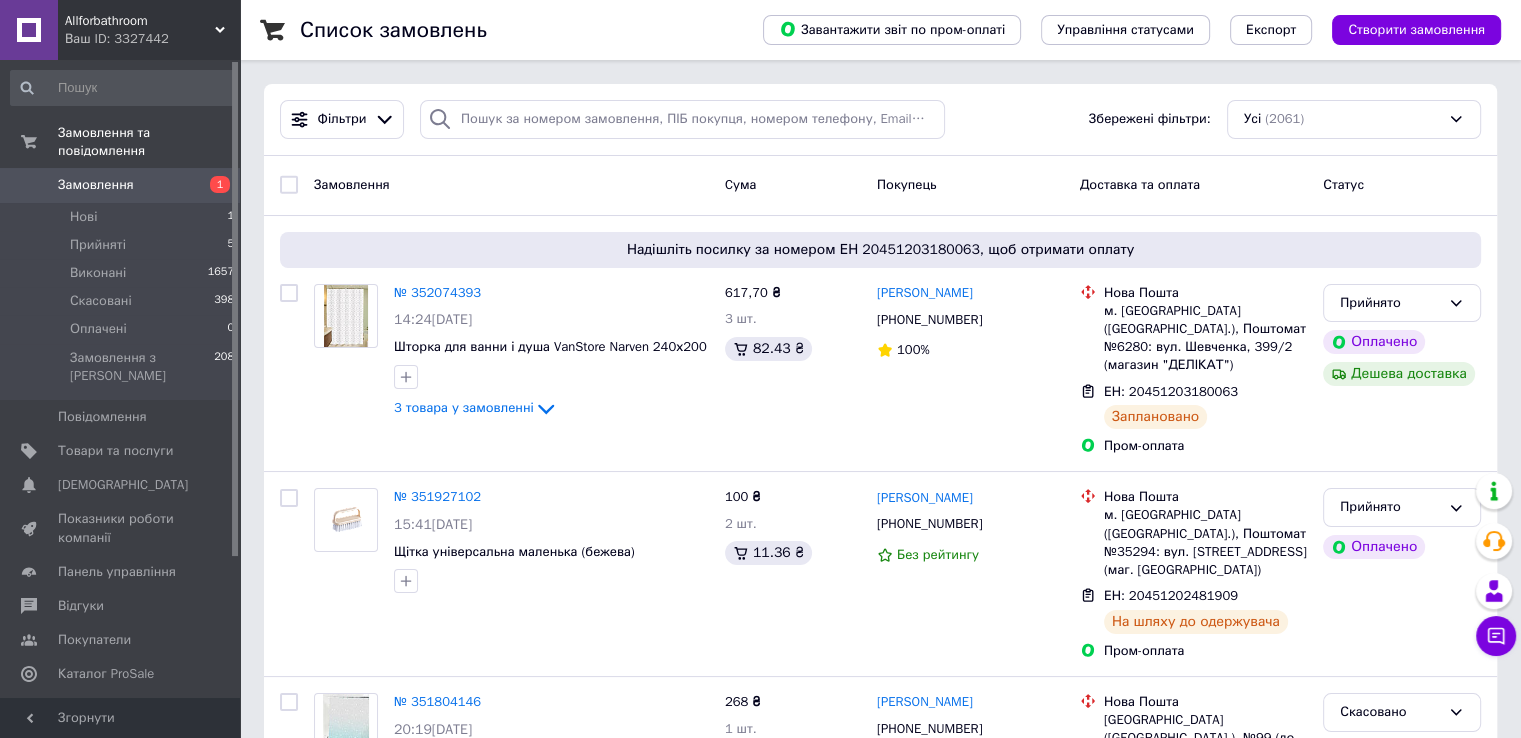 click on "Замовлення" at bounding box center (96, 185) 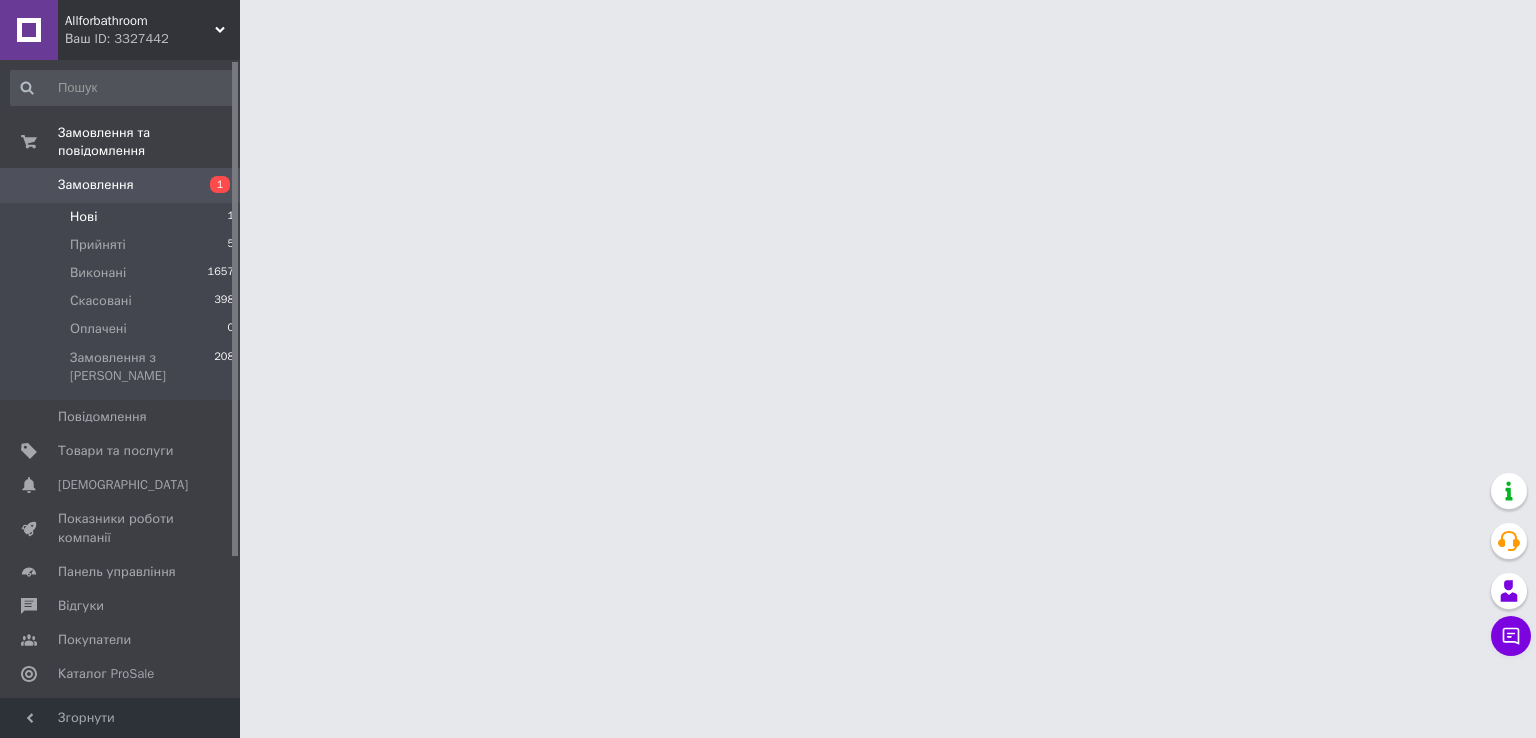 click on "Нові 1" at bounding box center (123, 217) 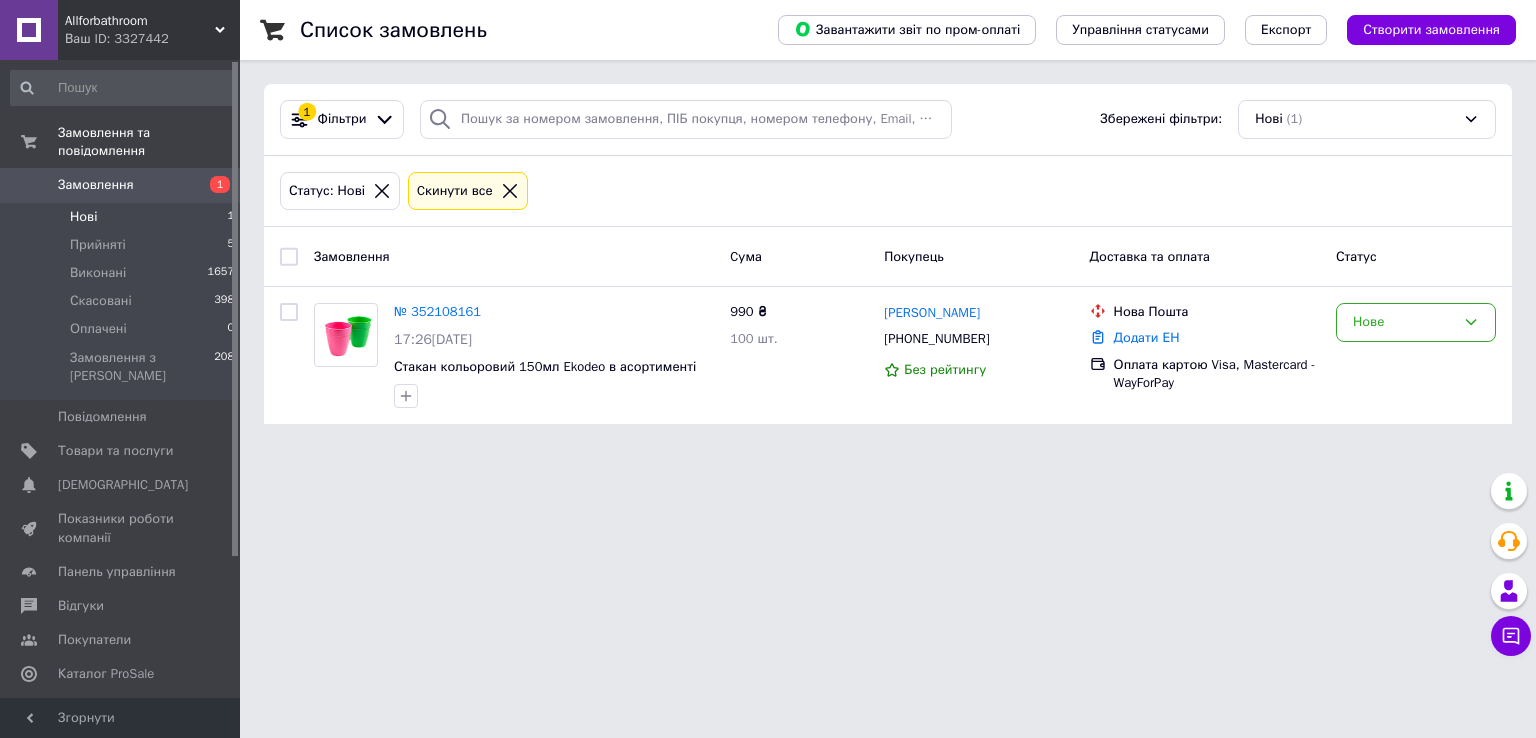click 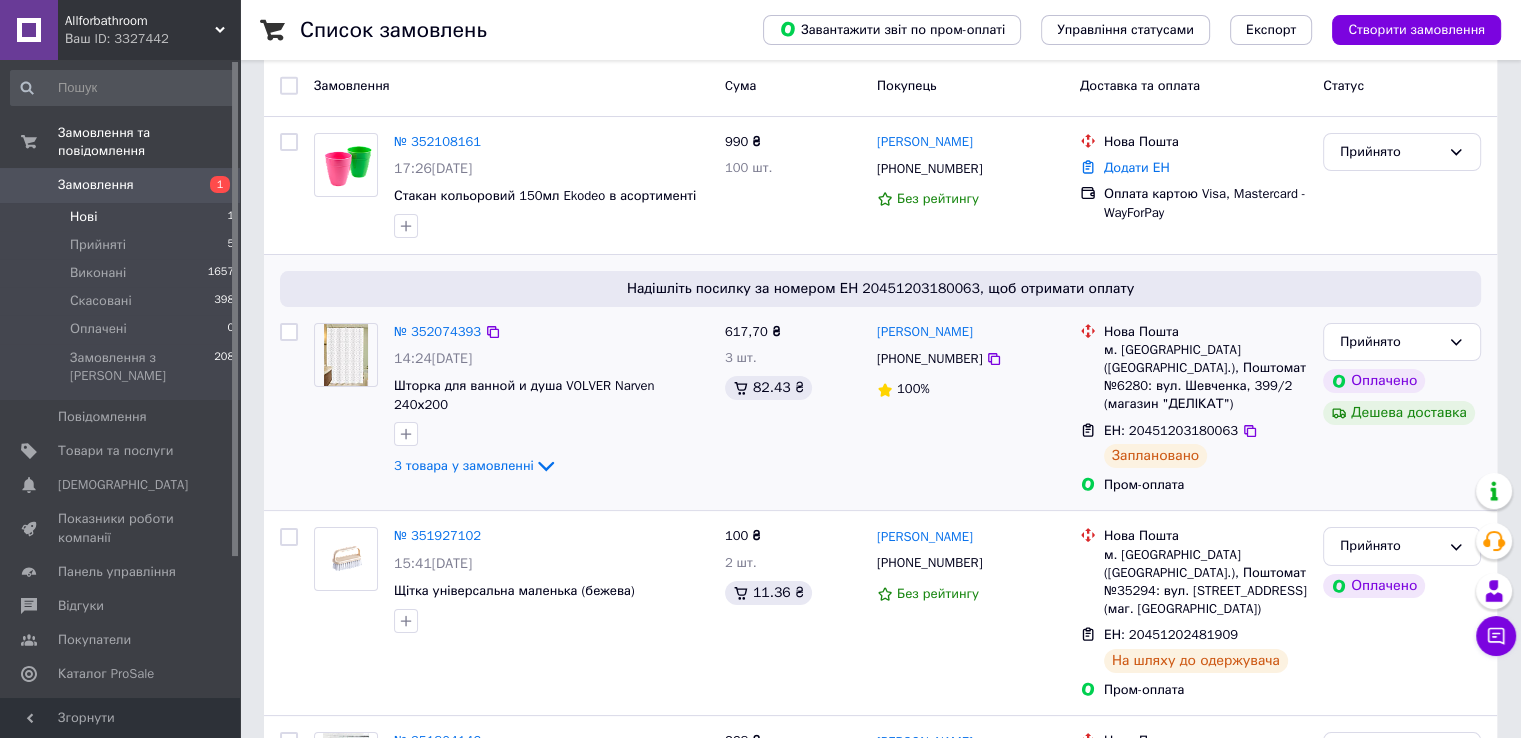 scroll, scrollTop: 200, scrollLeft: 0, axis: vertical 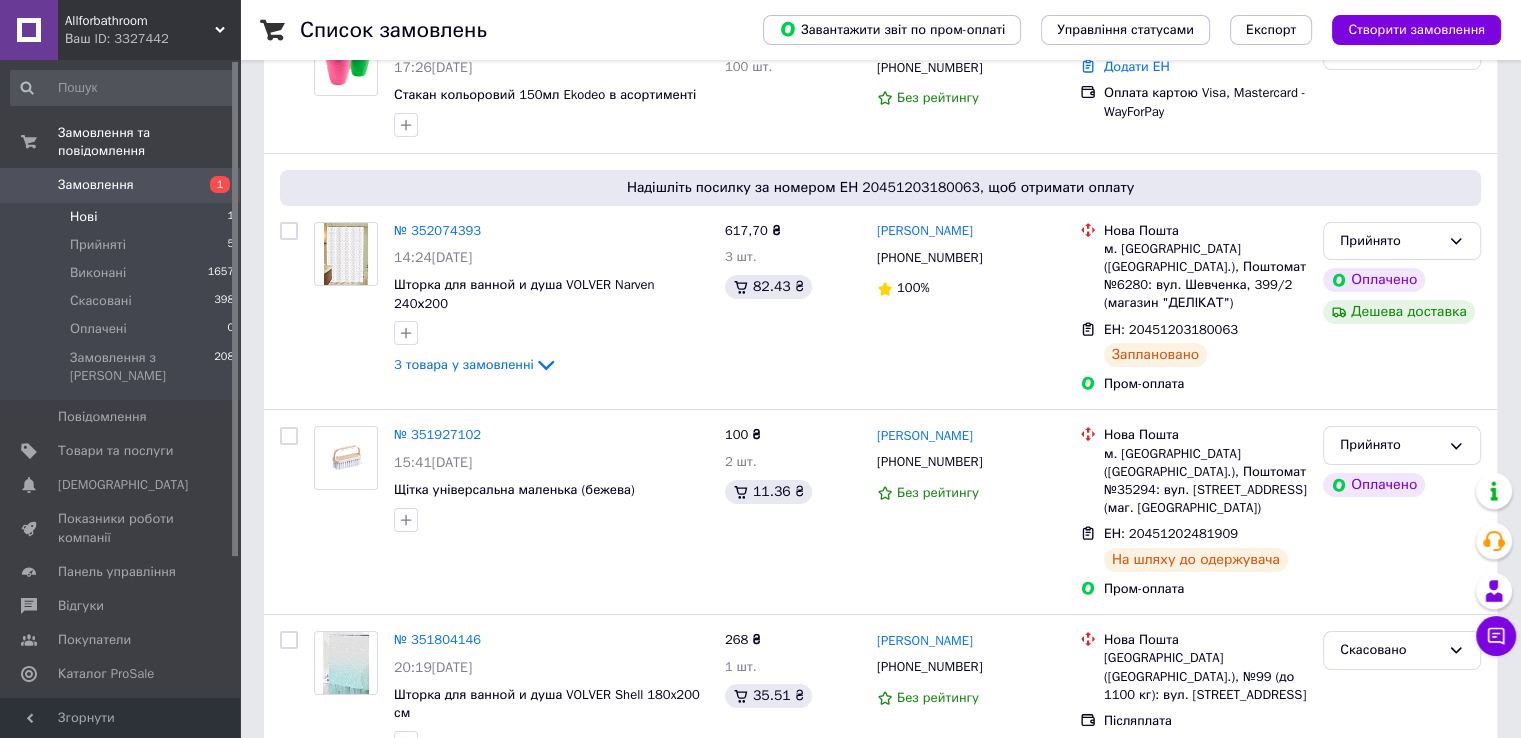 click on "Замовлення" at bounding box center (96, 185) 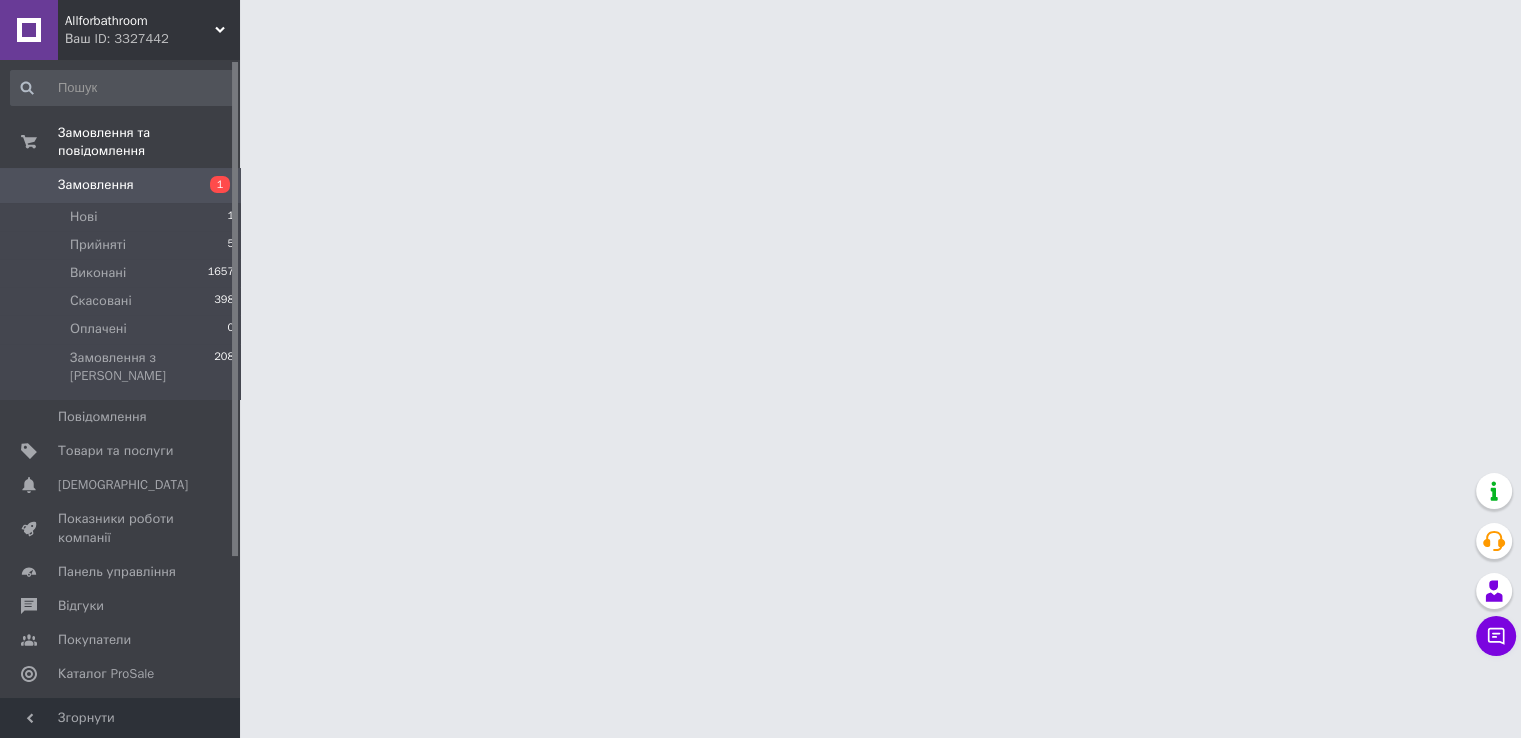 scroll, scrollTop: 0, scrollLeft: 0, axis: both 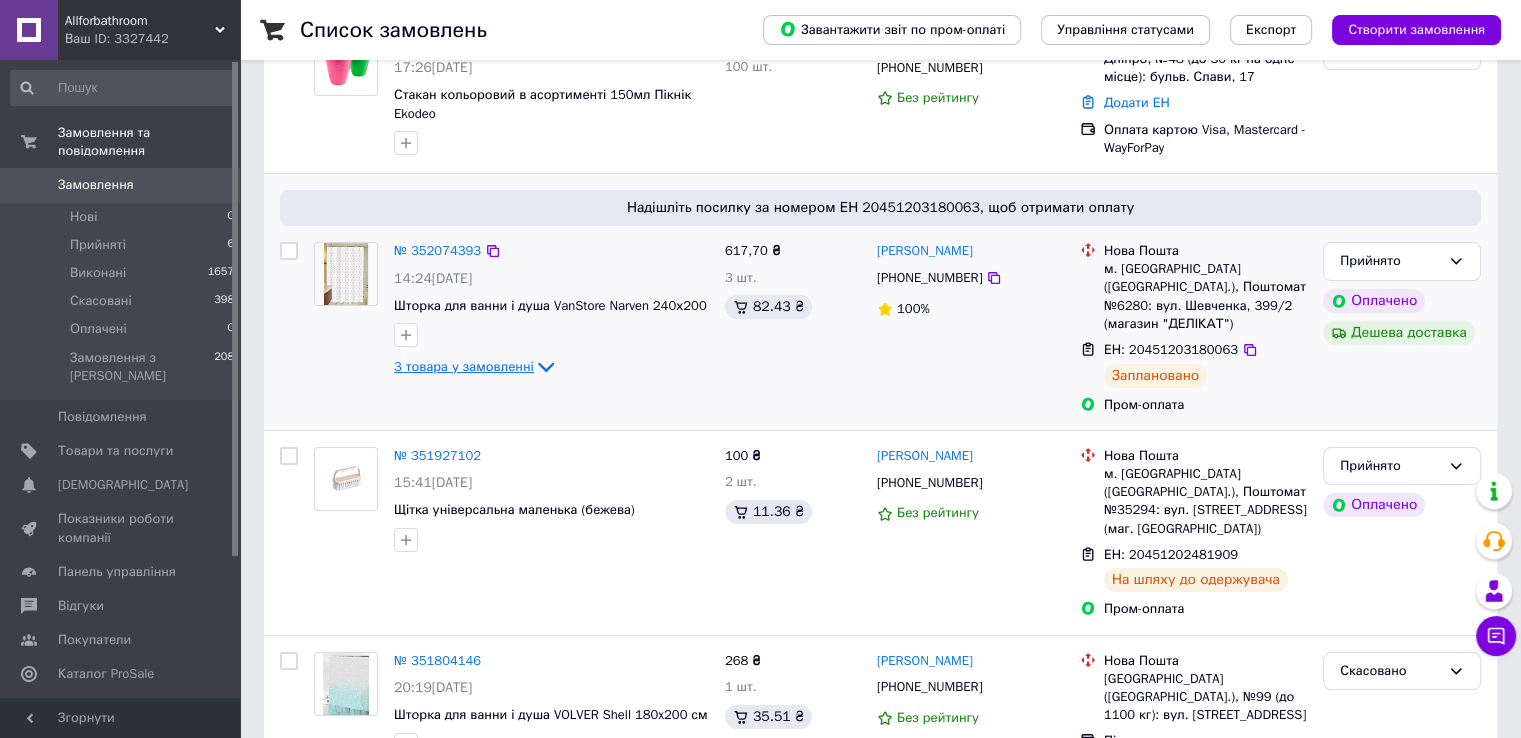 click on "3 товара у замовленні" at bounding box center (464, 366) 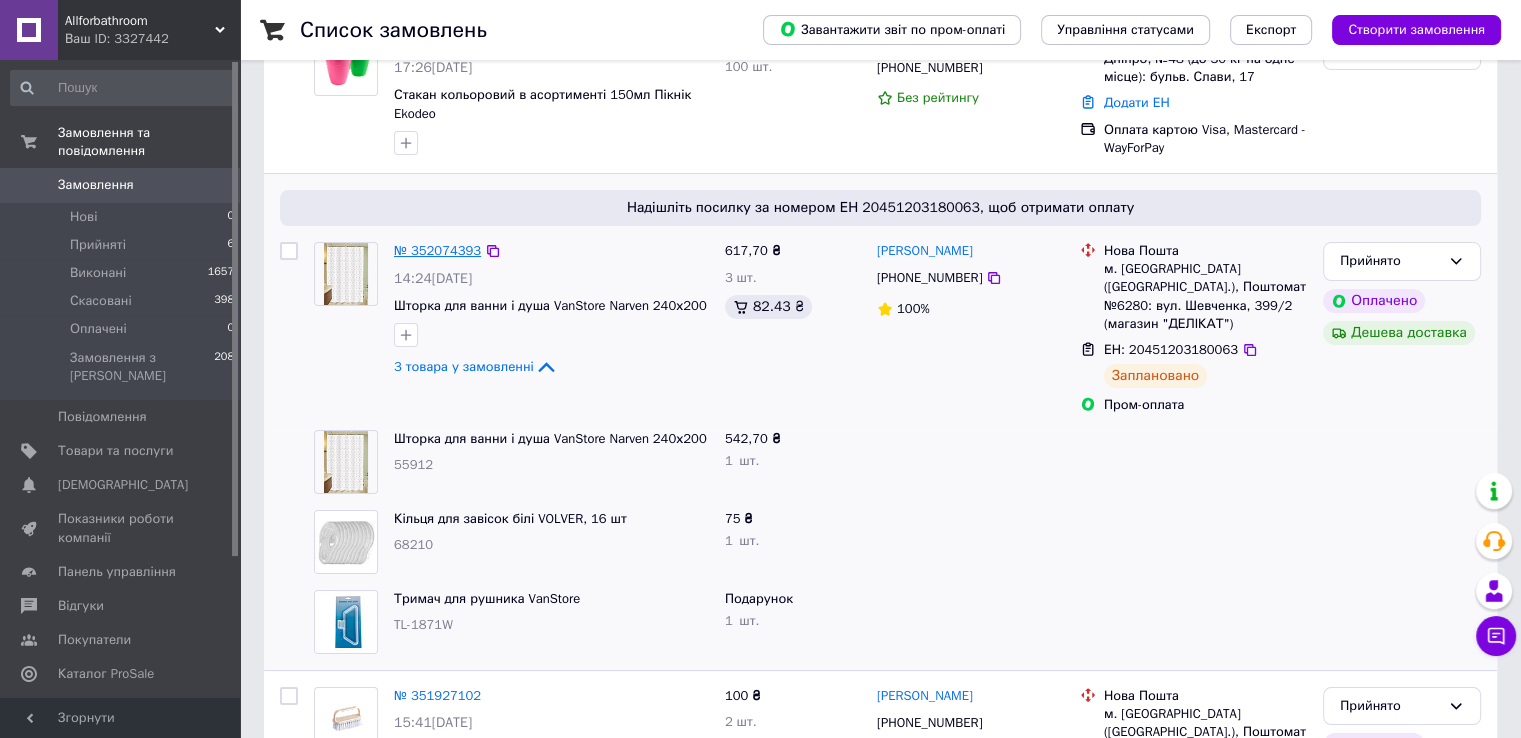 click on "№ 352074393" at bounding box center (437, 250) 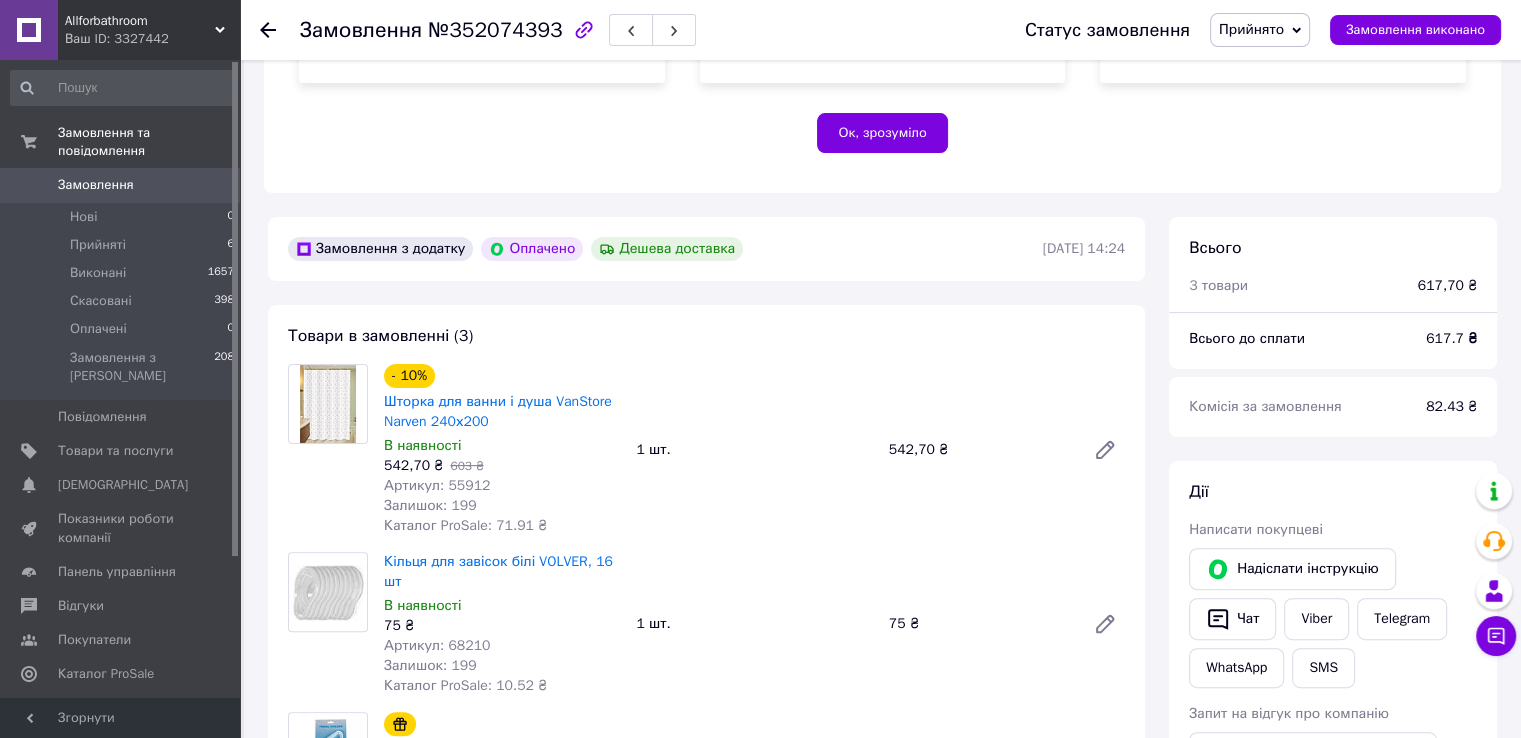 scroll, scrollTop: 500, scrollLeft: 0, axis: vertical 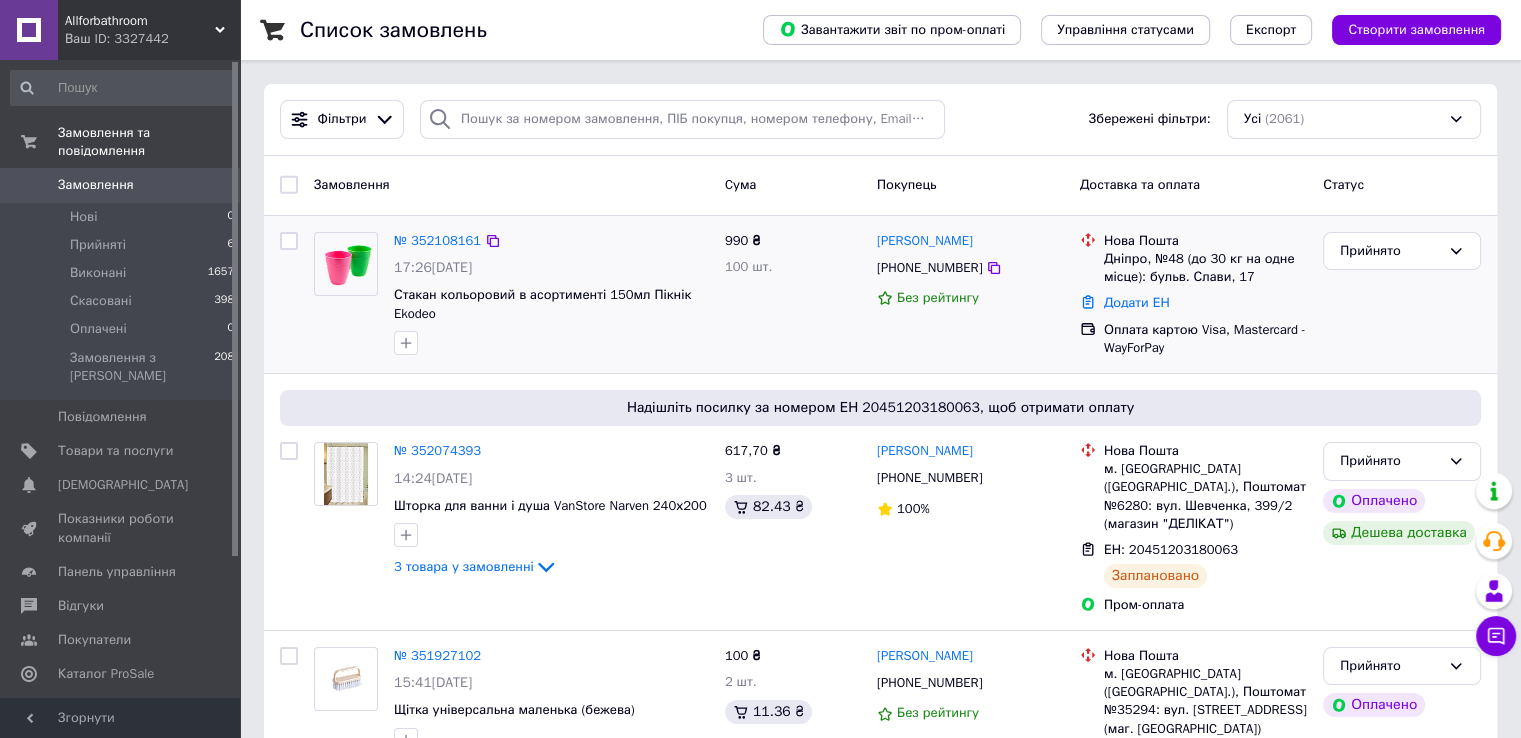 click on "№ 352108161" at bounding box center [437, 241] 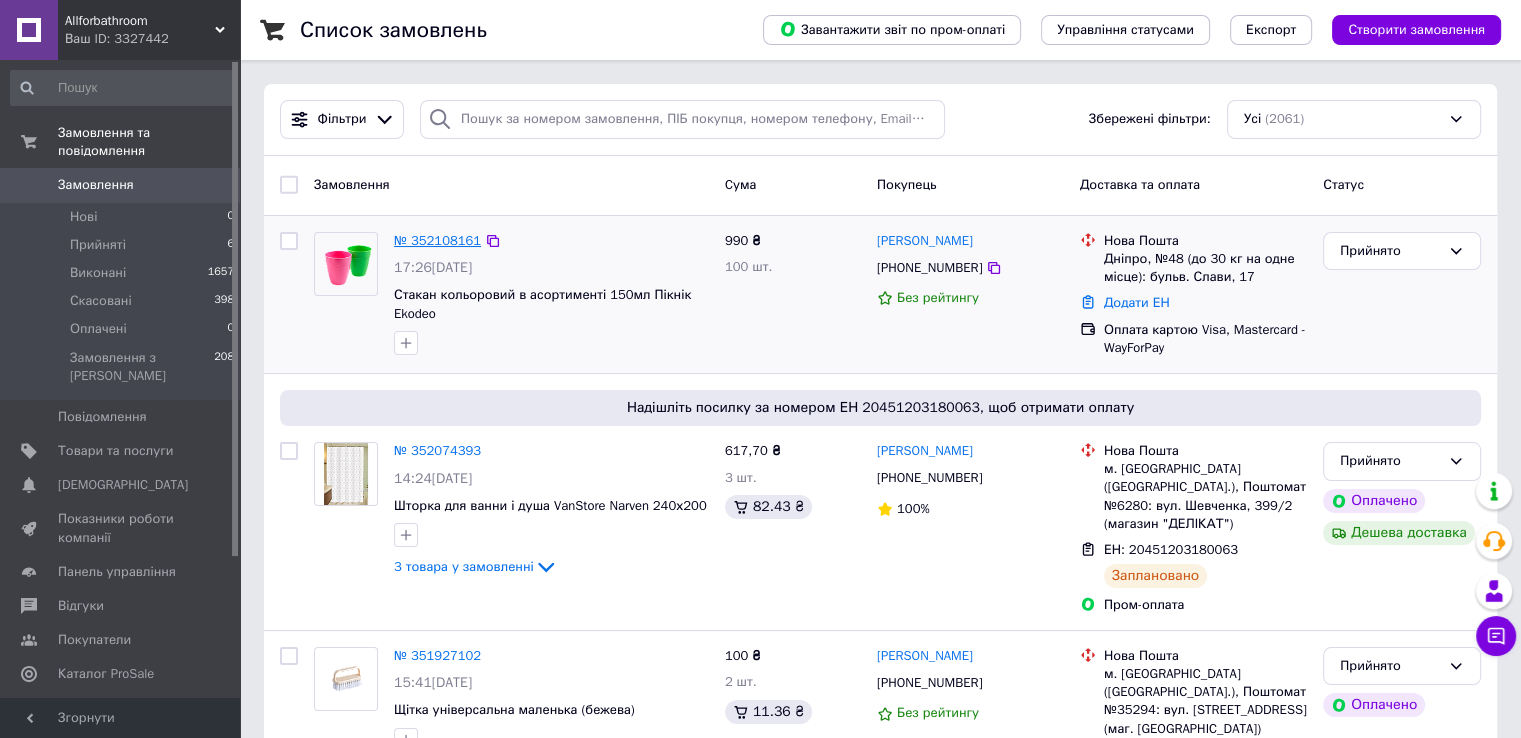 click on "№ 352108161" at bounding box center [437, 240] 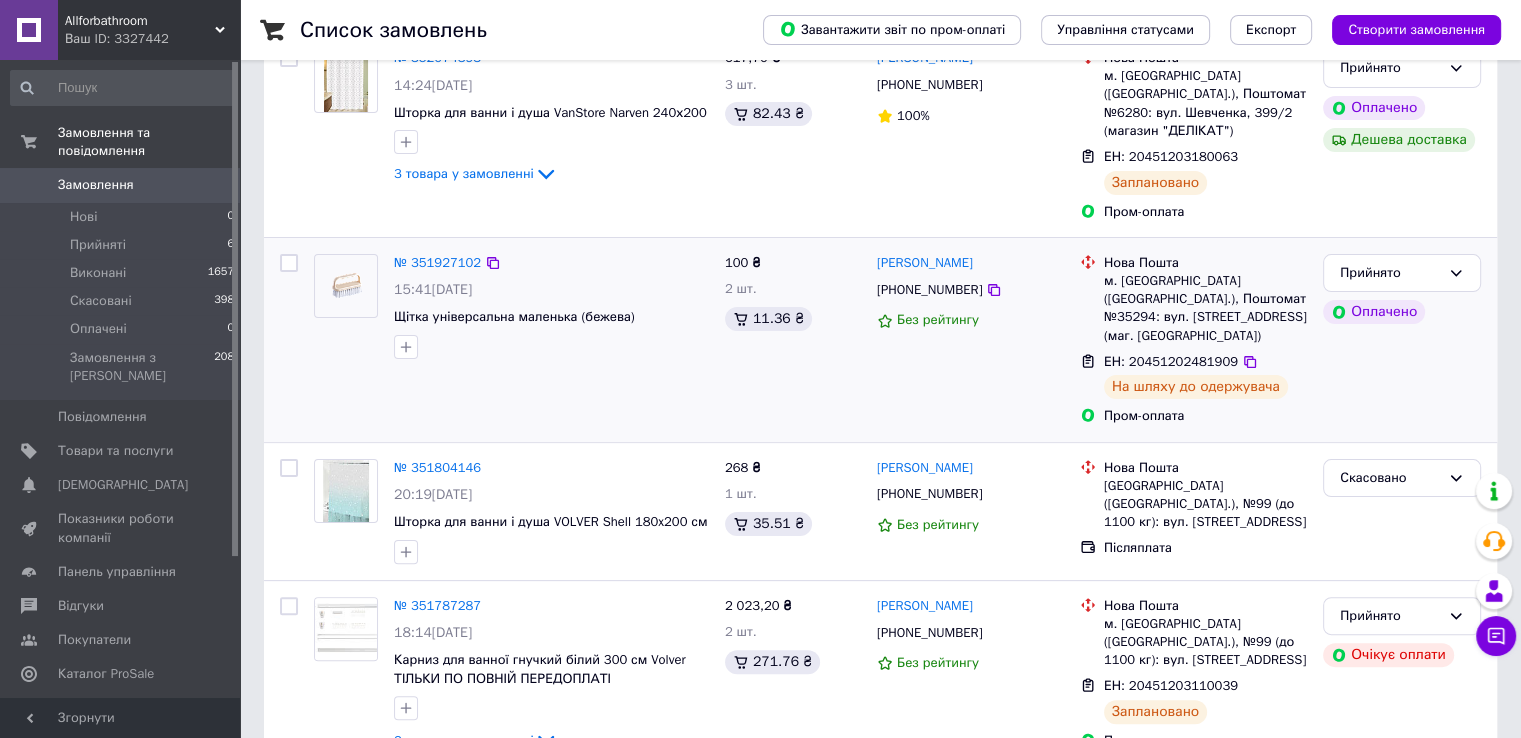 scroll, scrollTop: 400, scrollLeft: 0, axis: vertical 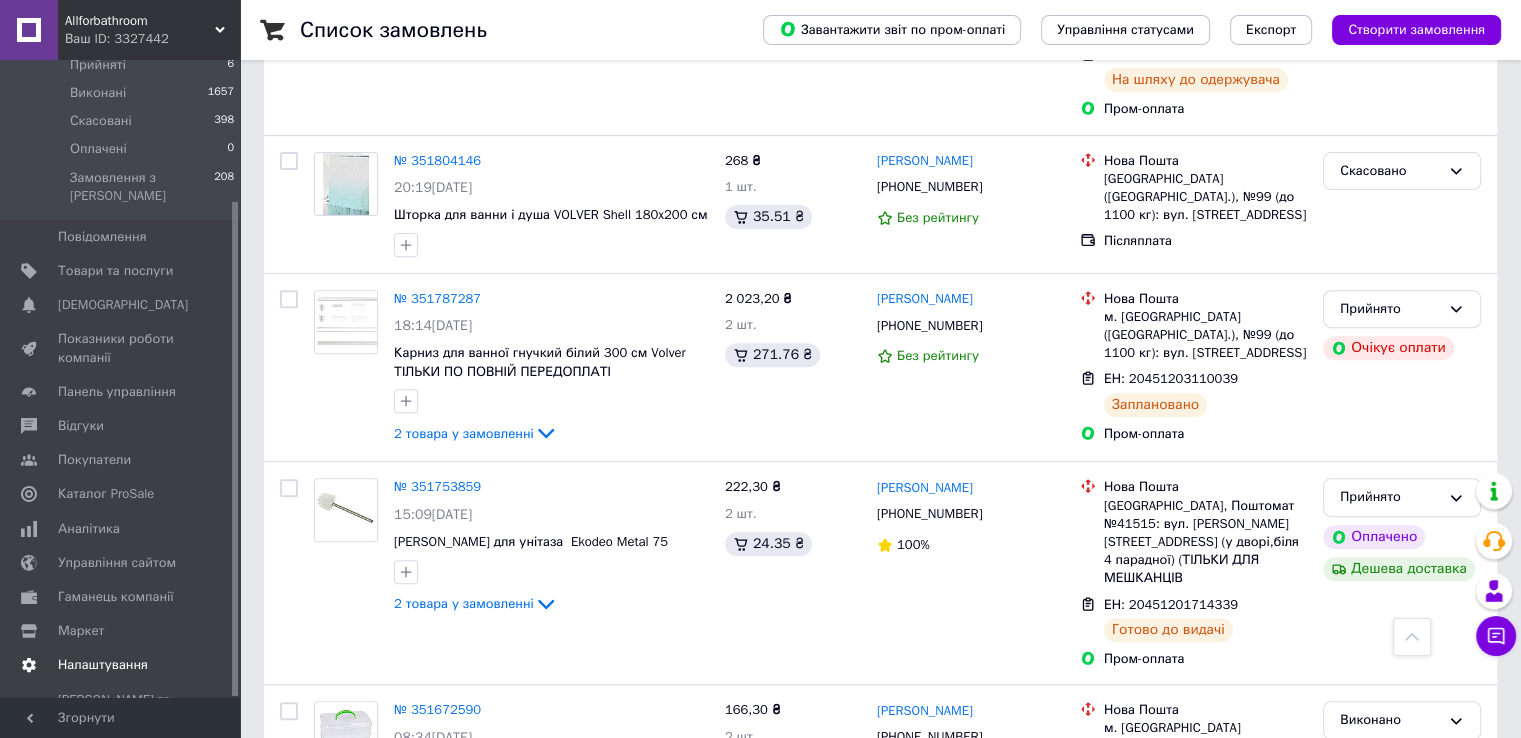 click on "Налаштування" at bounding box center [123, 665] 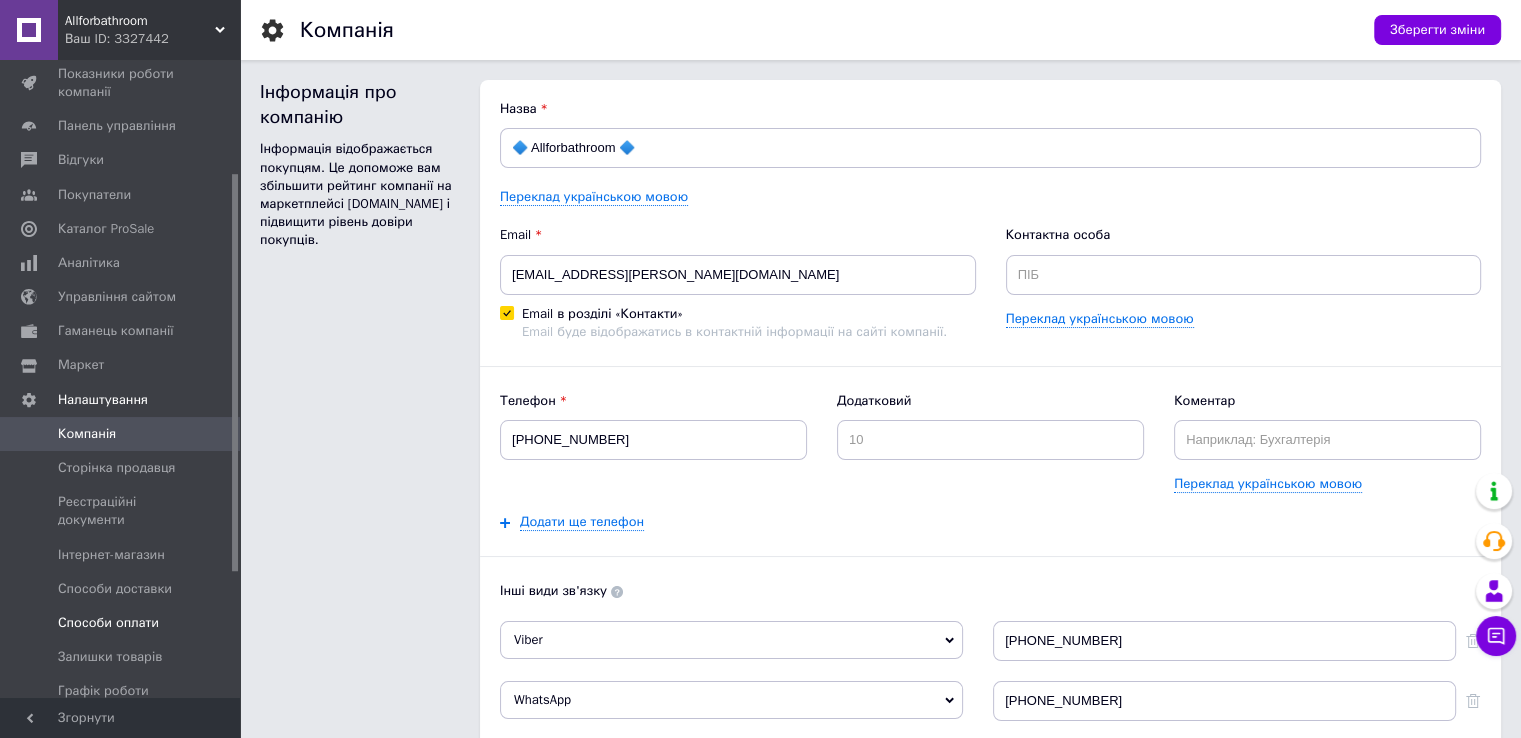 scroll, scrollTop: 0, scrollLeft: 0, axis: both 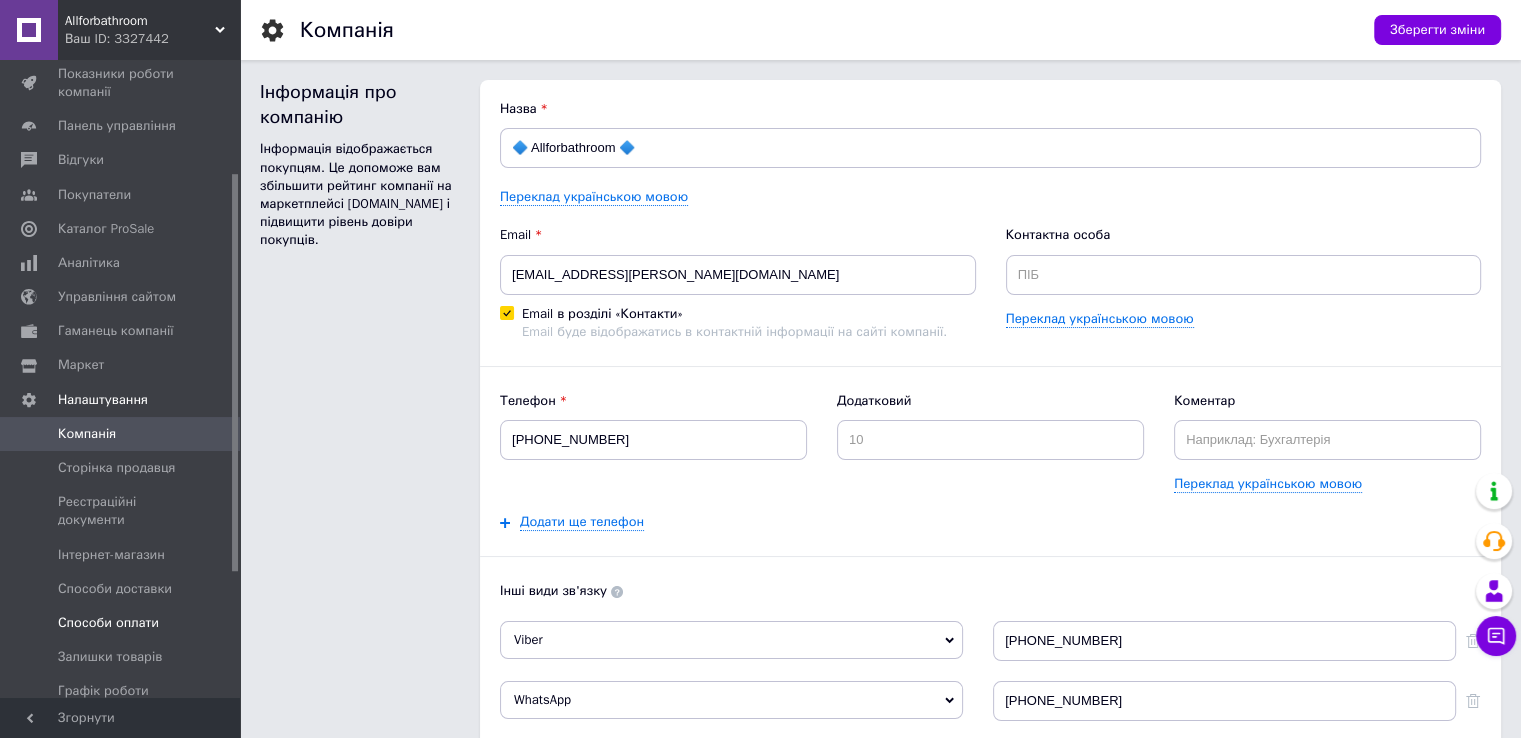 click on "Способи оплати" at bounding box center [108, 623] 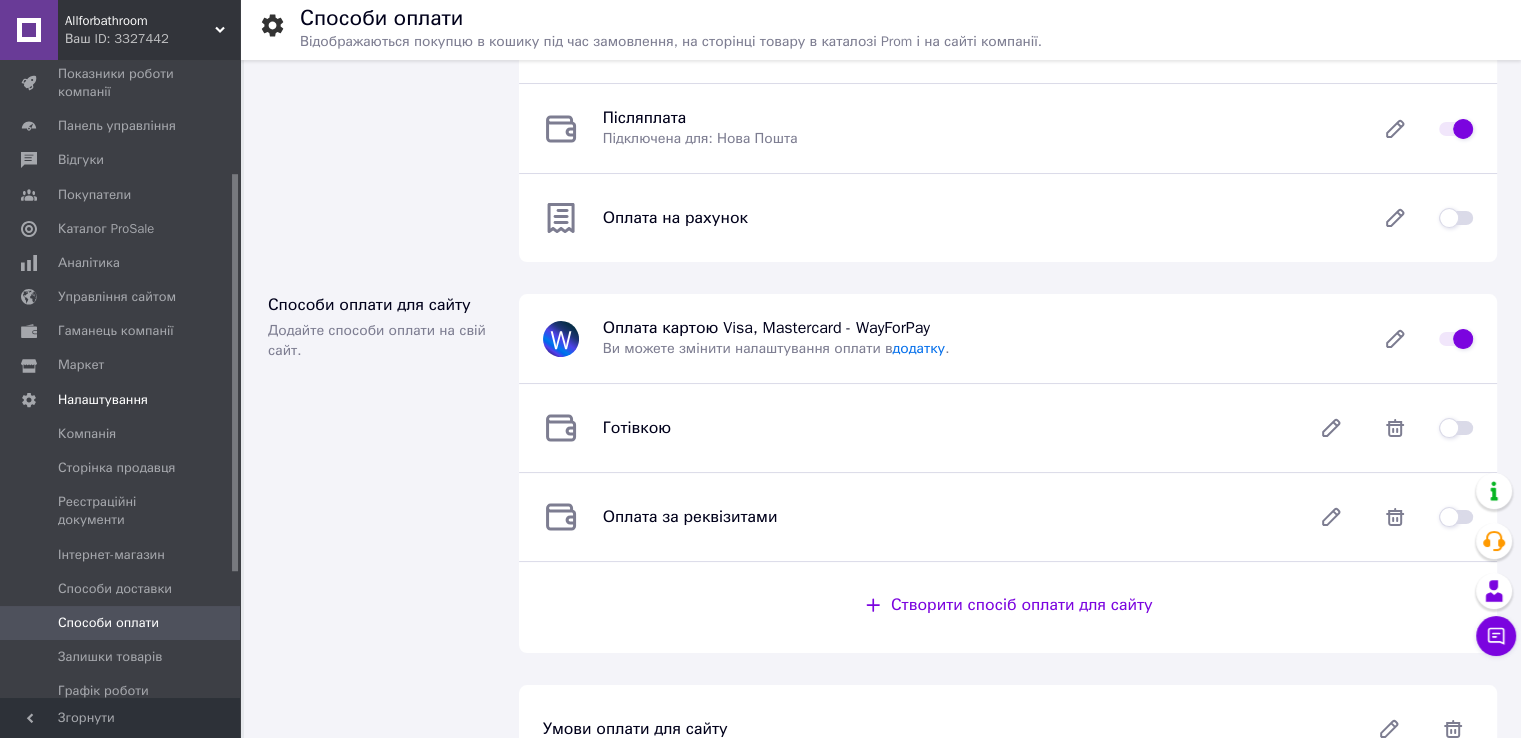 scroll, scrollTop: 200, scrollLeft: 0, axis: vertical 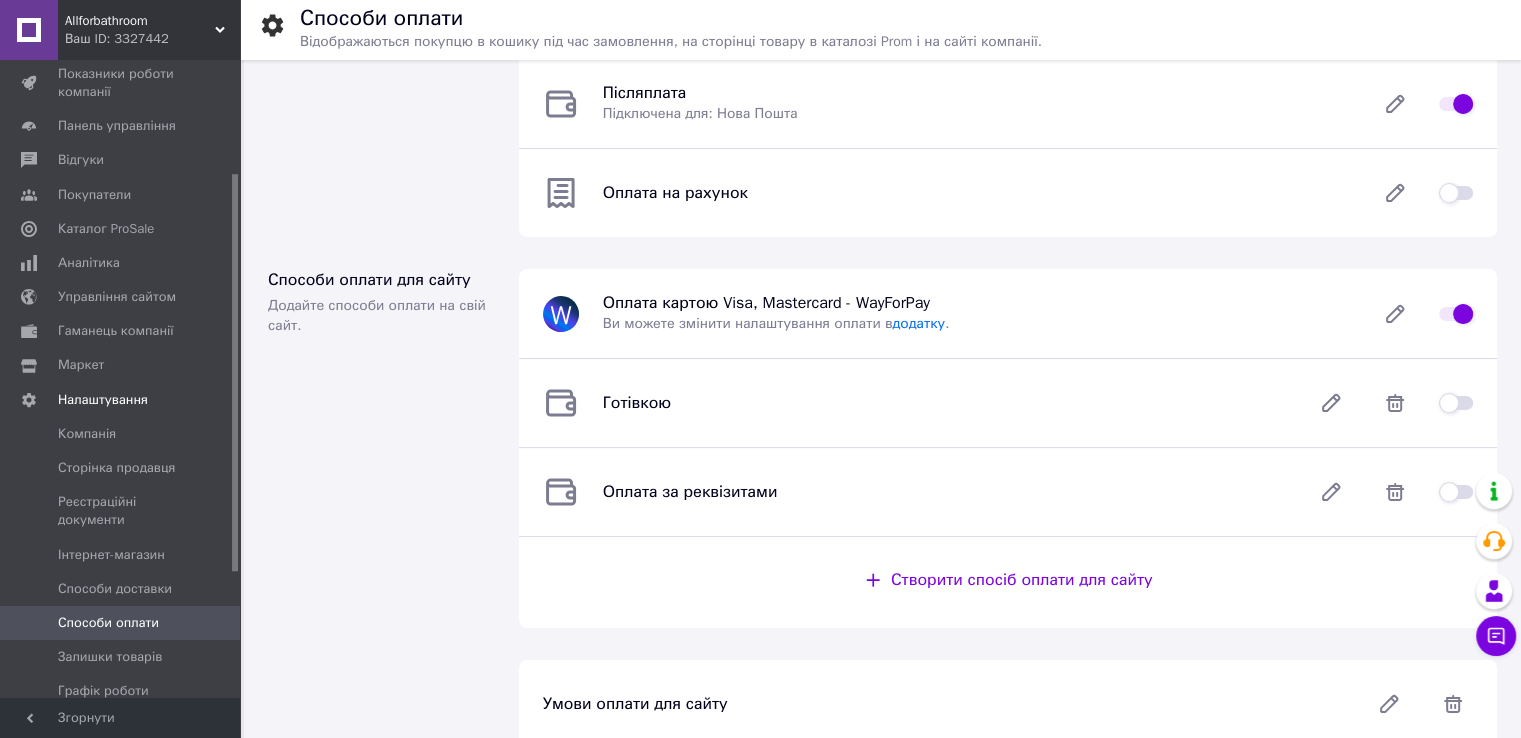click at bounding box center [1456, 492] 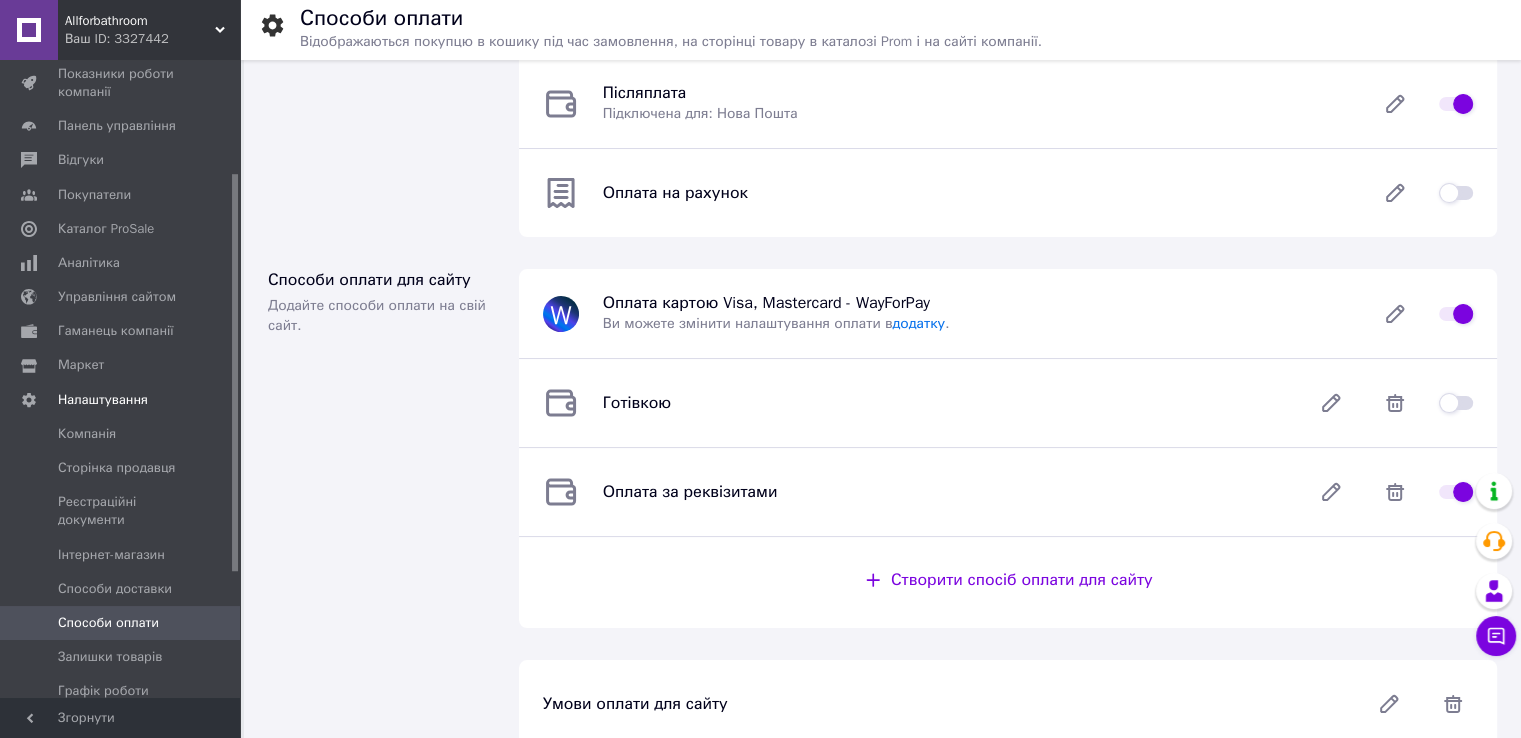 checkbox on "true" 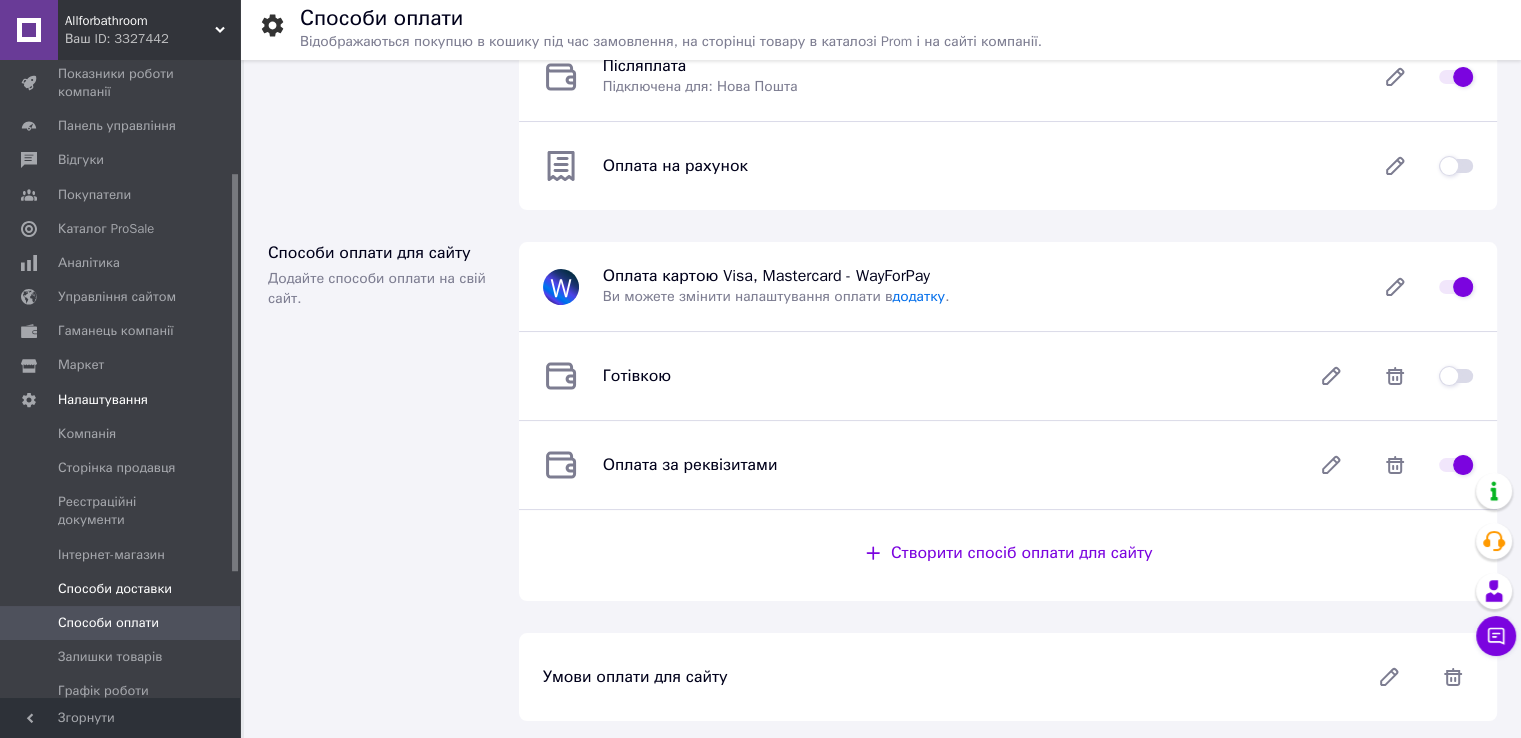 click on "Способи доставки" at bounding box center [115, 589] 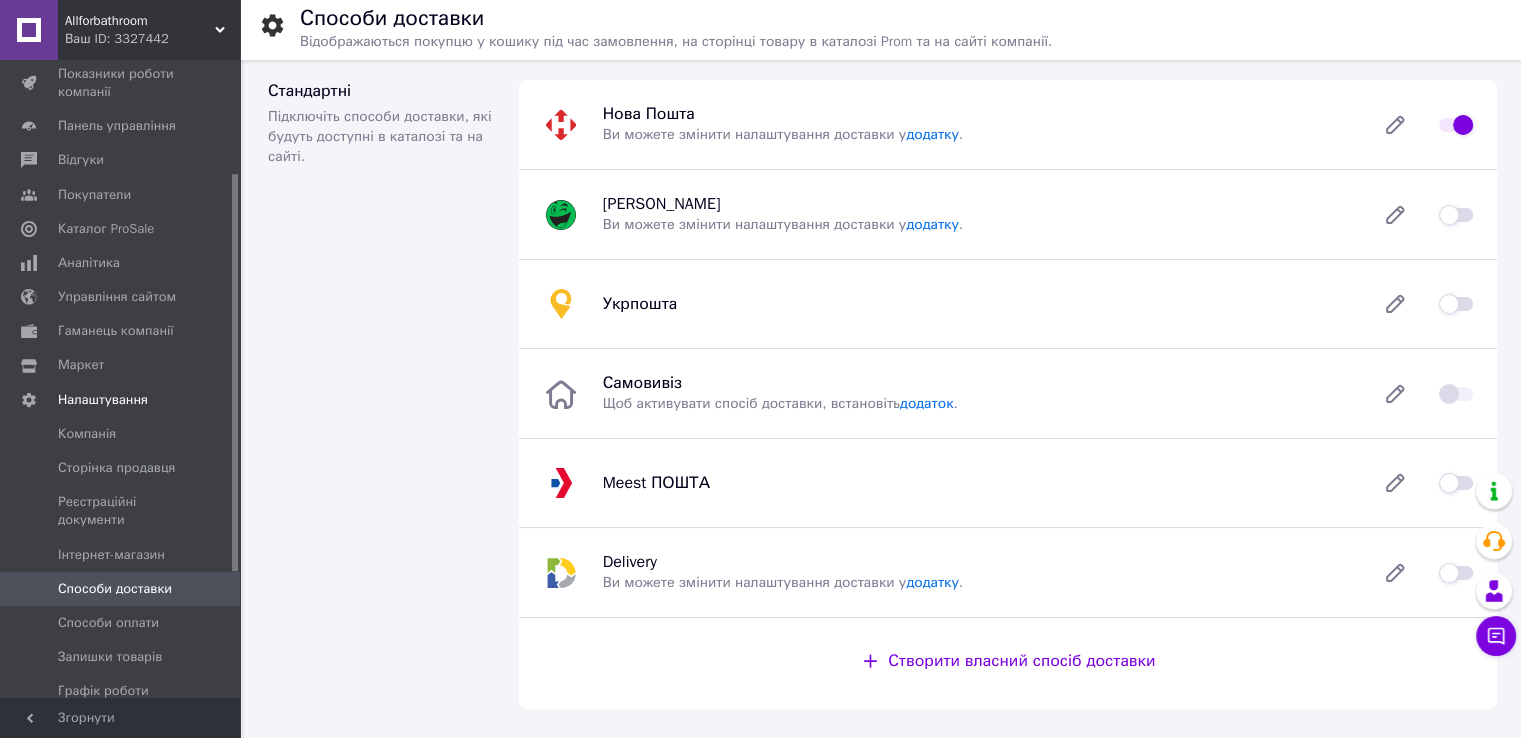click at bounding box center [1456, 215] 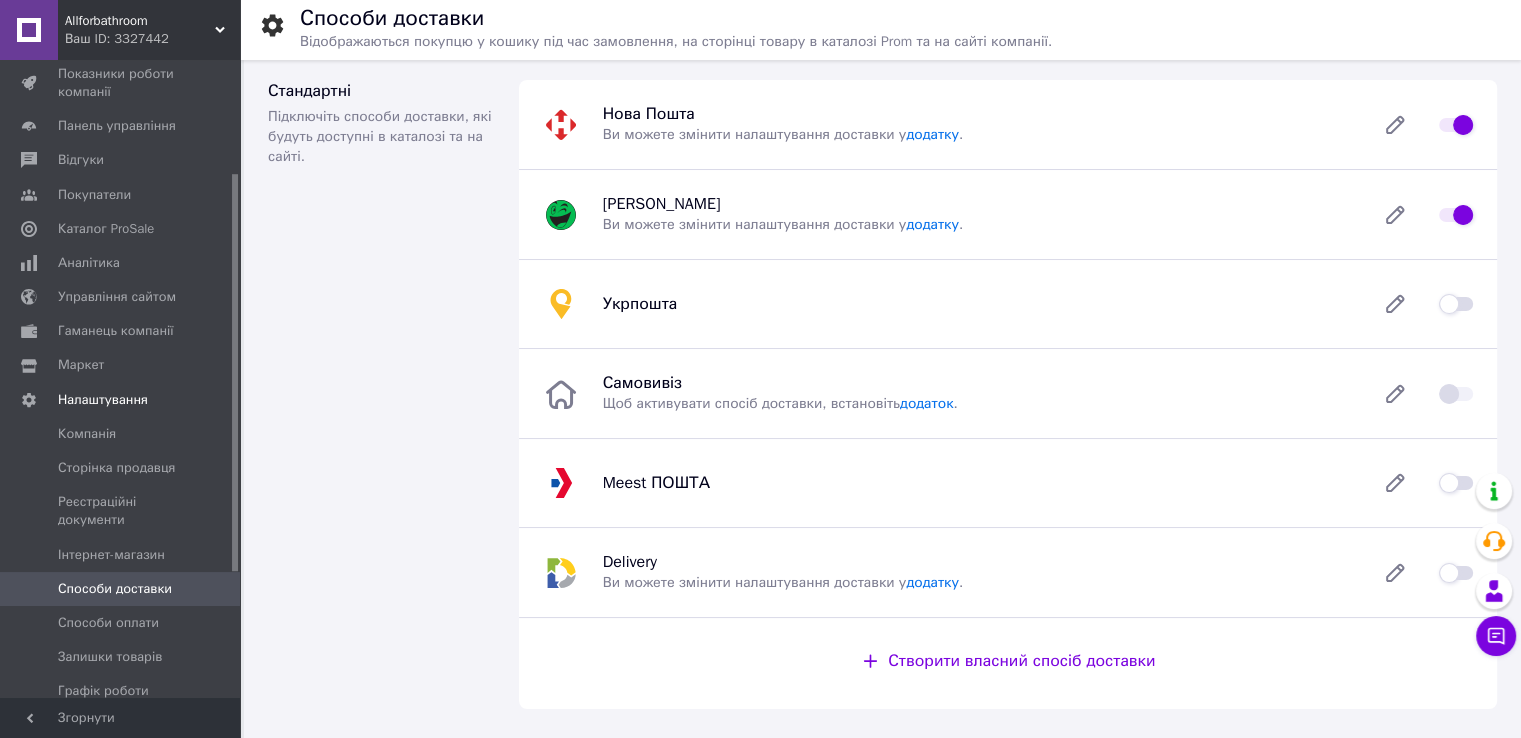 checkbox on "true" 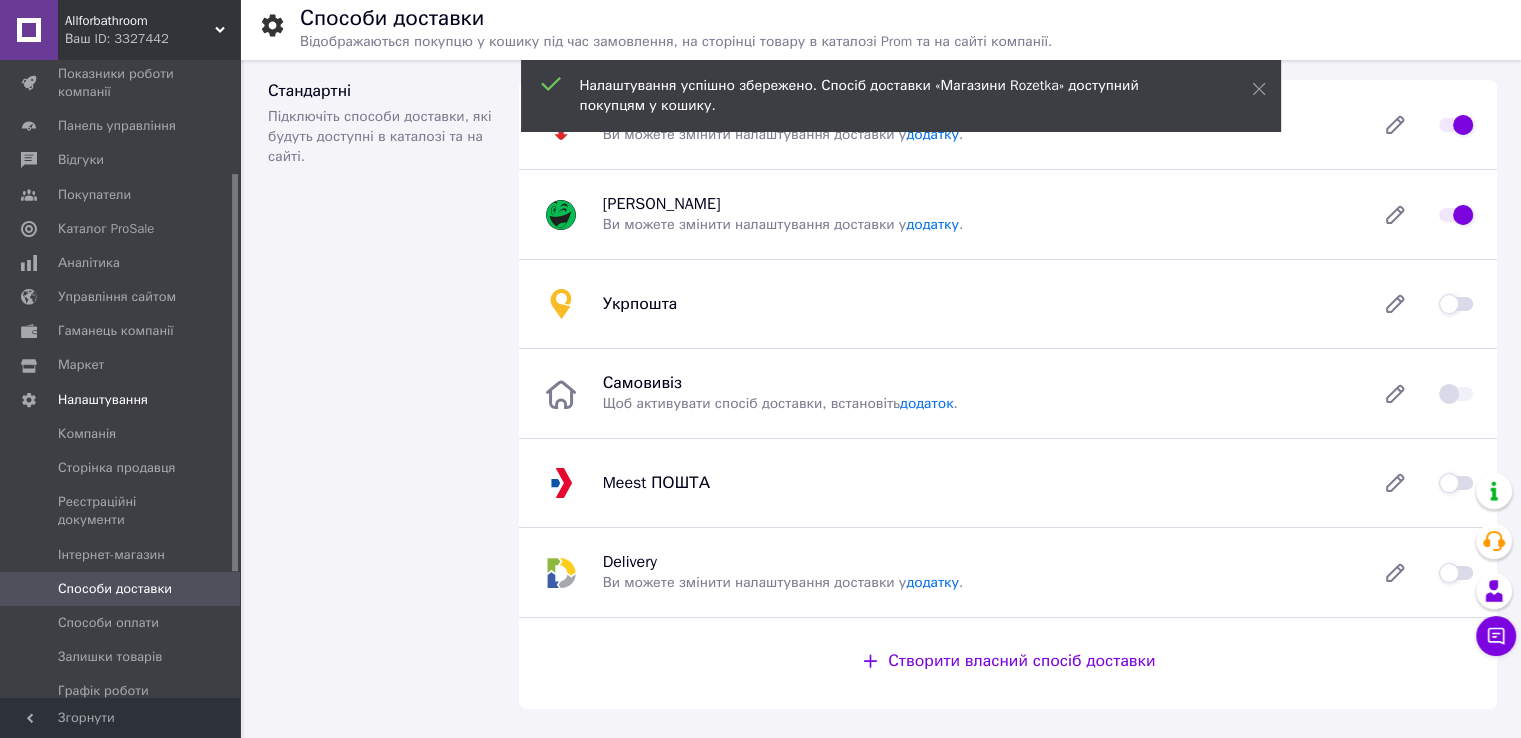 click at bounding box center [1456, 304] 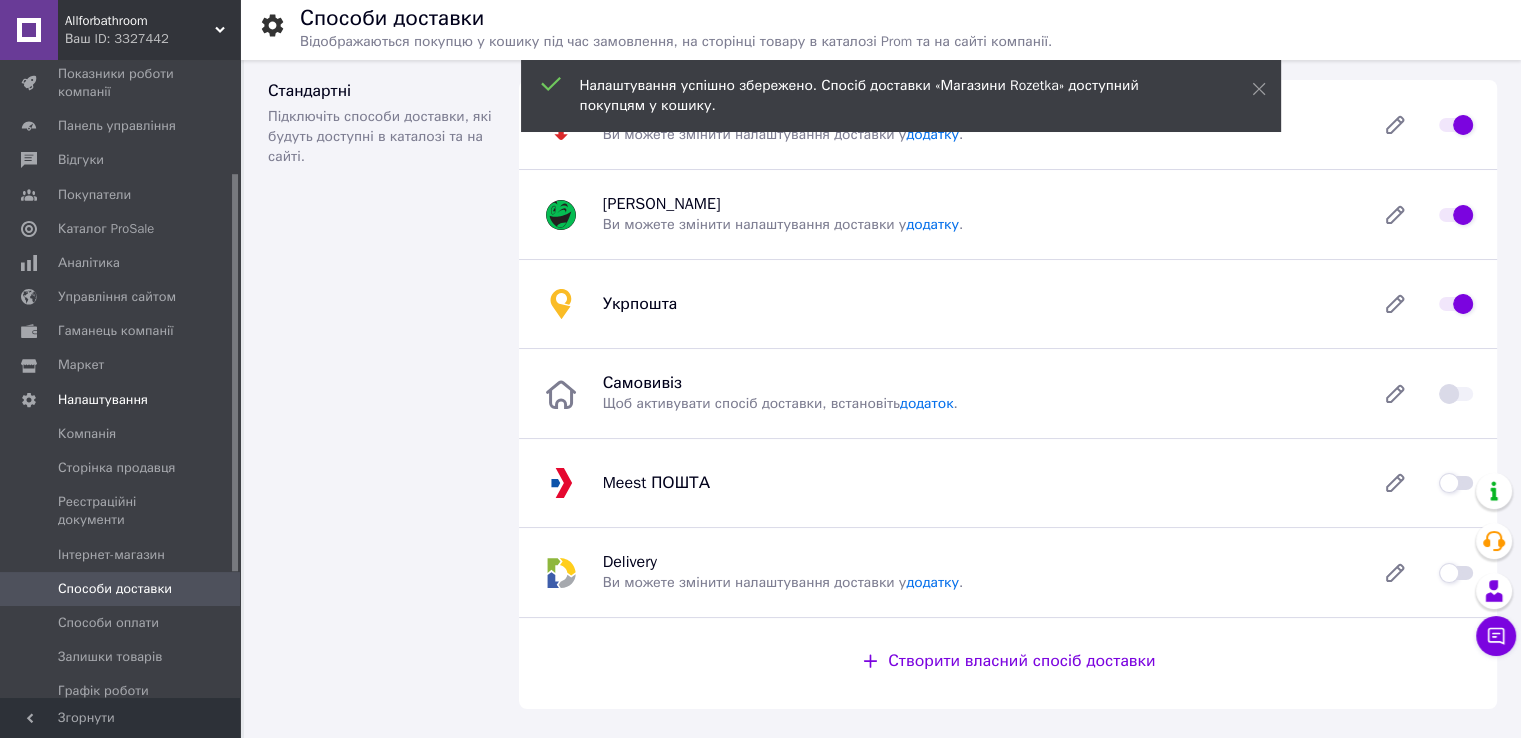 checkbox on "true" 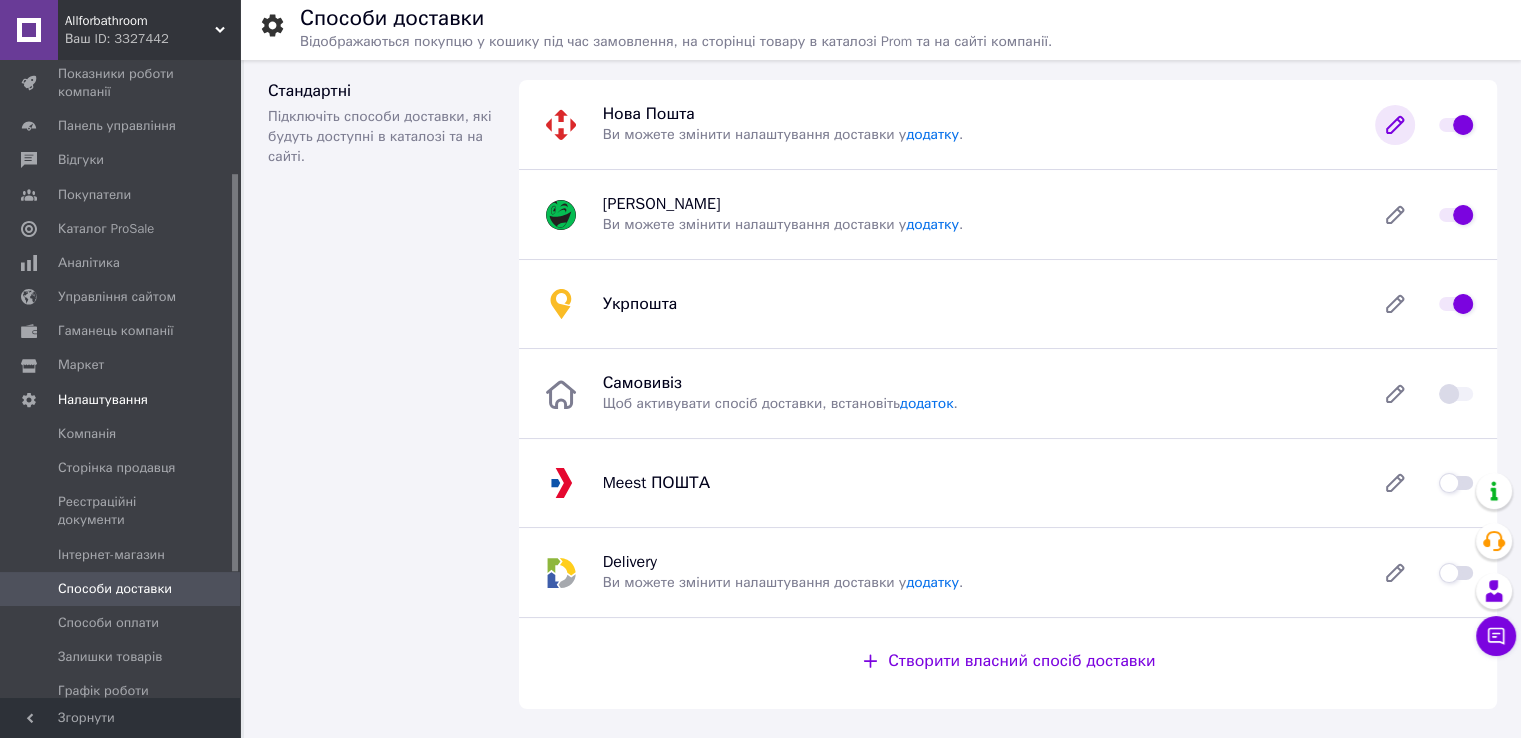 click 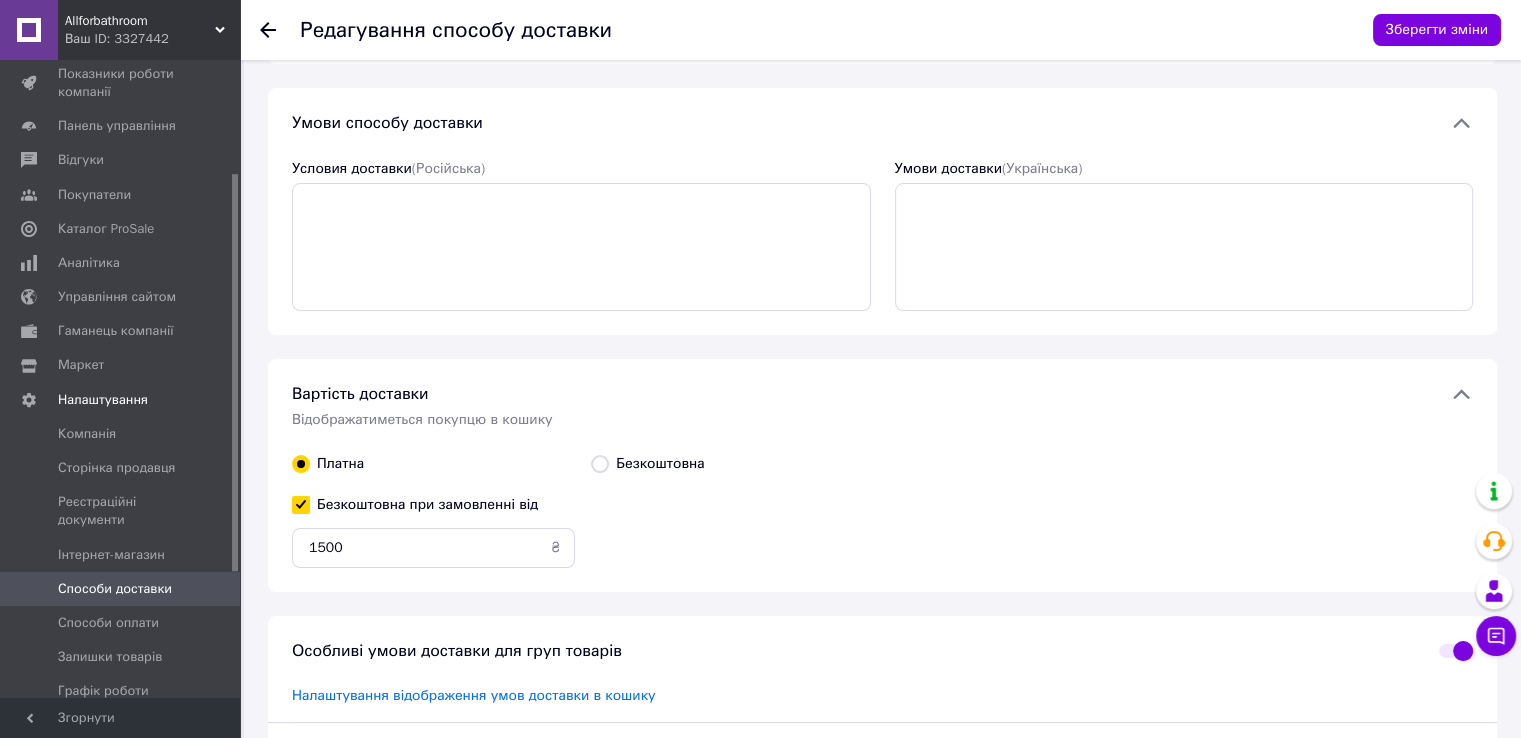 scroll, scrollTop: 0, scrollLeft: 0, axis: both 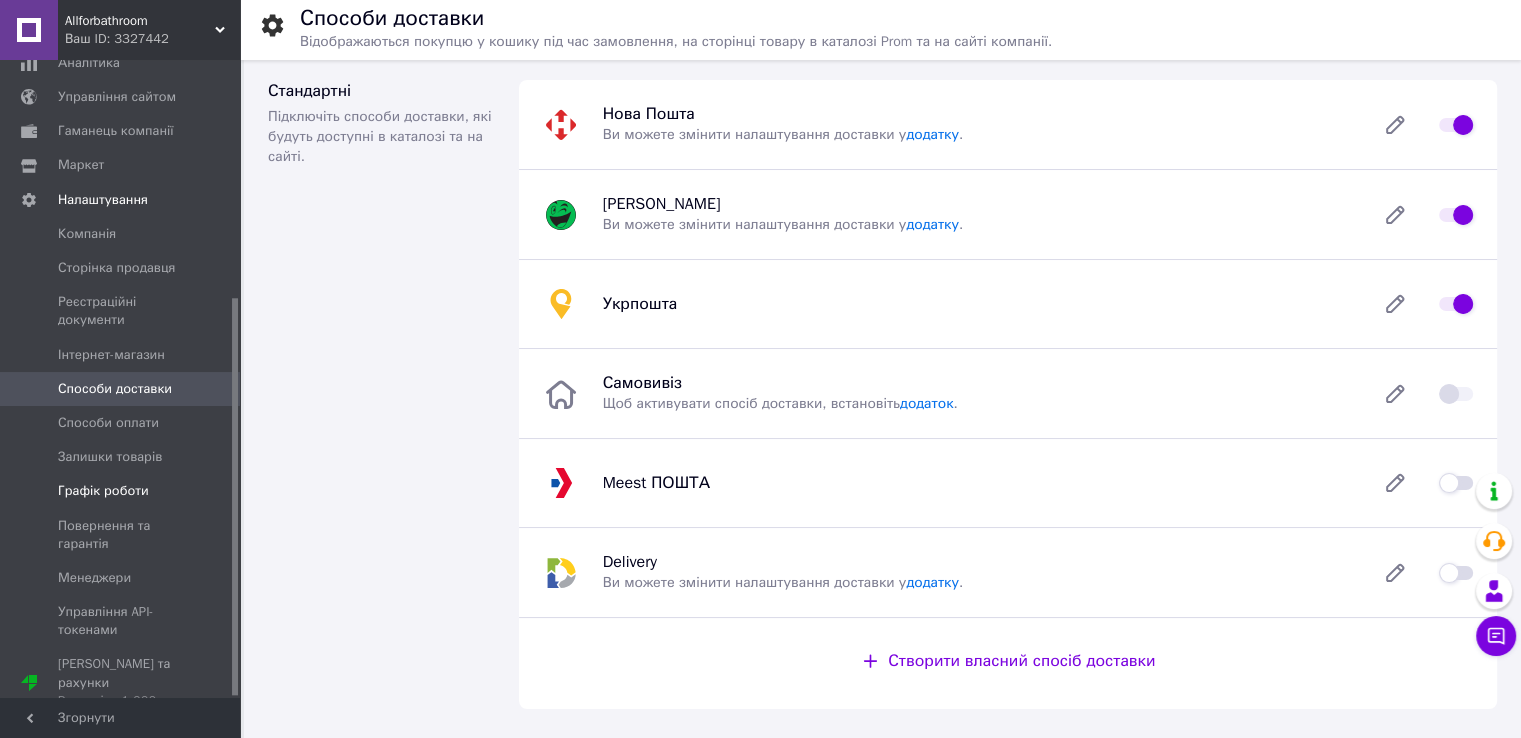 click on "Графік роботи" at bounding box center [103, 491] 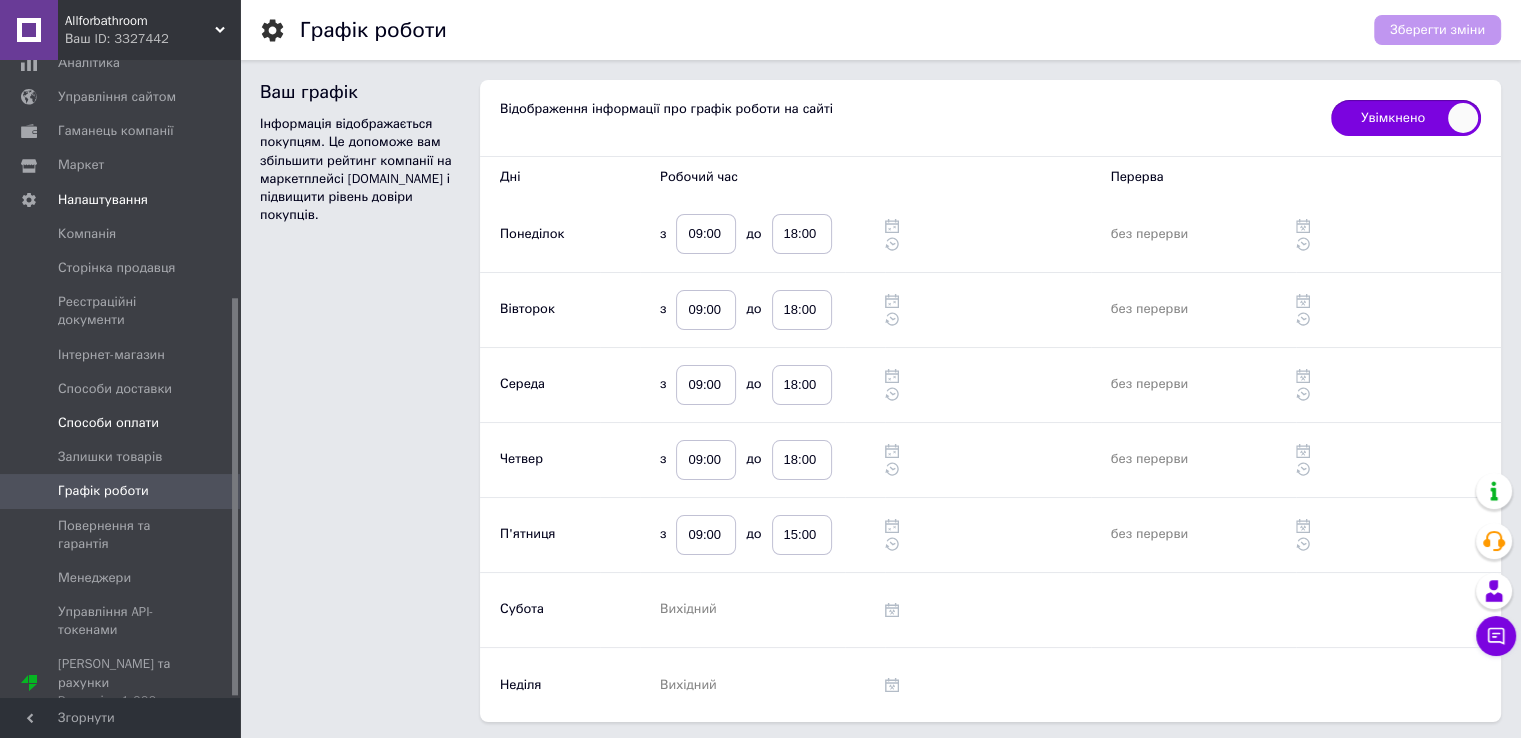 click on "Способи оплати" at bounding box center (108, 423) 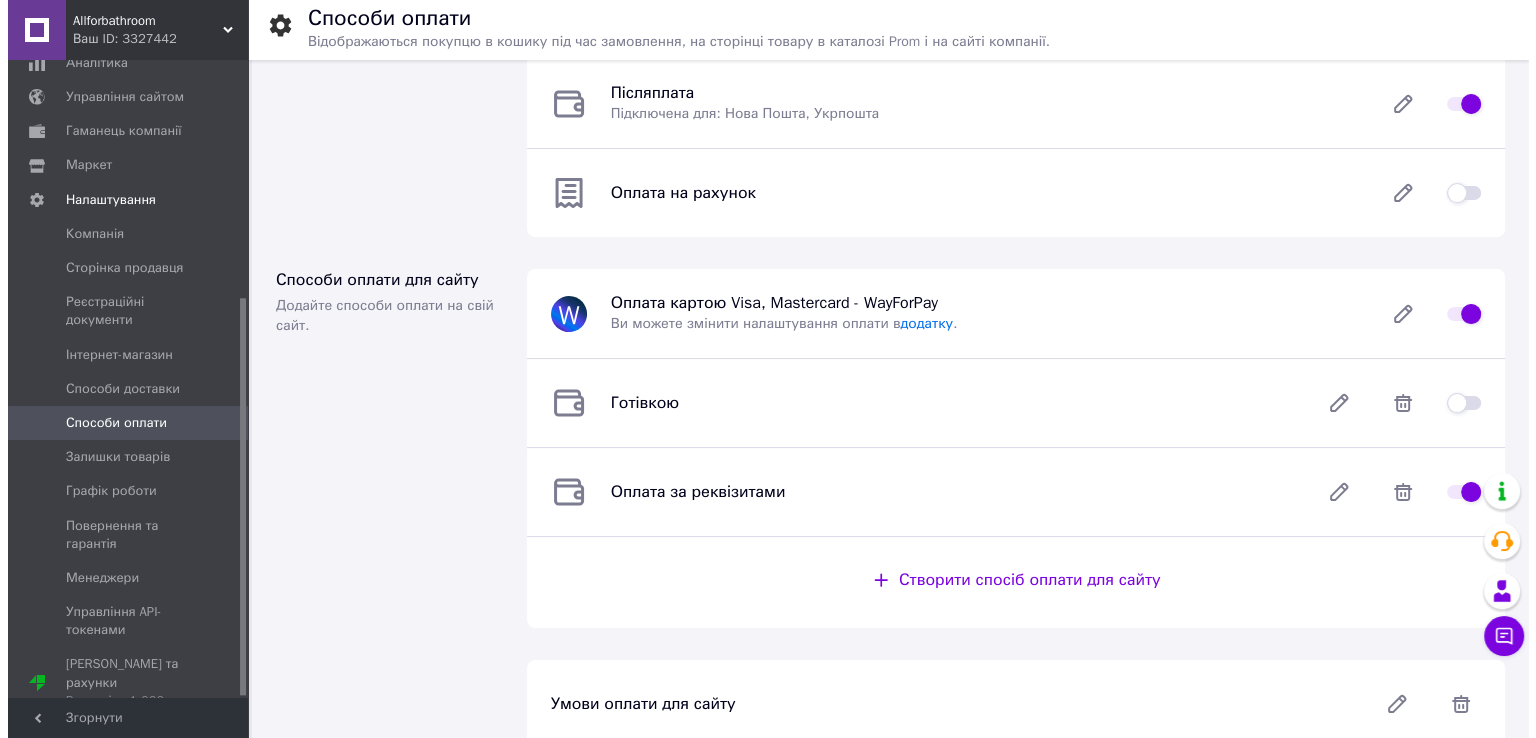 scroll, scrollTop: 227, scrollLeft: 0, axis: vertical 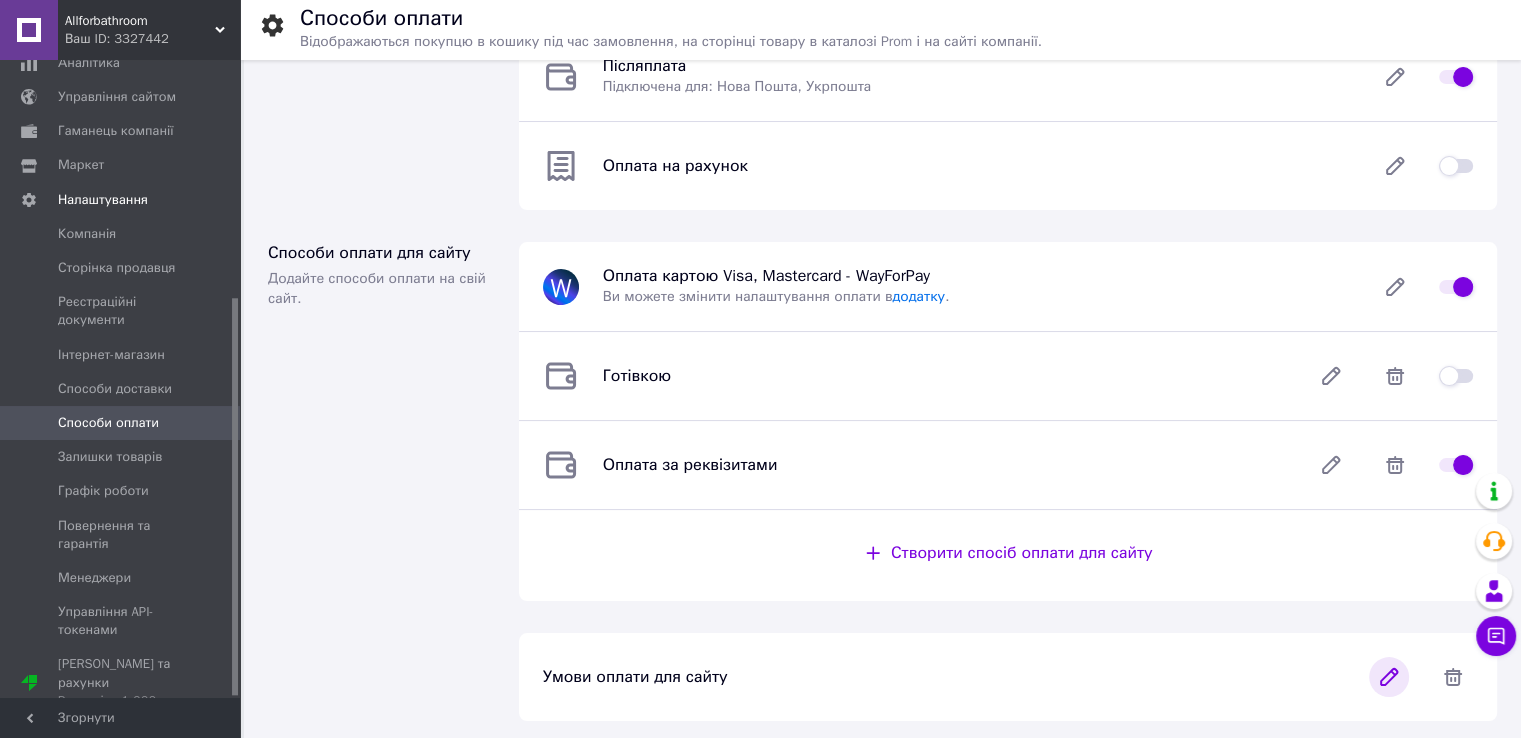 click 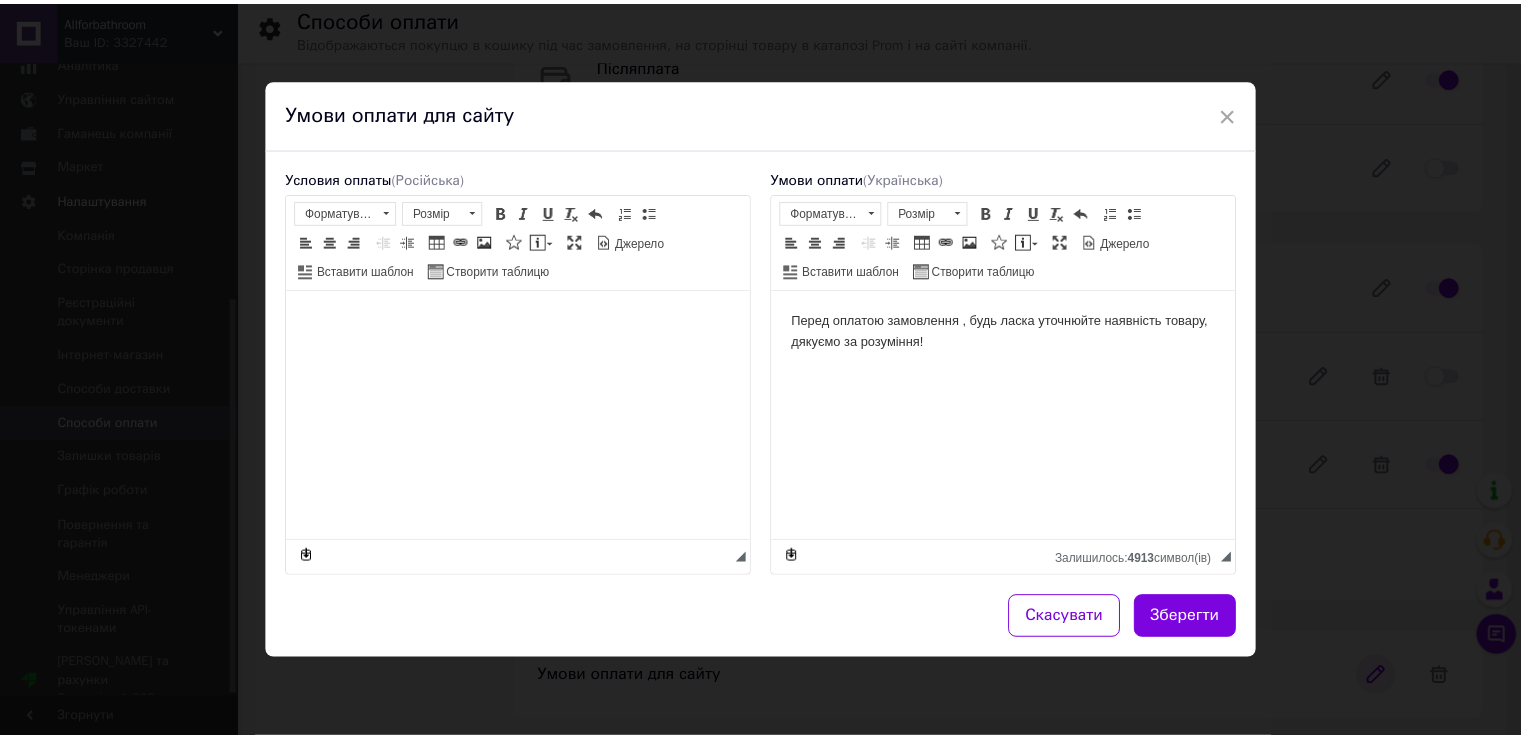 scroll, scrollTop: 0, scrollLeft: 0, axis: both 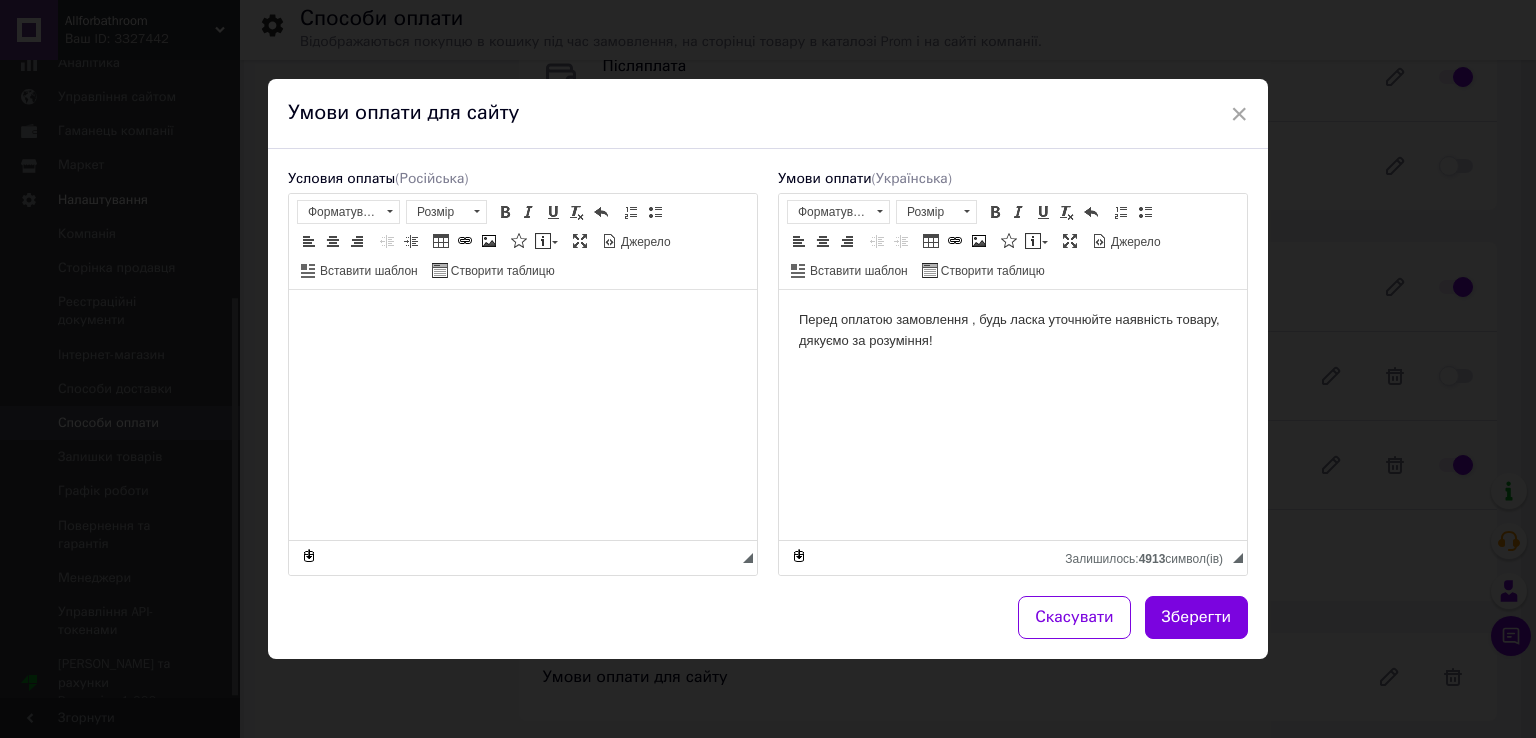 click on "Перед оплатою замовлення , будь ласка уточнюйте наявність товару, дякуємо за розуміння!" at bounding box center [1013, 330] 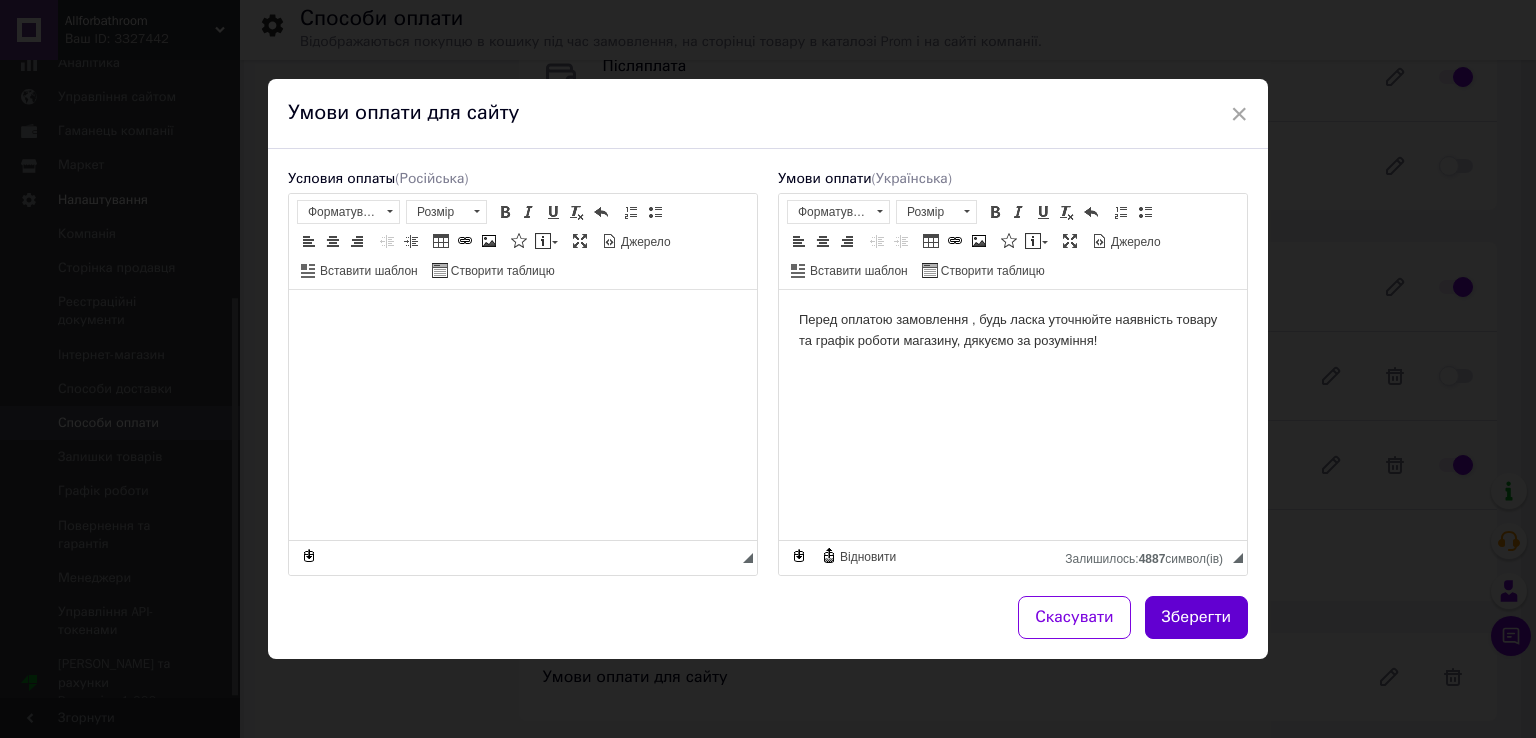 click on "Зберегти" at bounding box center [1197, 617] 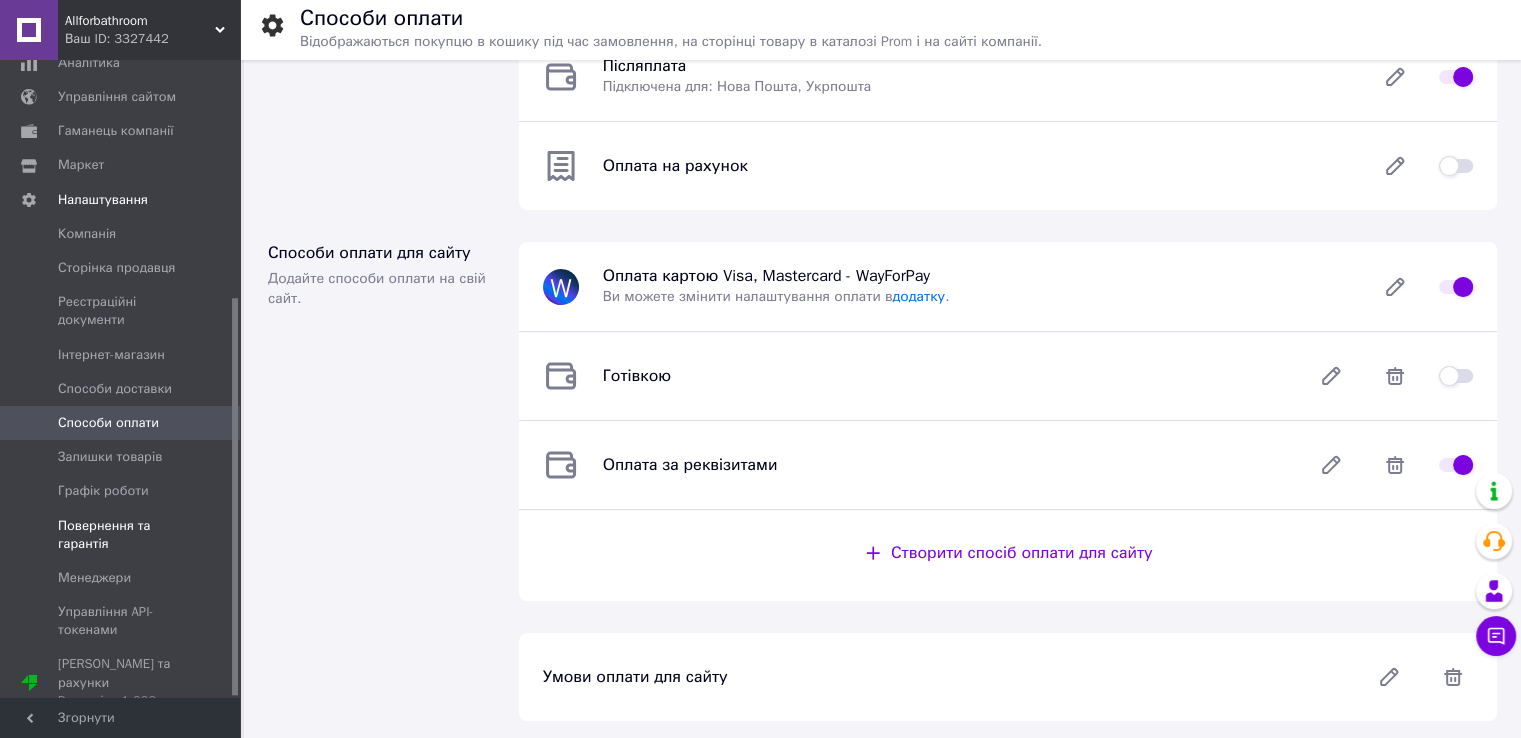click on "Повернення та гарантія" at bounding box center (121, 535) 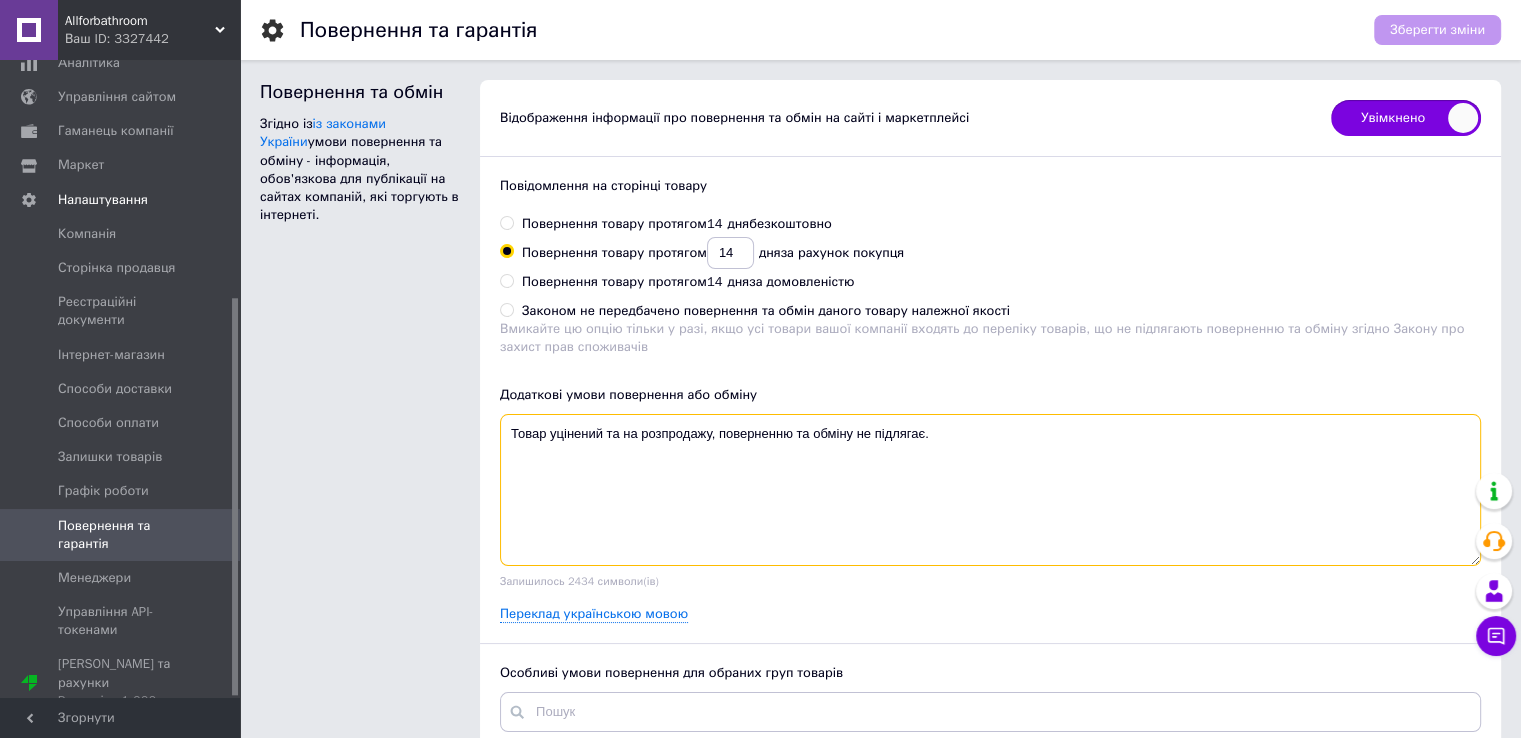 click on "Товар уцінений та на розпродажу, поверненню та обміну не підлягає." at bounding box center [990, 490] 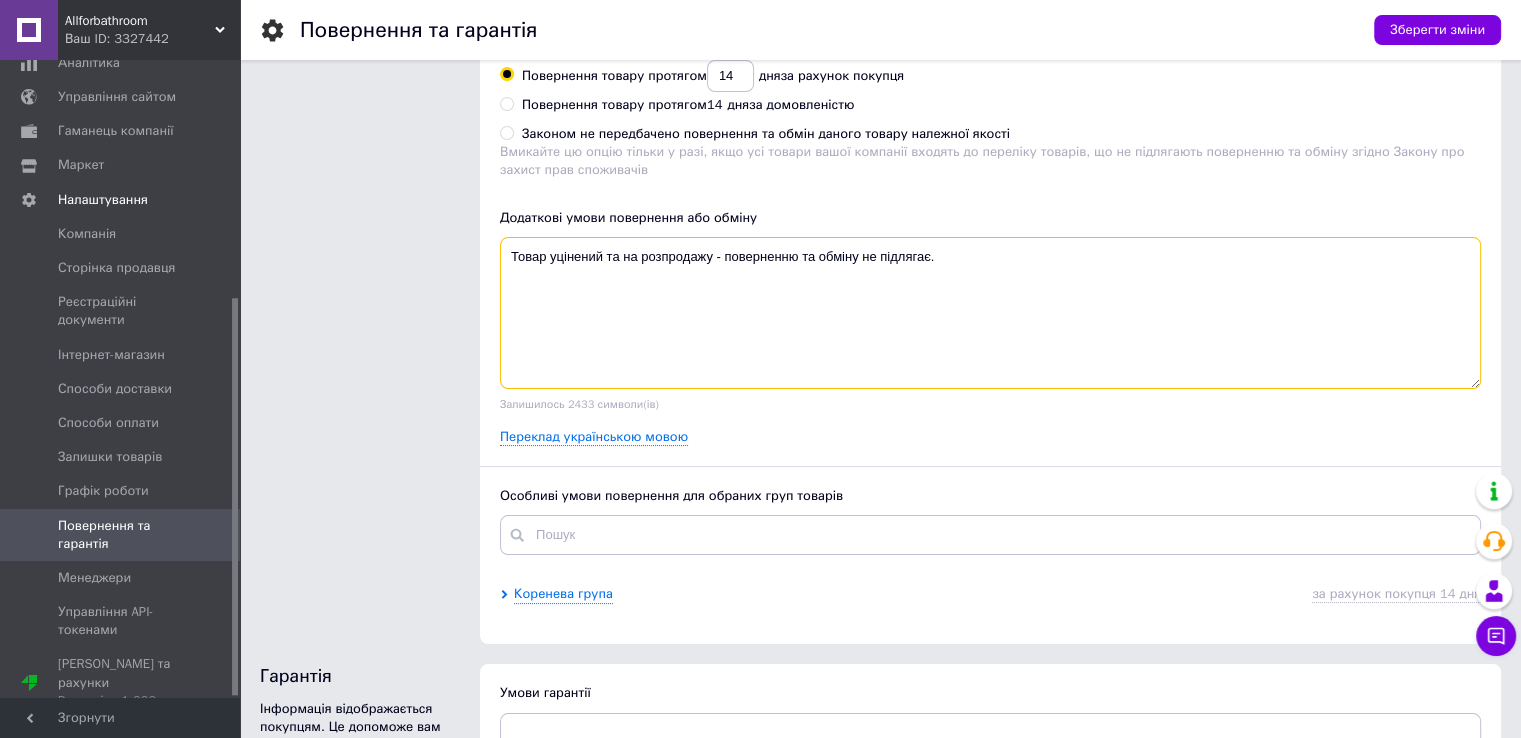 scroll, scrollTop: 124, scrollLeft: 0, axis: vertical 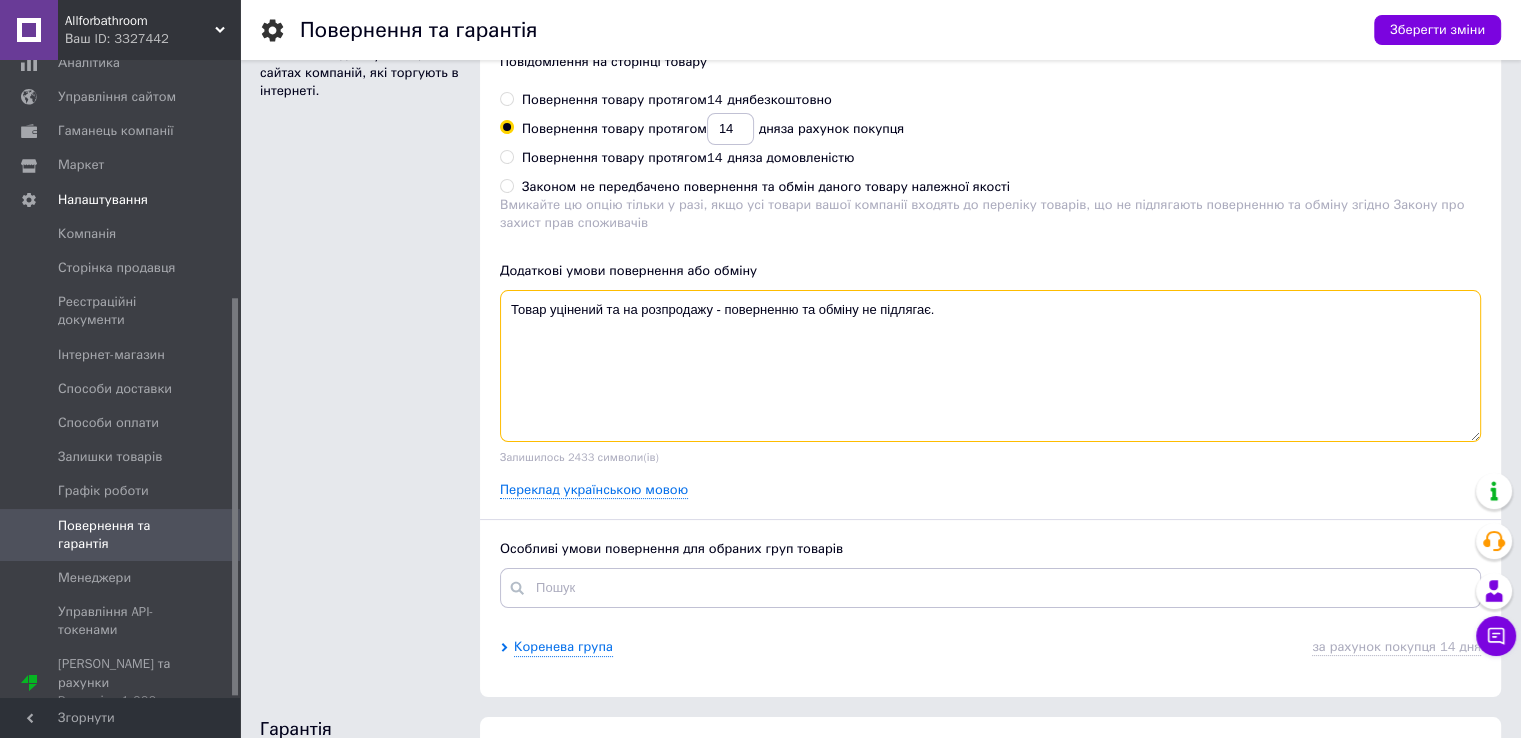 click on "Товар уцінений та на розпродажу - поверненню та обміну не підлягає." at bounding box center [990, 366] 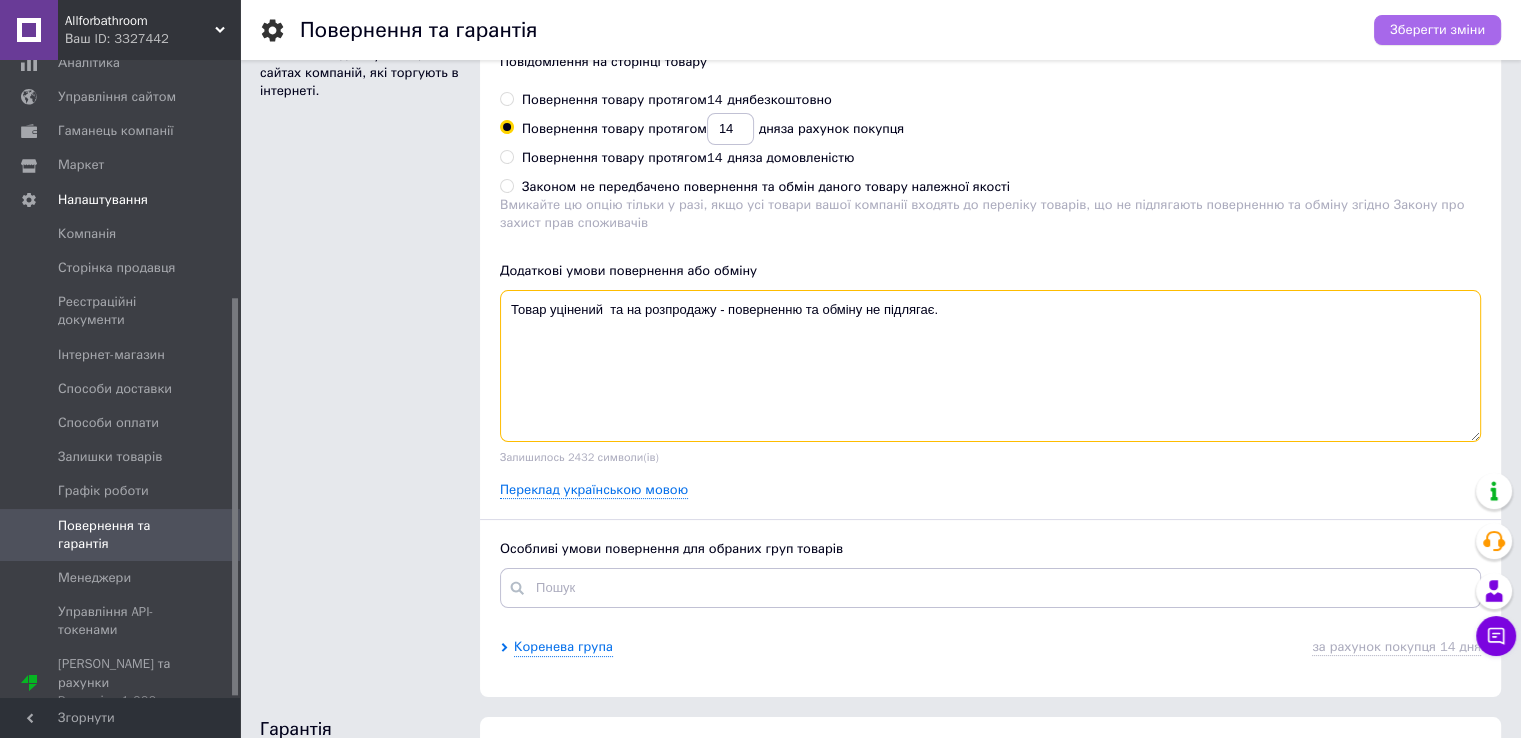 type on "Товар уцінений  та на розпродажу - поверненню та обміну не підлягає." 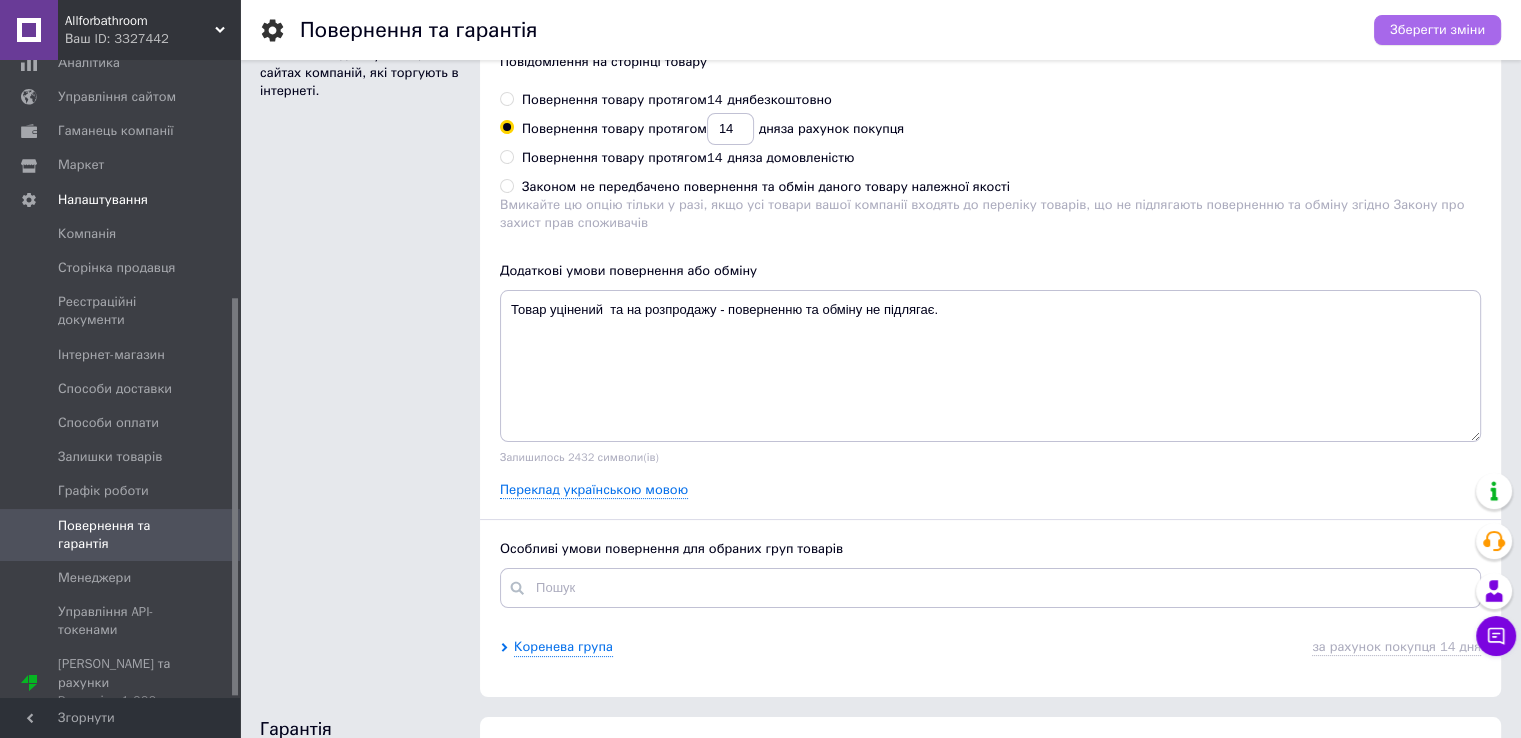 click on "Зберегти зміни" at bounding box center [1437, 30] 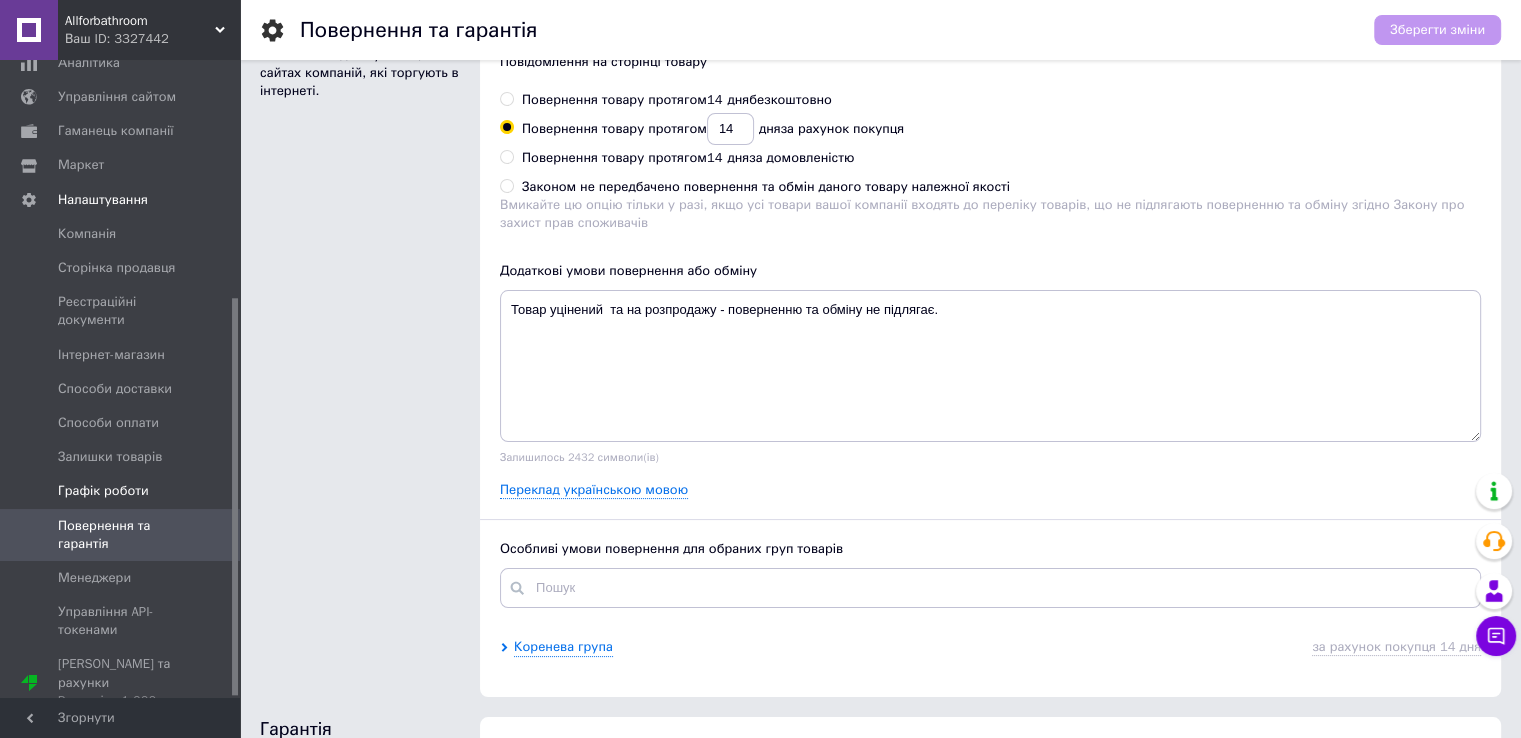 click on "Графік роботи" at bounding box center (103, 491) 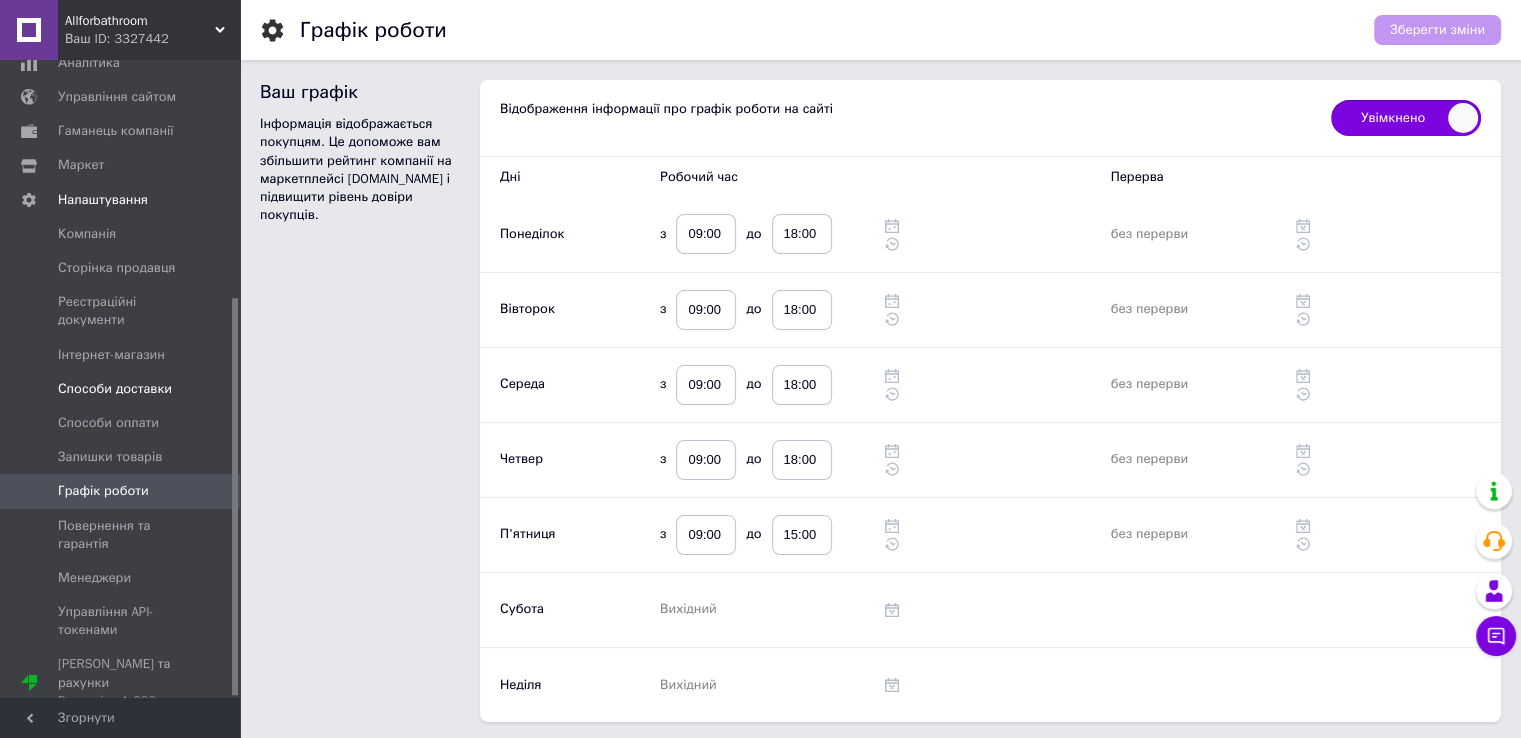 click on "Способи доставки" at bounding box center [115, 389] 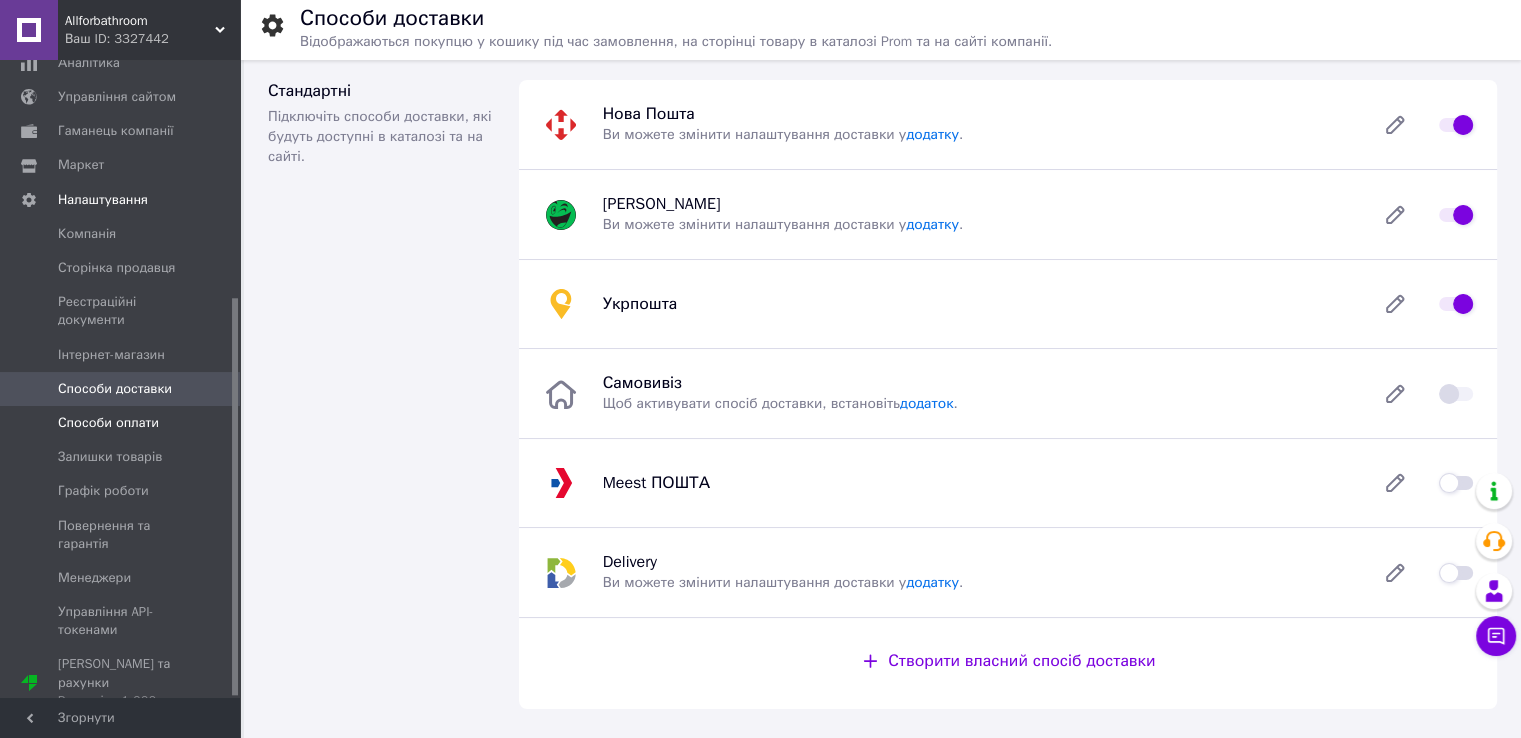 click on "Способи оплати" at bounding box center [108, 423] 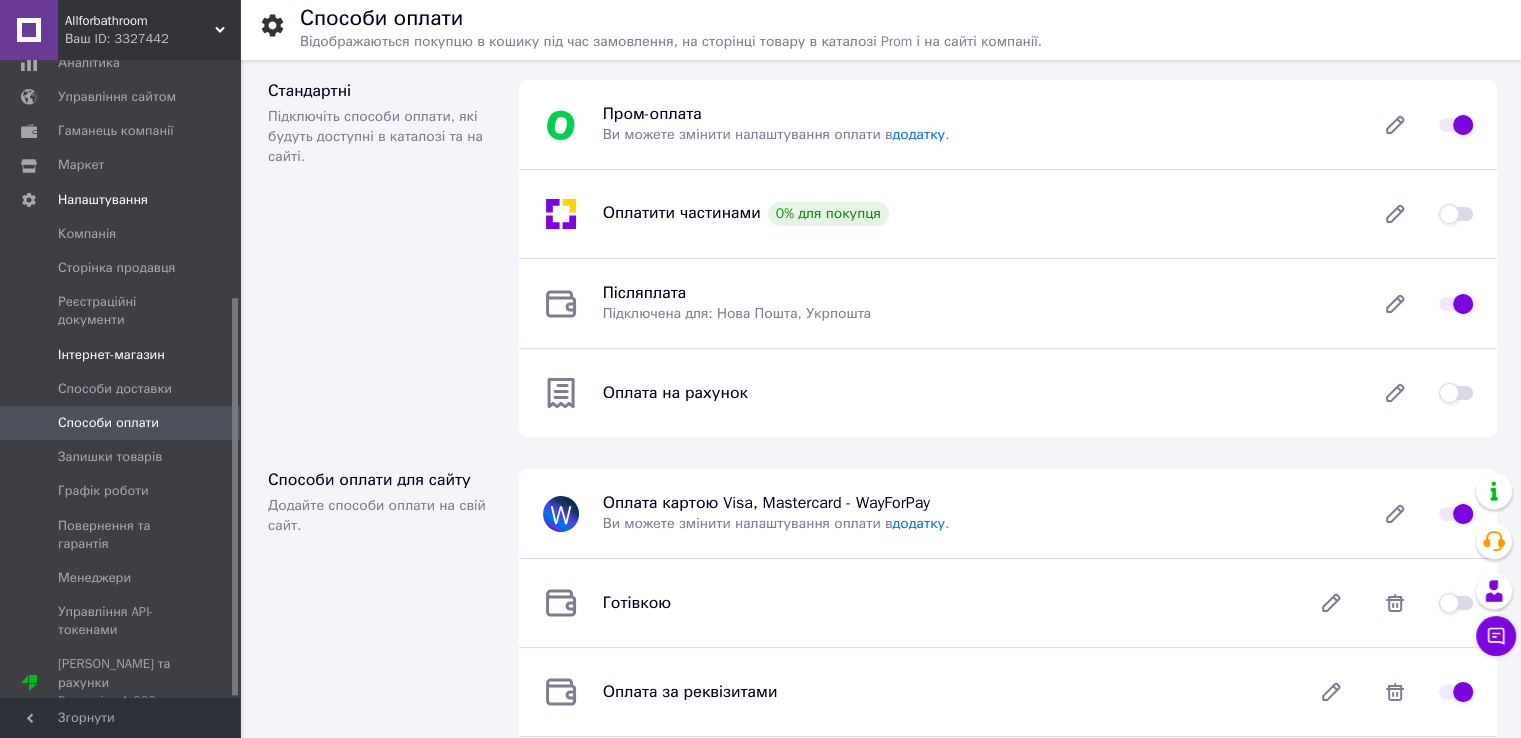click on "Інтернет-магазин" at bounding box center (111, 355) 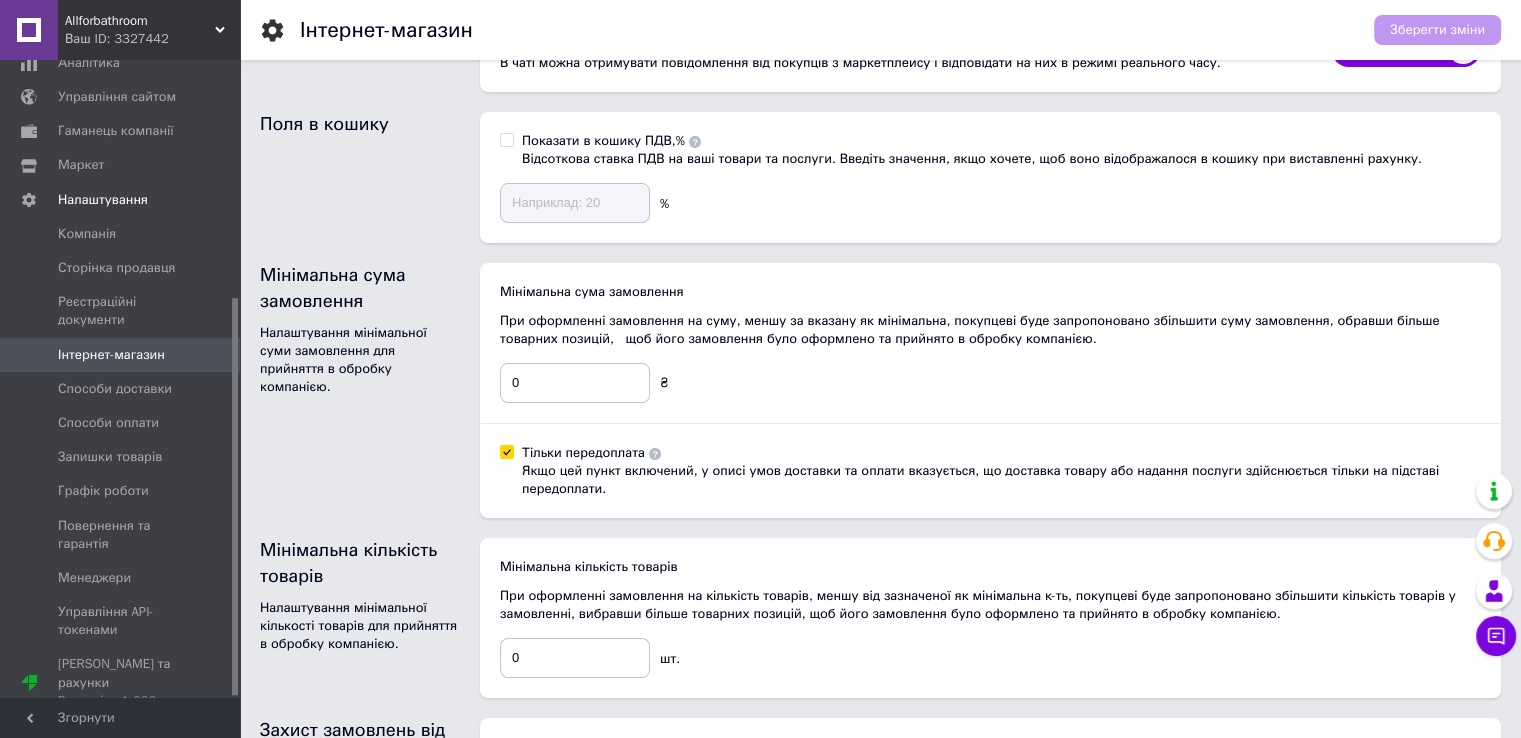 scroll, scrollTop: 200, scrollLeft: 0, axis: vertical 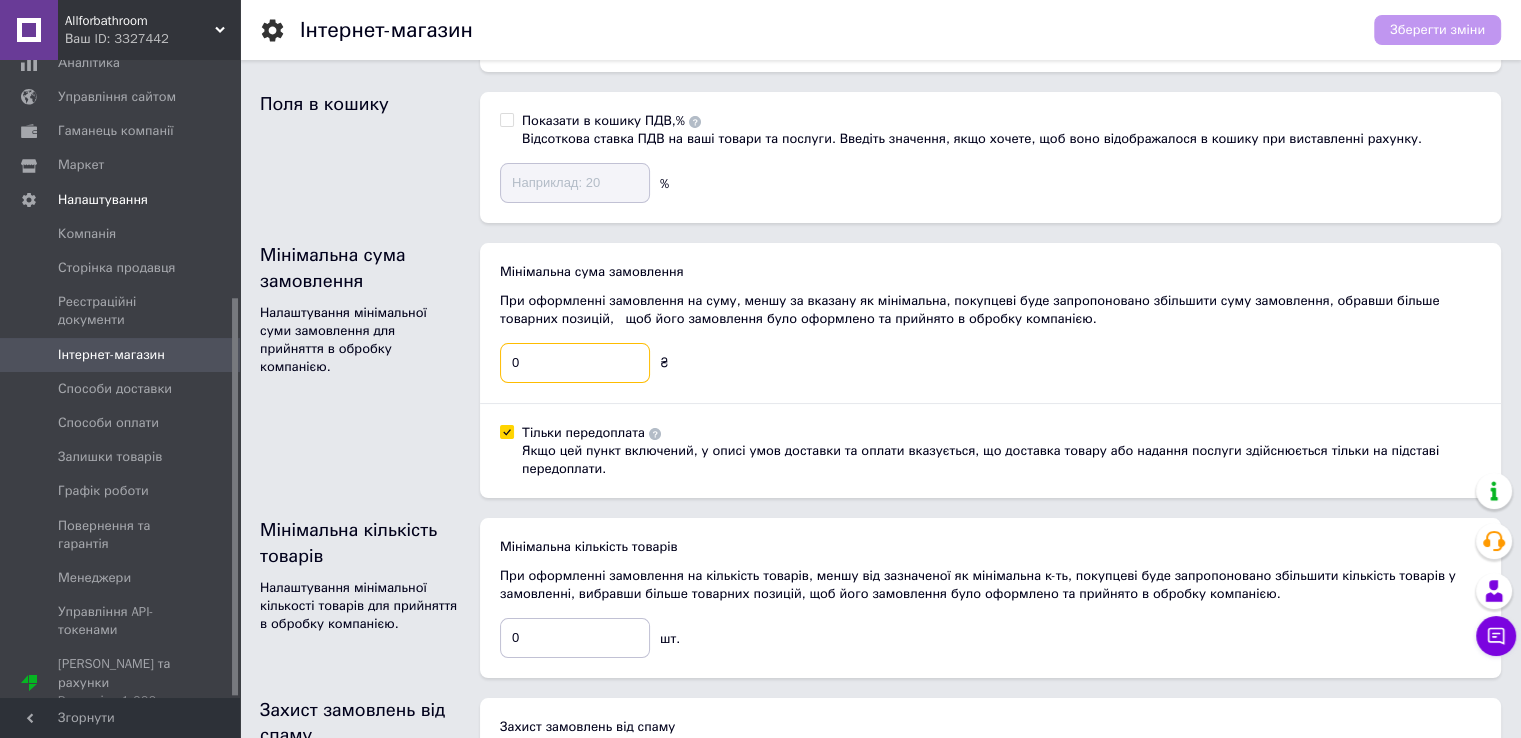 click on "0" at bounding box center [575, 363] 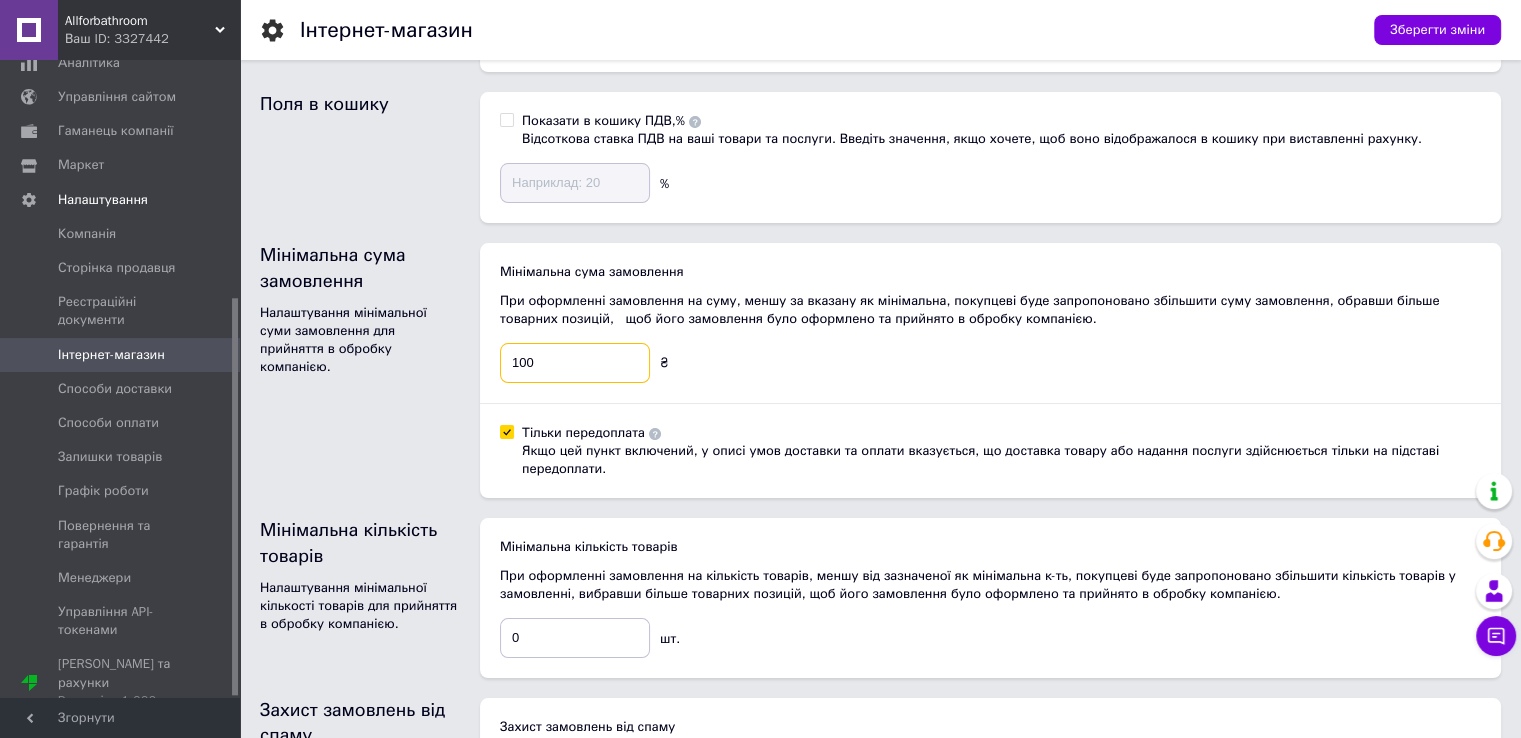 type on "100" 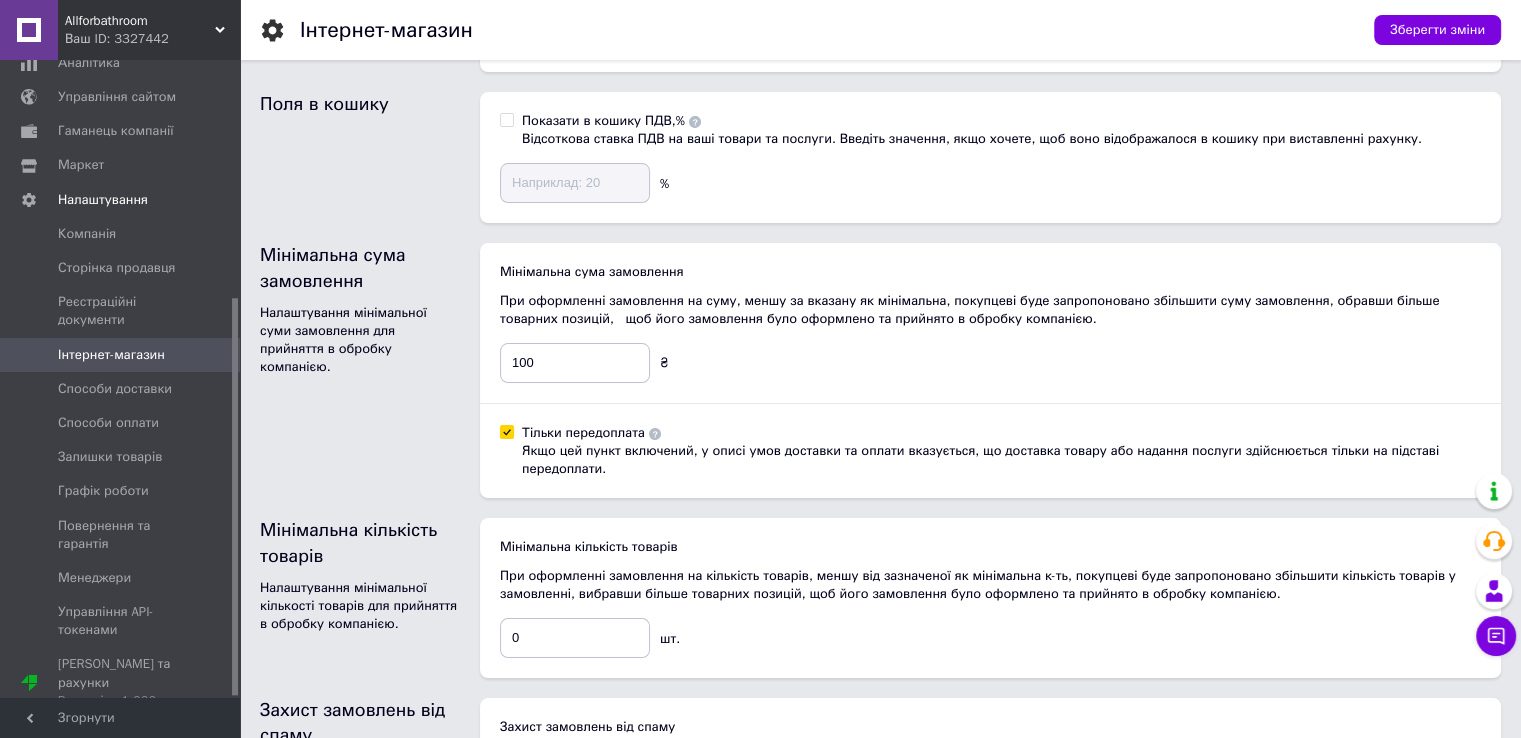 click on "Мінімальна сума замовлення При оформленні замовлення на суму, меншу за вказану як мінімальна,
покупцеві буде запропоновано збільшити суму замовлення, обравши більше товарних позицій,
щоб його замовлення було оформлено та прийнято в обробку компанією. 100 ₴ Тільки передоплата   Якщо цей пункт включений, у описі умов доставки та оплати
вказується, що доставка товару або надання послуги
здійснюється тільки на підставі передоплати." at bounding box center (990, 370) 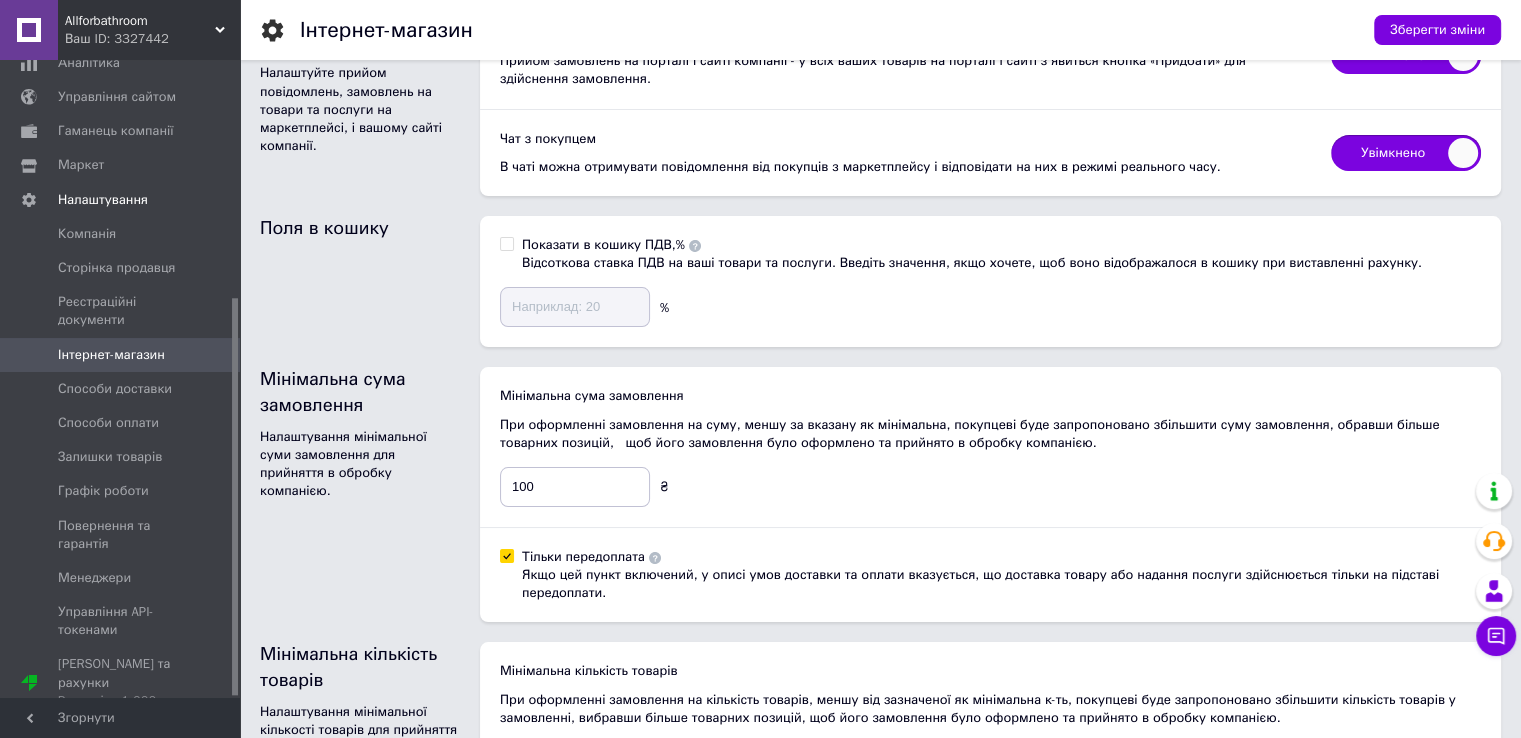 scroll, scrollTop: 55, scrollLeft: 0, axis: vertical 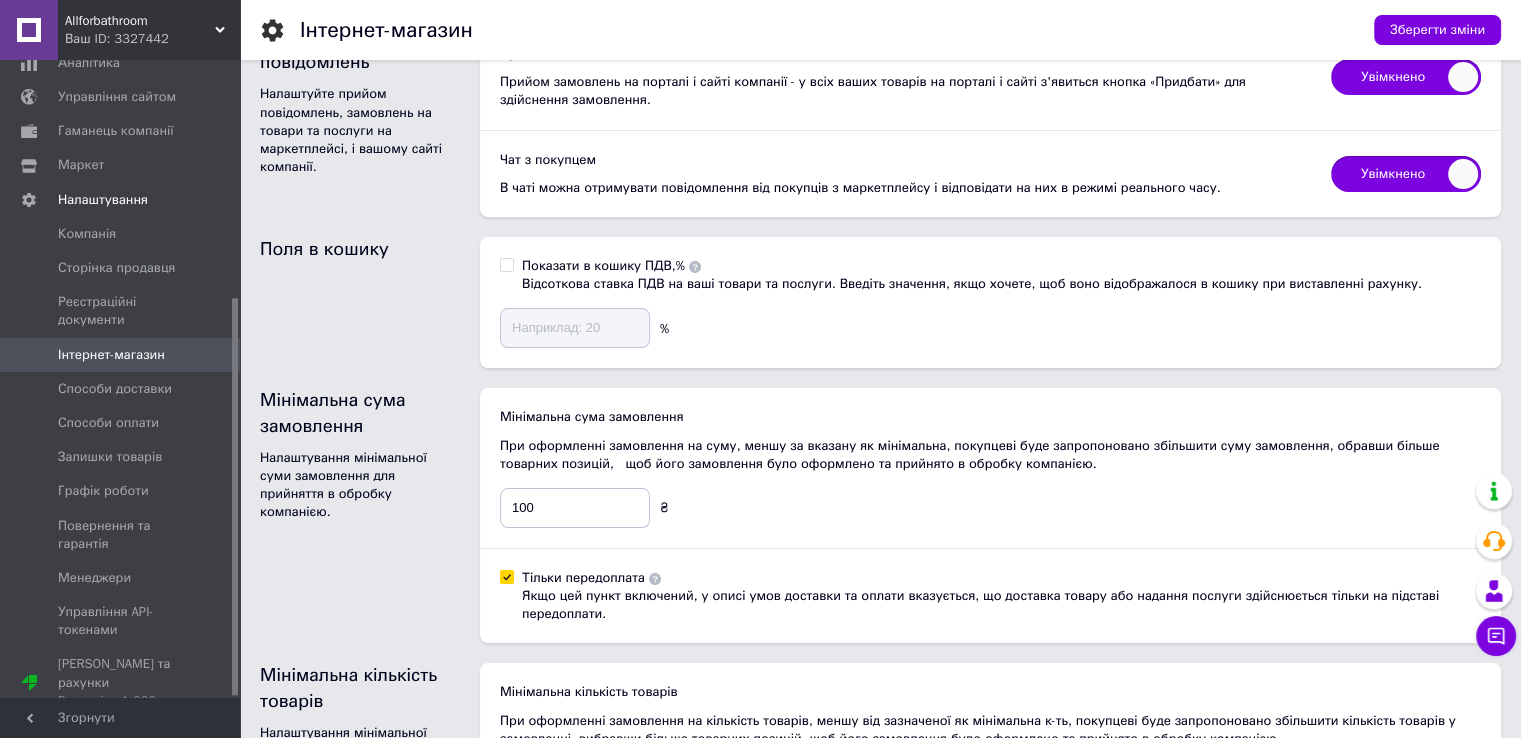click on "Тільки передоплата   Якщо цей пункт включений, у описі умов доставки та оплати
вказується, що доставка товару або надання послуги
здійснюється тільки на підставі передоплати." at bounding box center [506, 576] 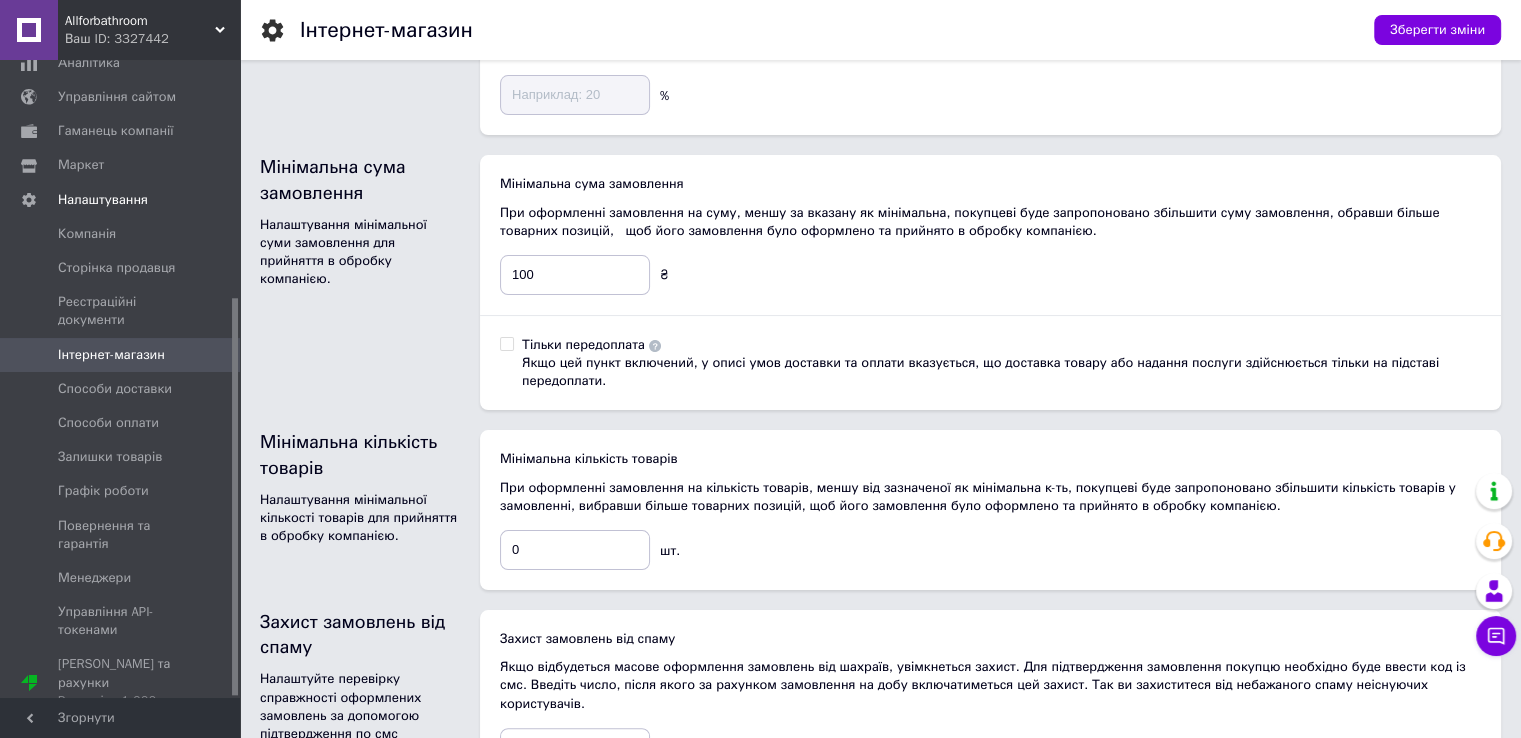 scroll, scrollTop: 300, scrollLeft: 0, axis: vertical 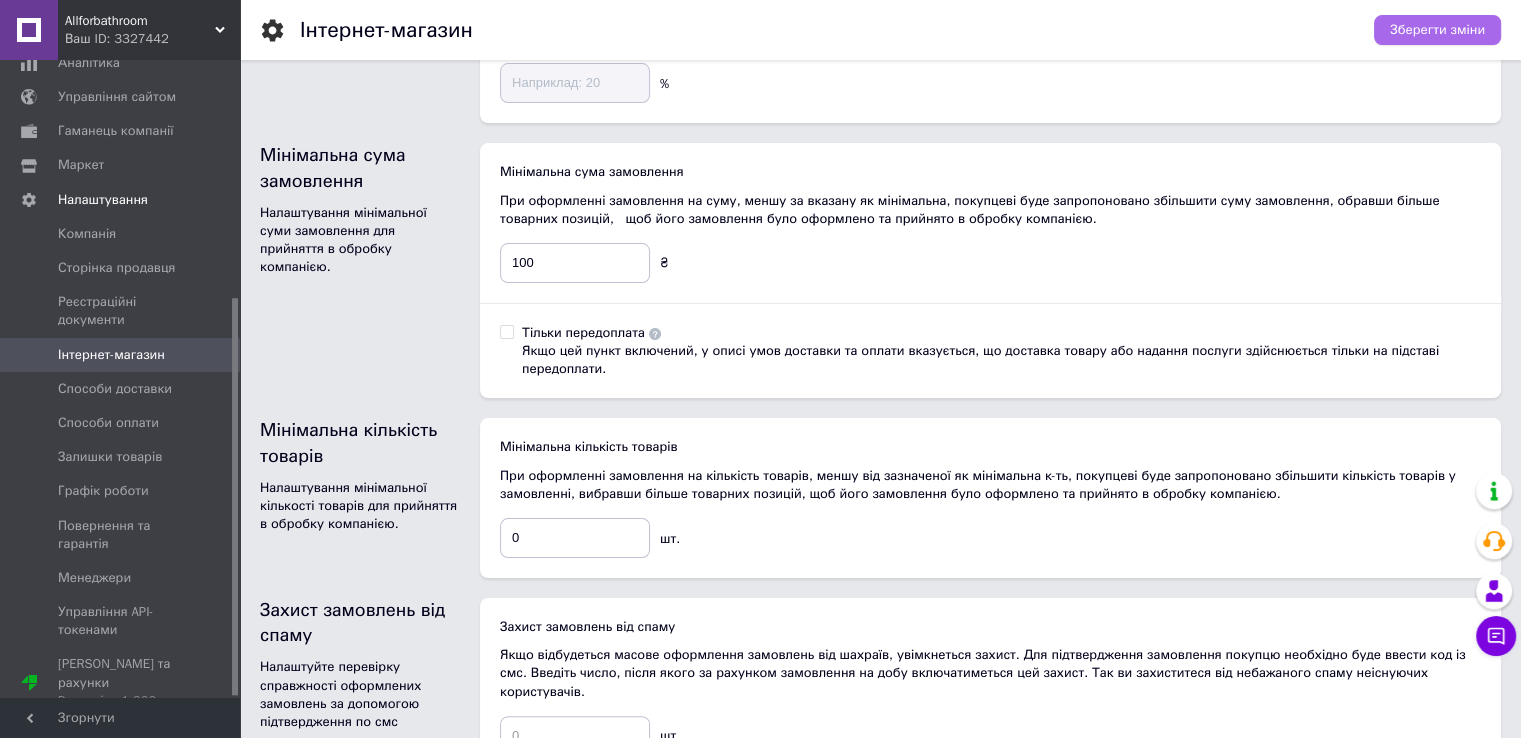 click on "Зберегти зміни" at bounding box center (1437, 30) 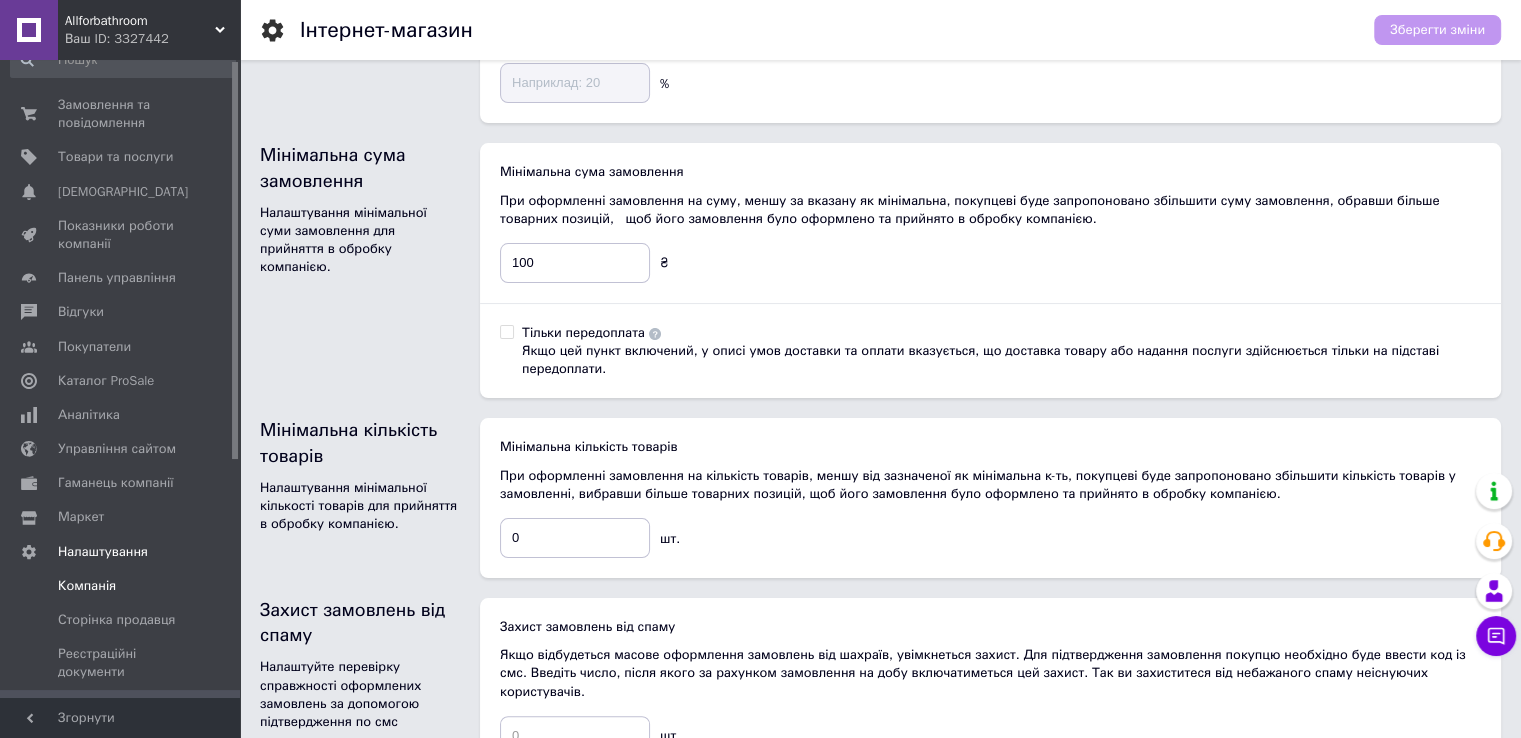 scroll, scrollTop: 0, scrollLeft: 0, axis: both 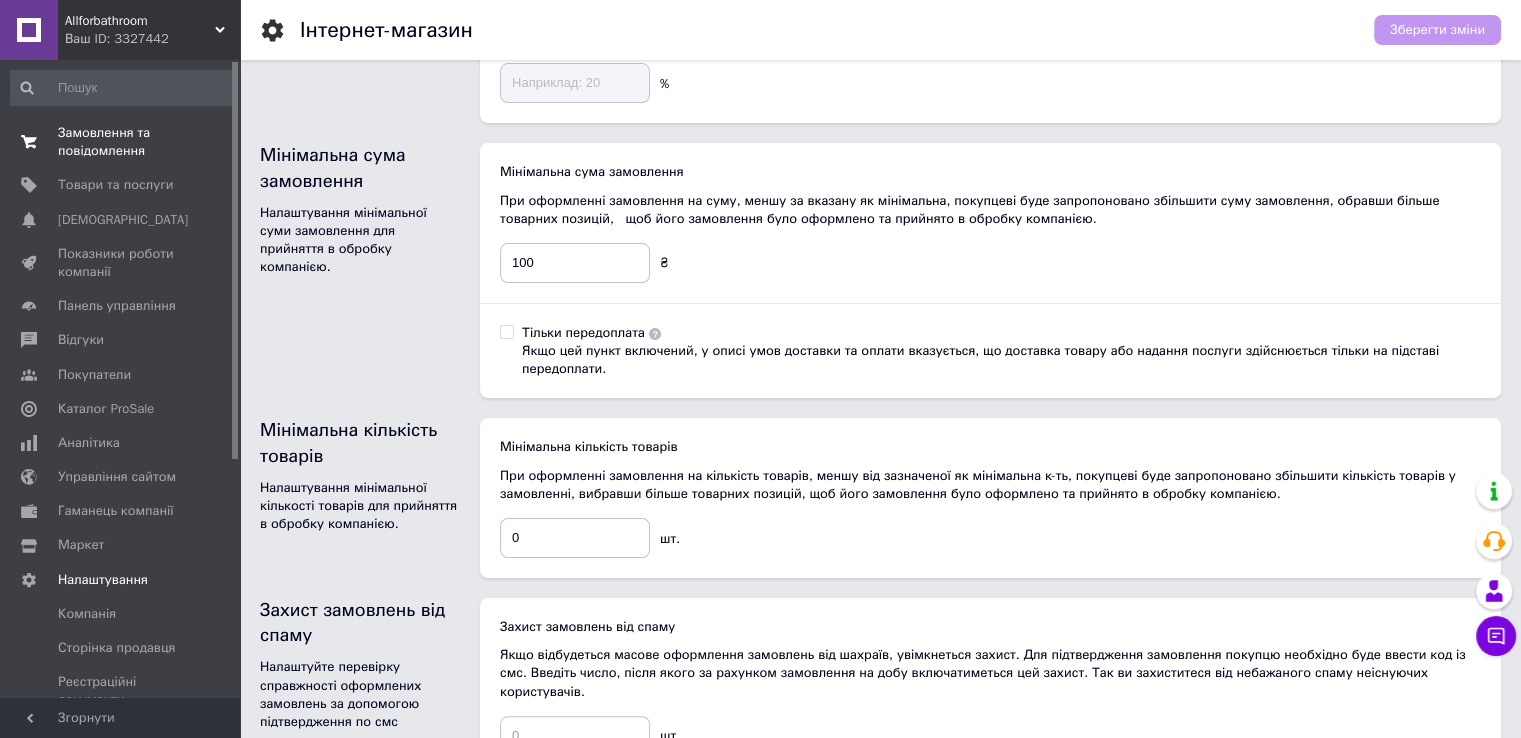 click on "Замовлення та повідомлення 0 0" at bounding box center (123, 142) 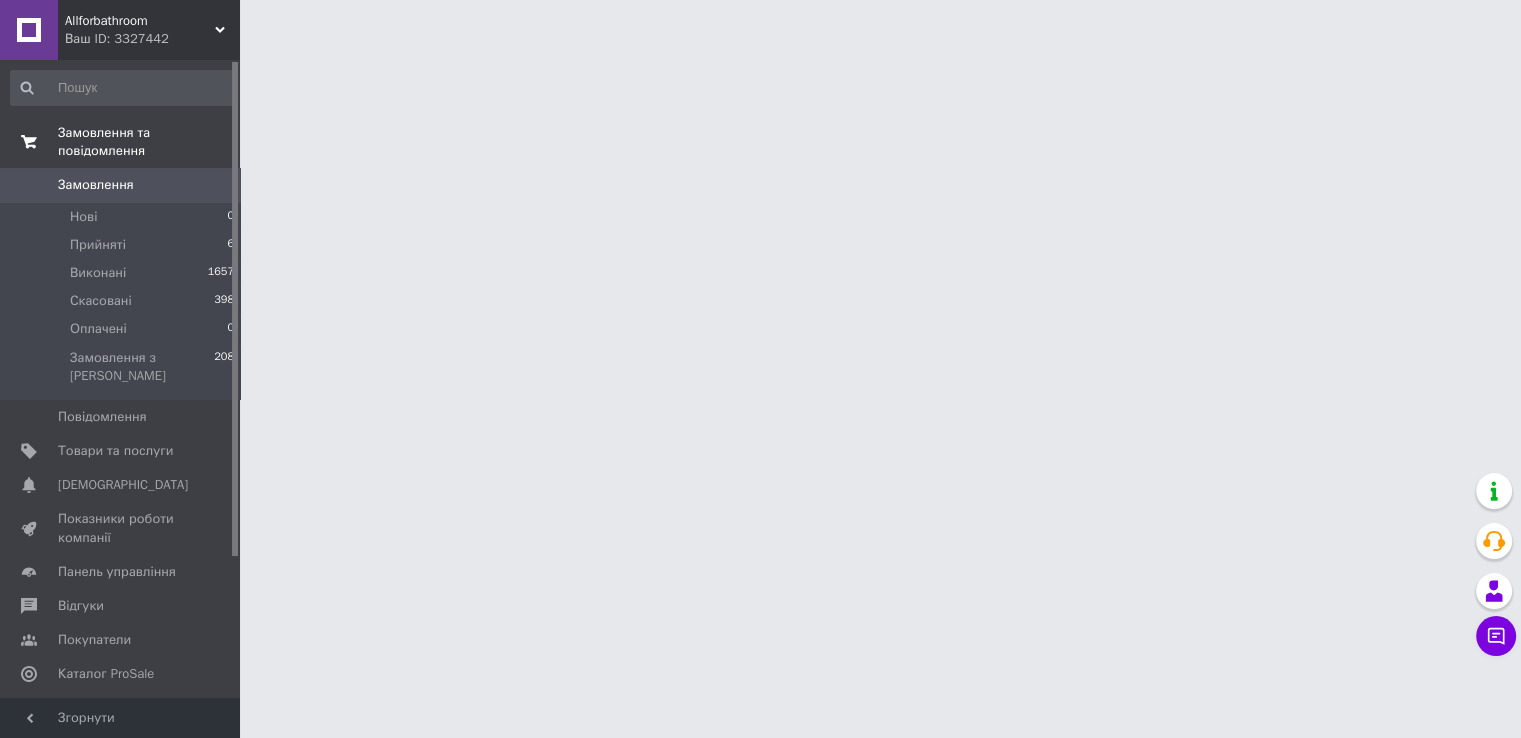 scroll, scrollTop: 0, scrollLeft: 0, axis: both 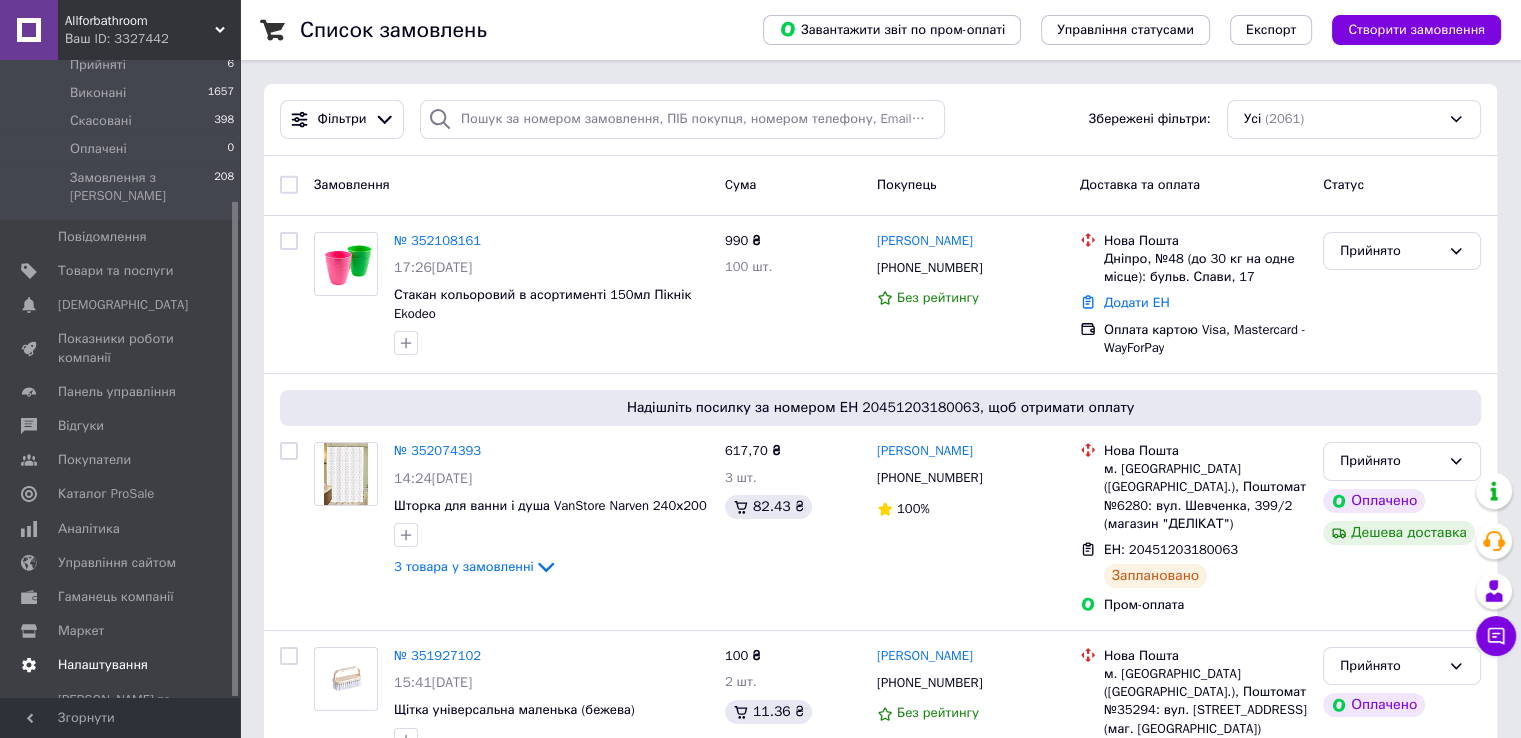 click on "Налаштування" at bounding box center [123, 665] 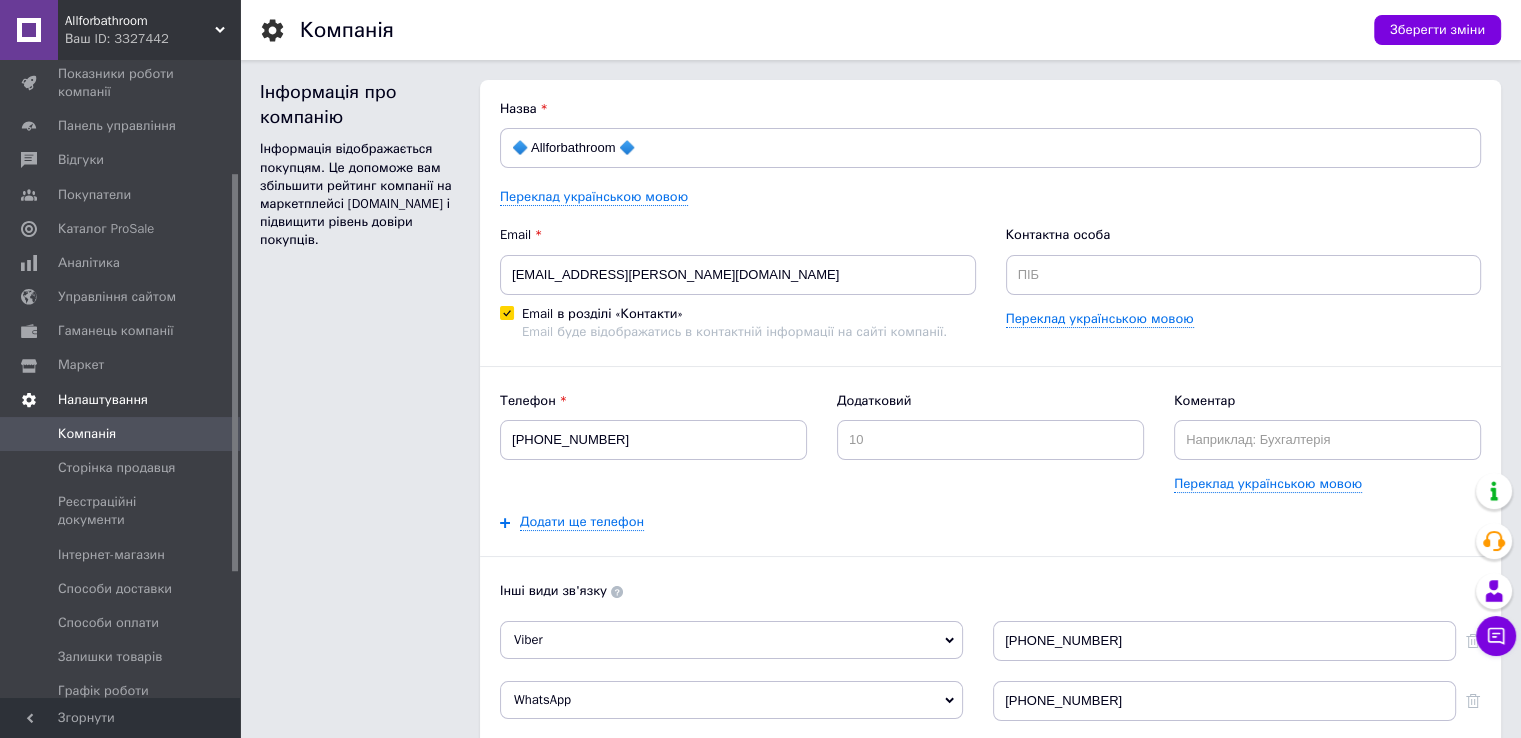 scroll, scrollTop: 0, scrollLeft: 0, axis: both 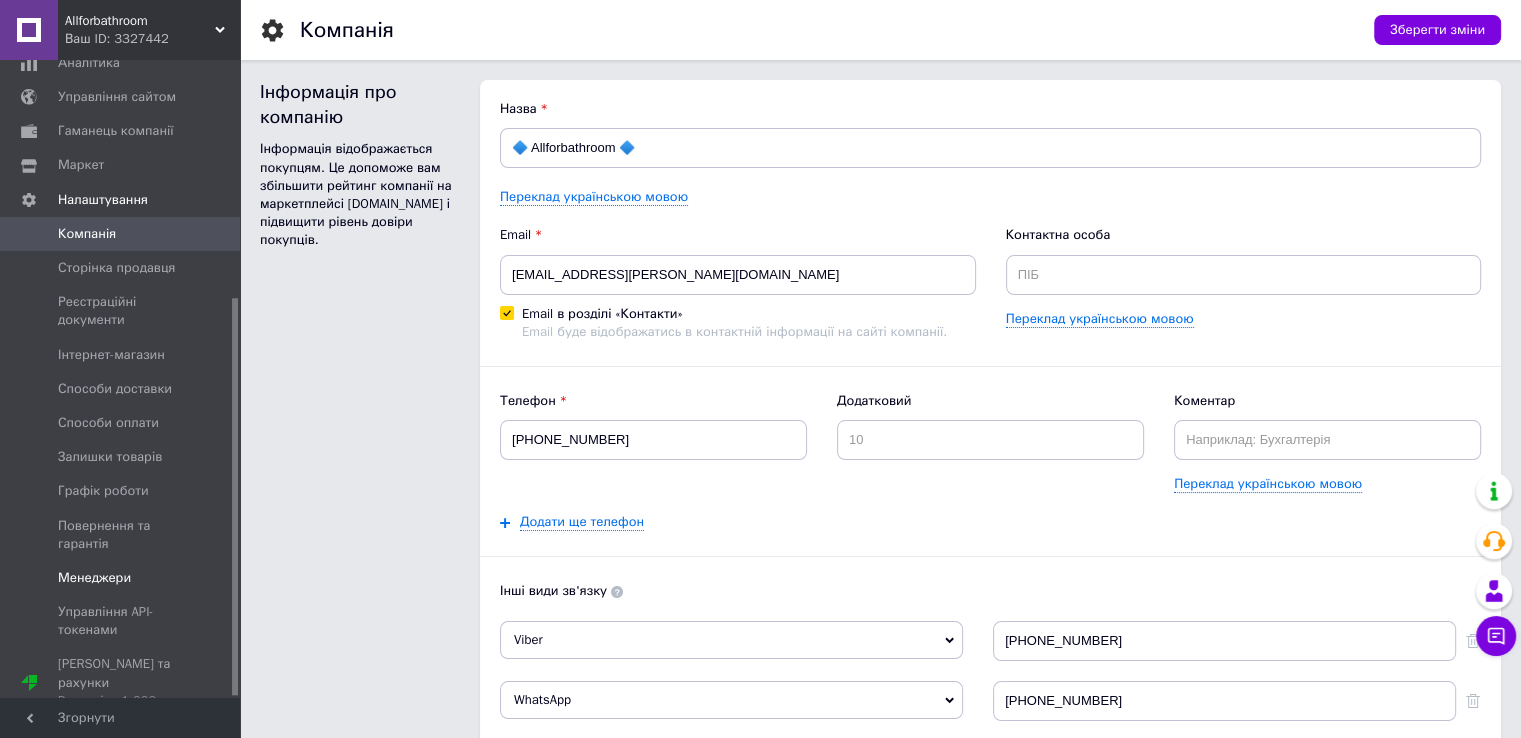 click on "Менеджери" at bounding box center (94, 578) 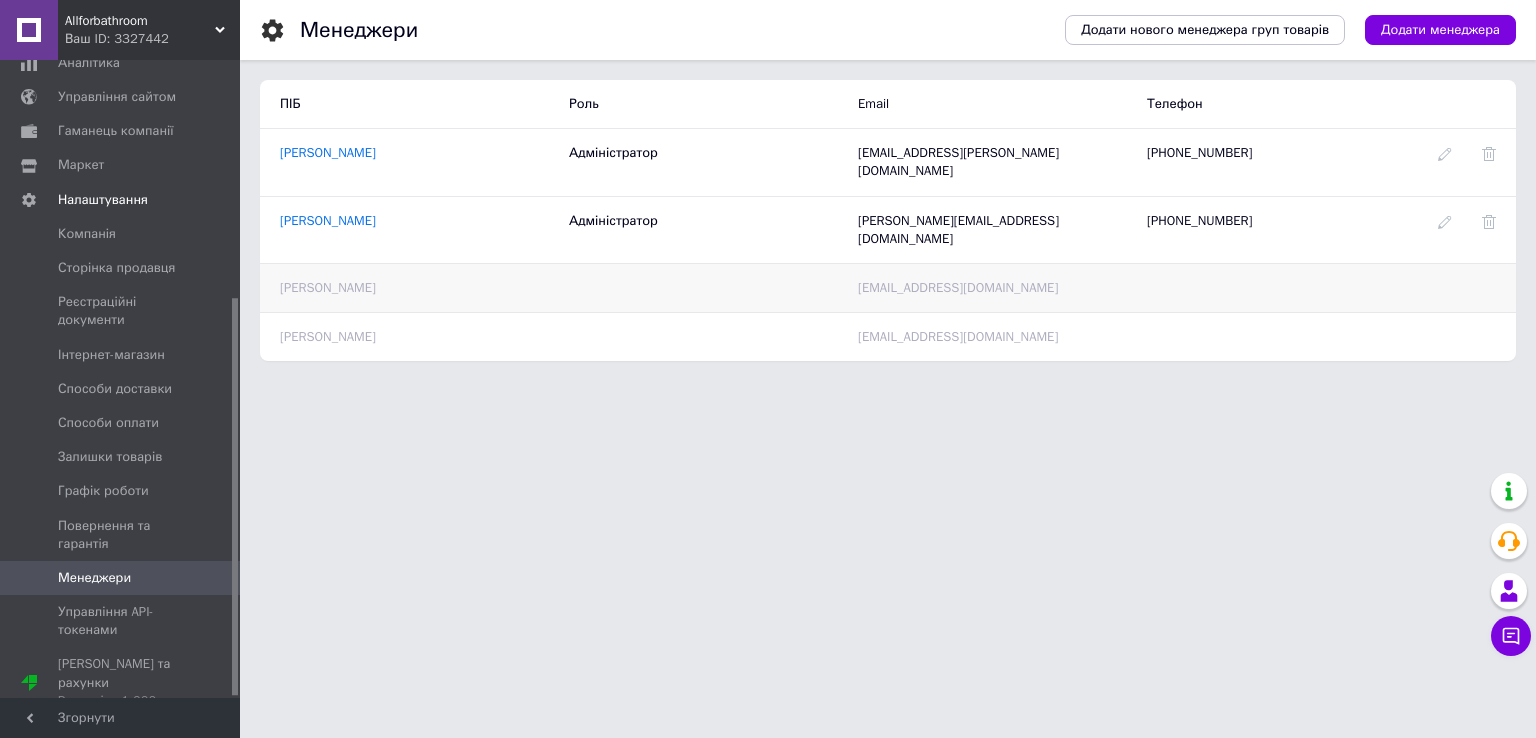 click at bounding box center (693, 288) 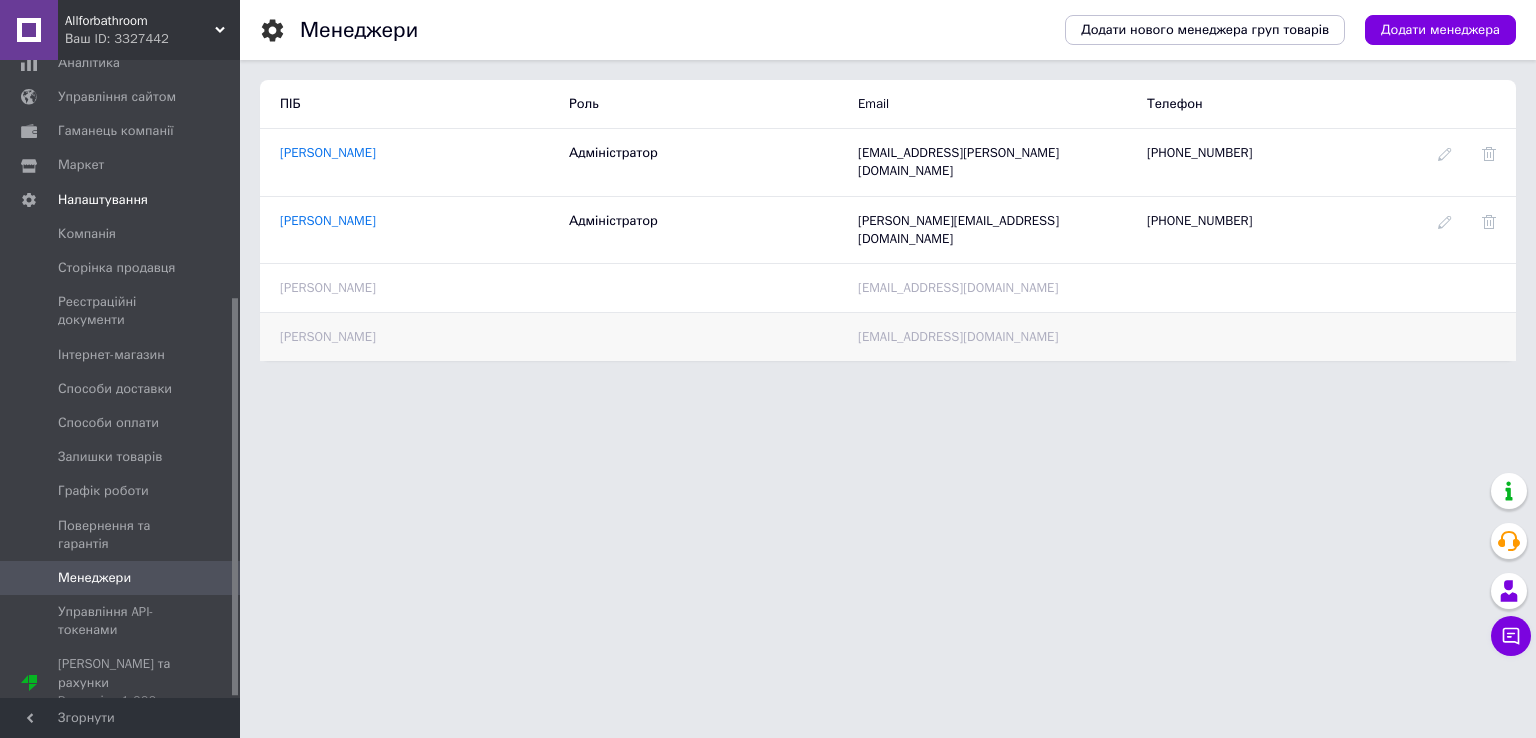 click at bounding box center [693, 337] 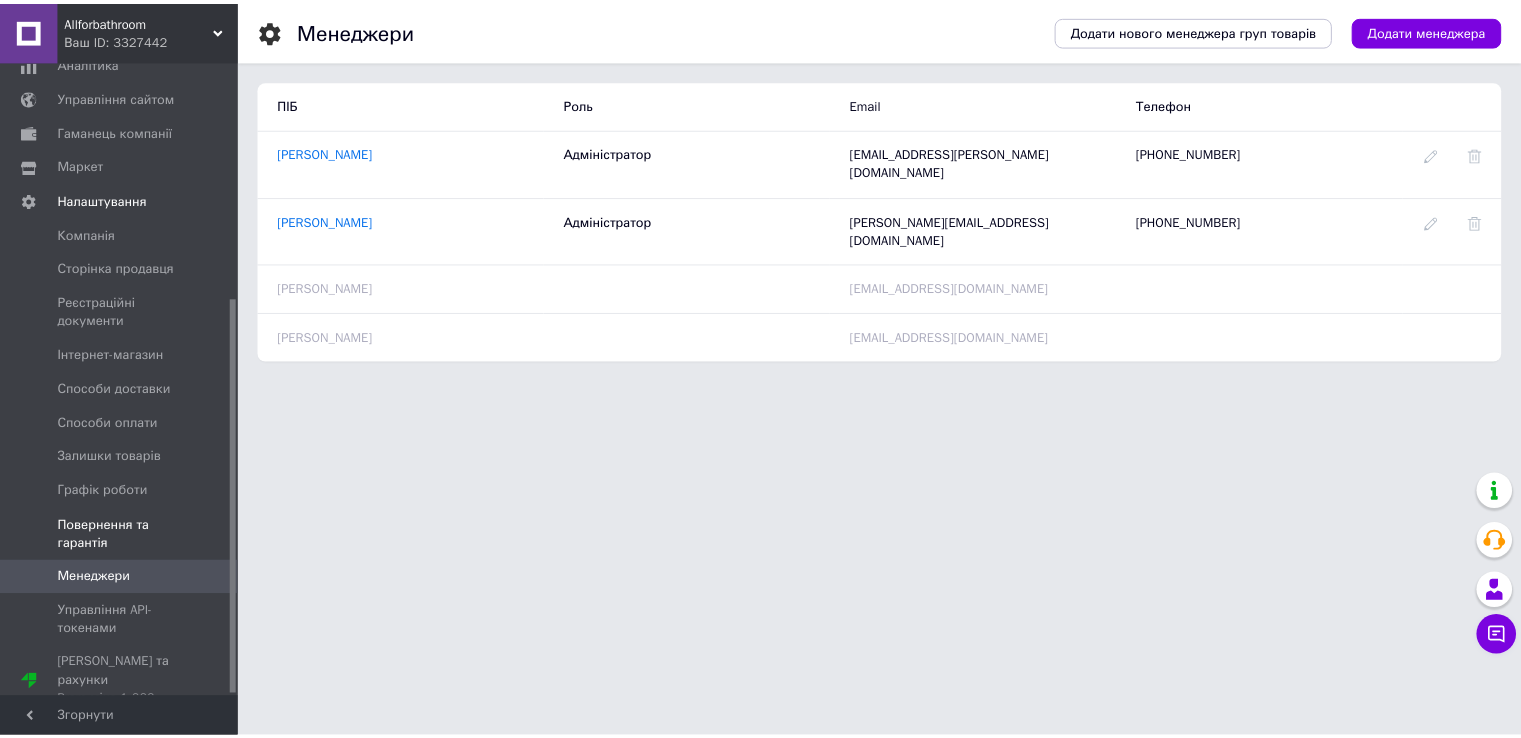 scroll, scrollTop: 381, scrollLeft: 0, axis: vertical 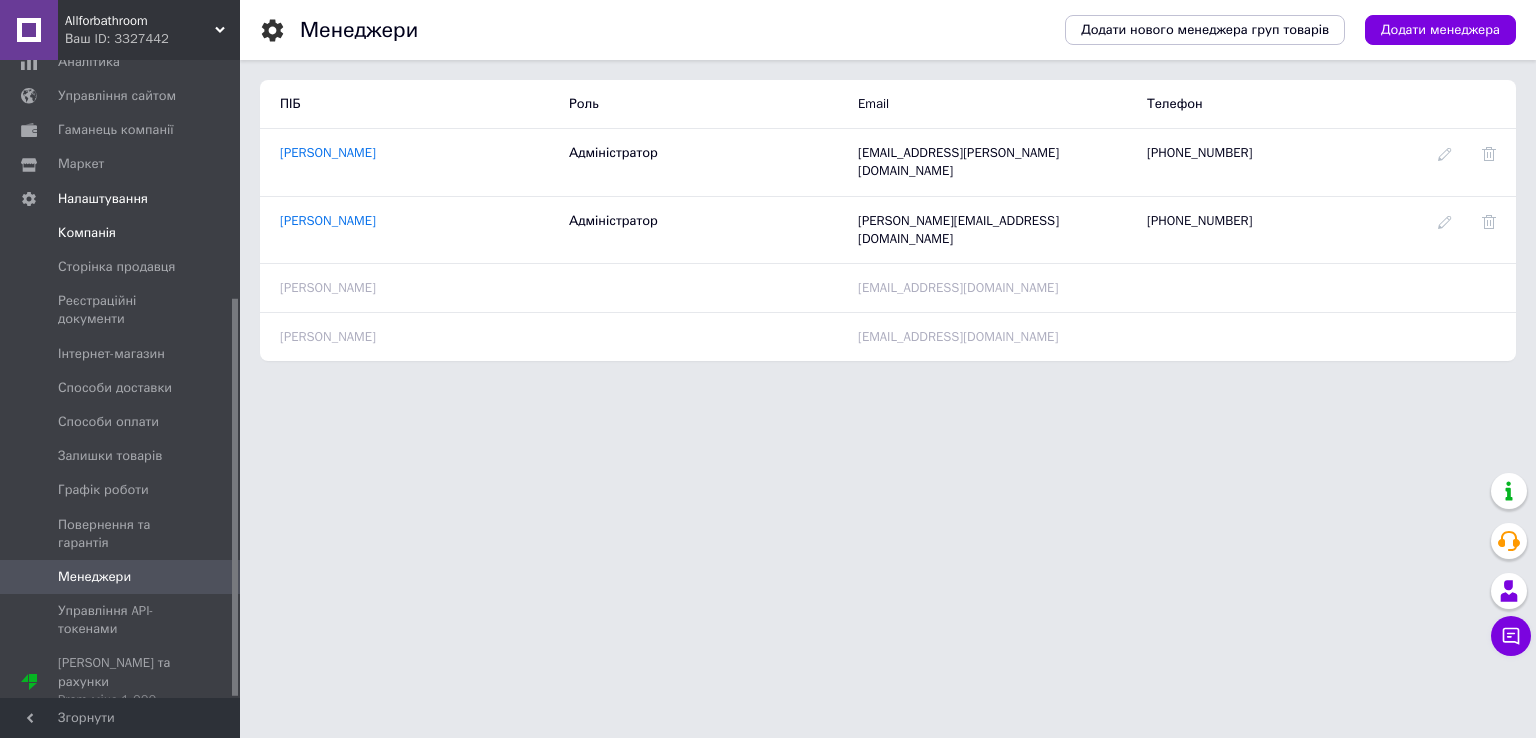 click on "Компанія" at bounding box center [121, 233] 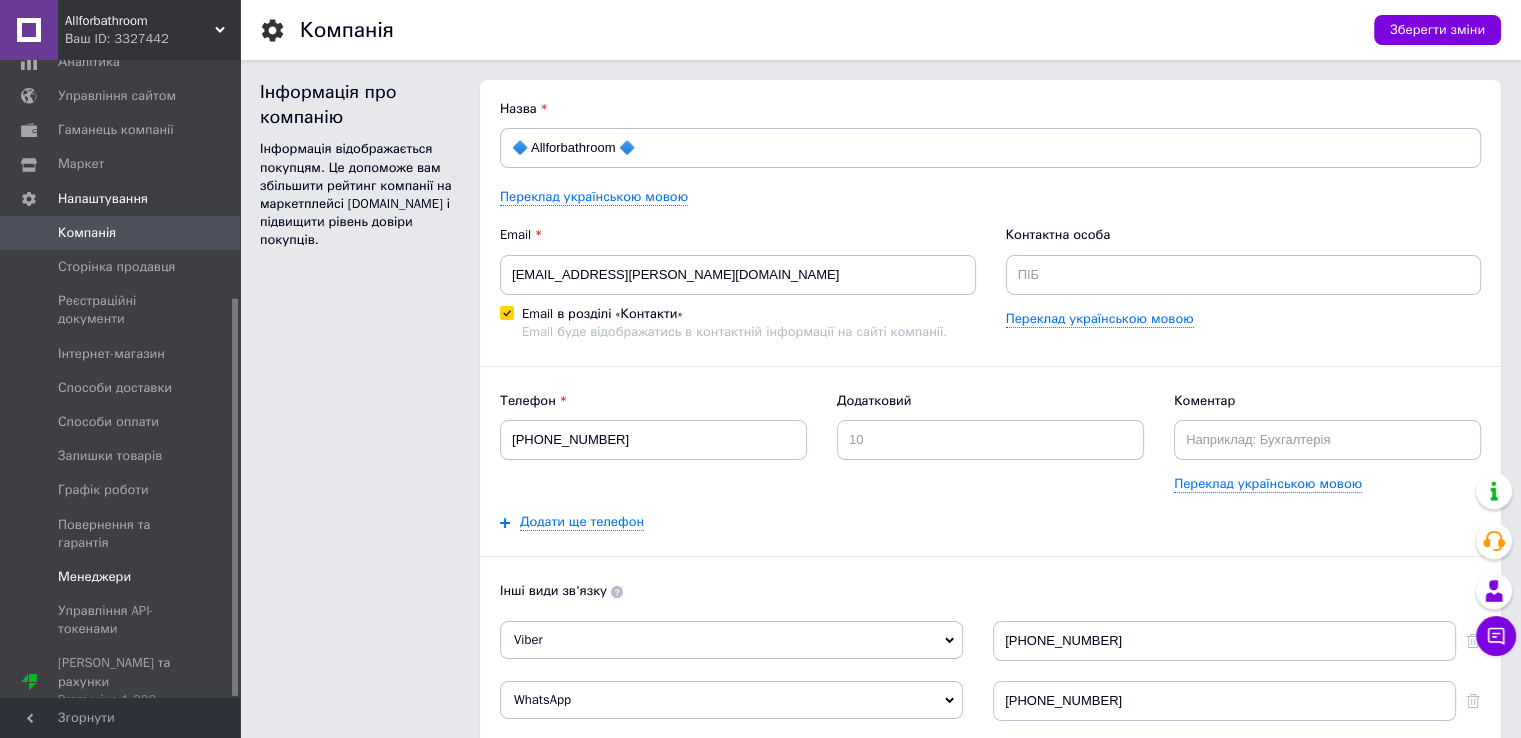 click on "Менеджери" at bounding box center [94, 577] 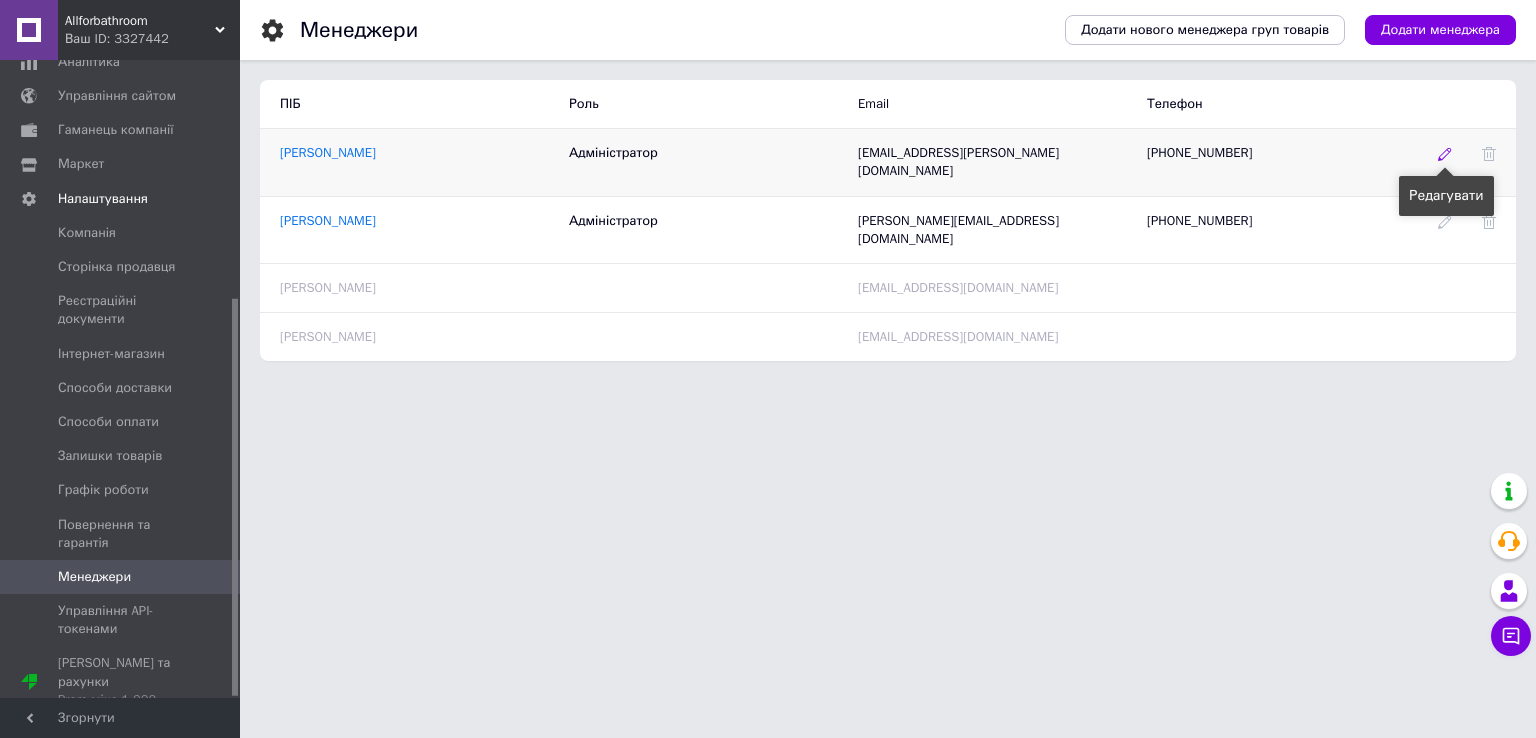 click 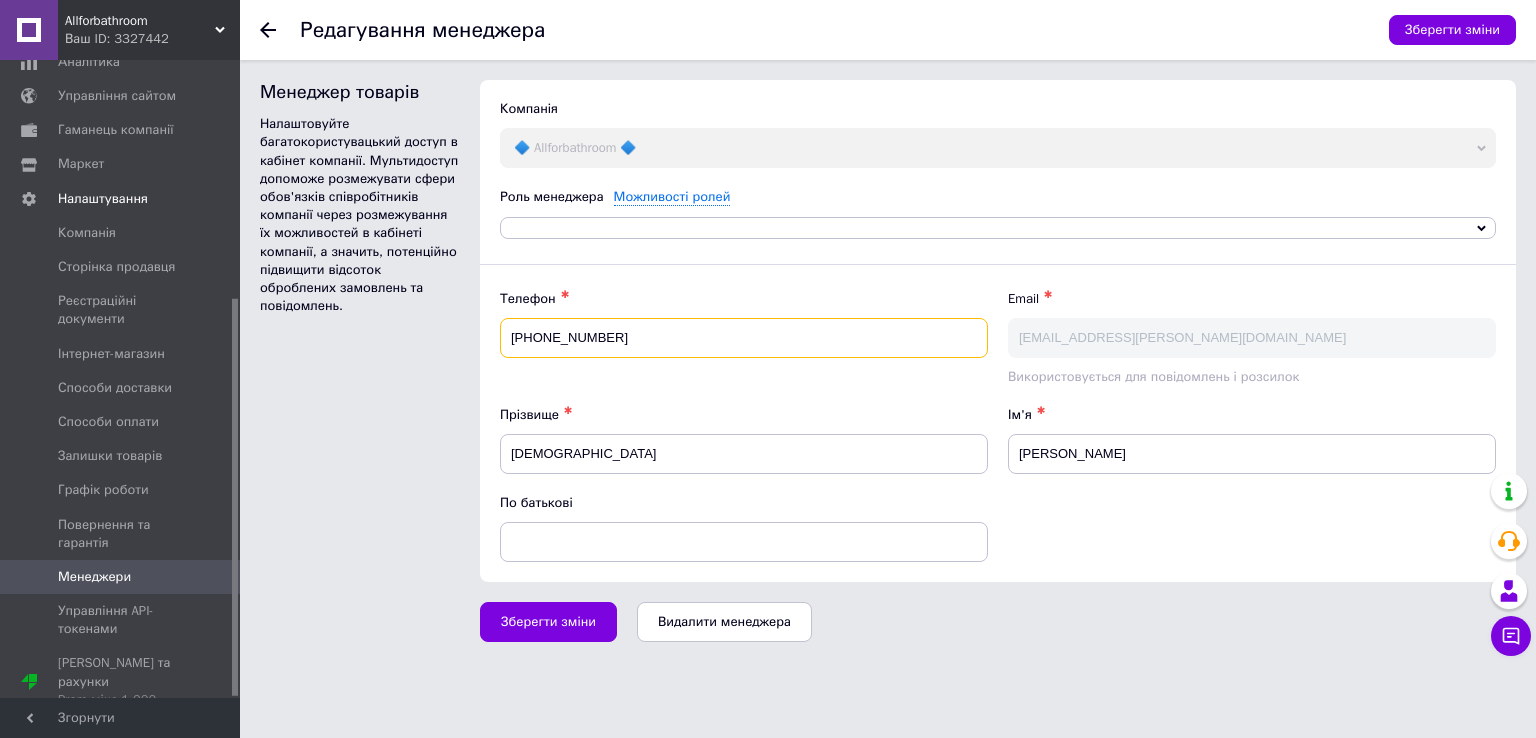 click on "[PHONE_NUMBER]" at bounding box center [744, 338] 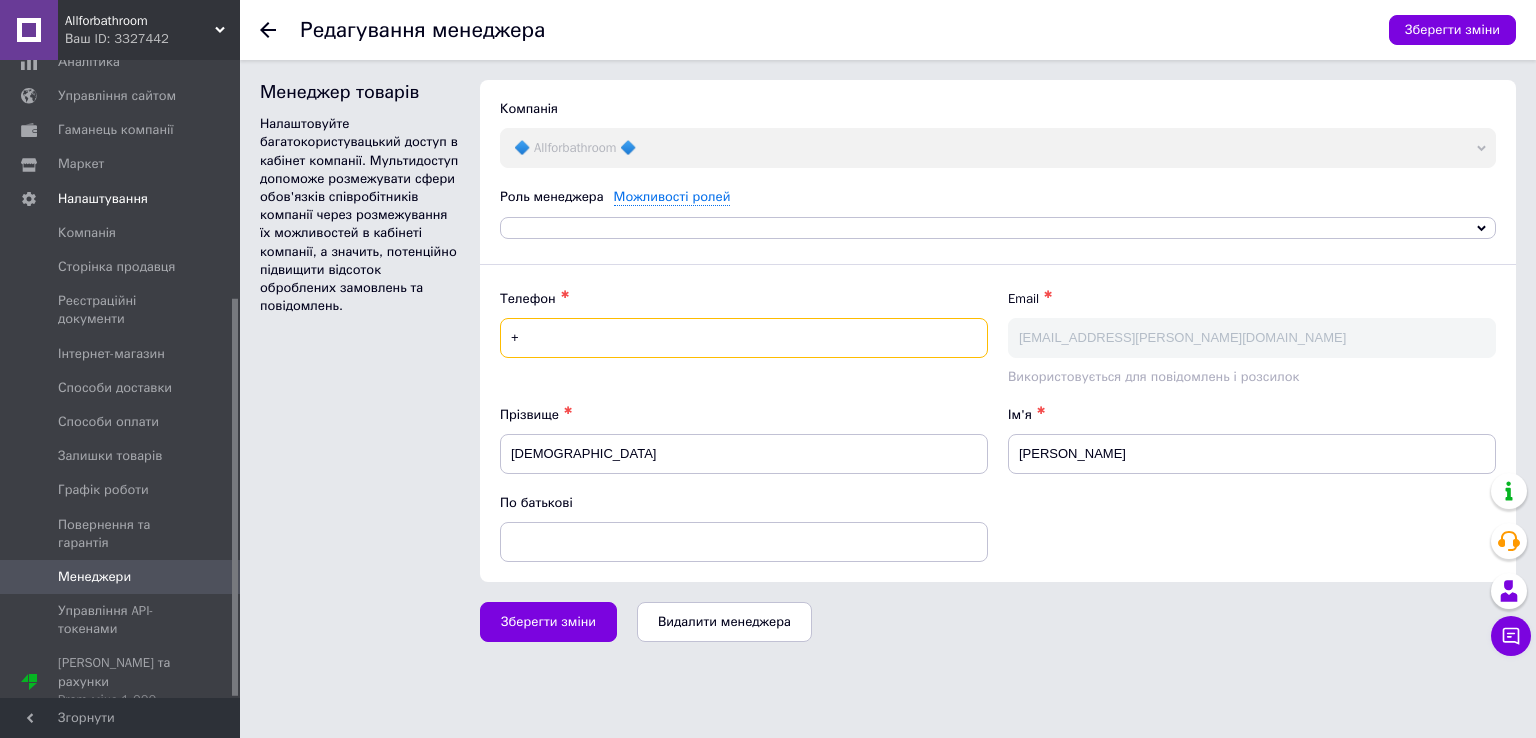 paste on "[PHONE_NUMBER]" 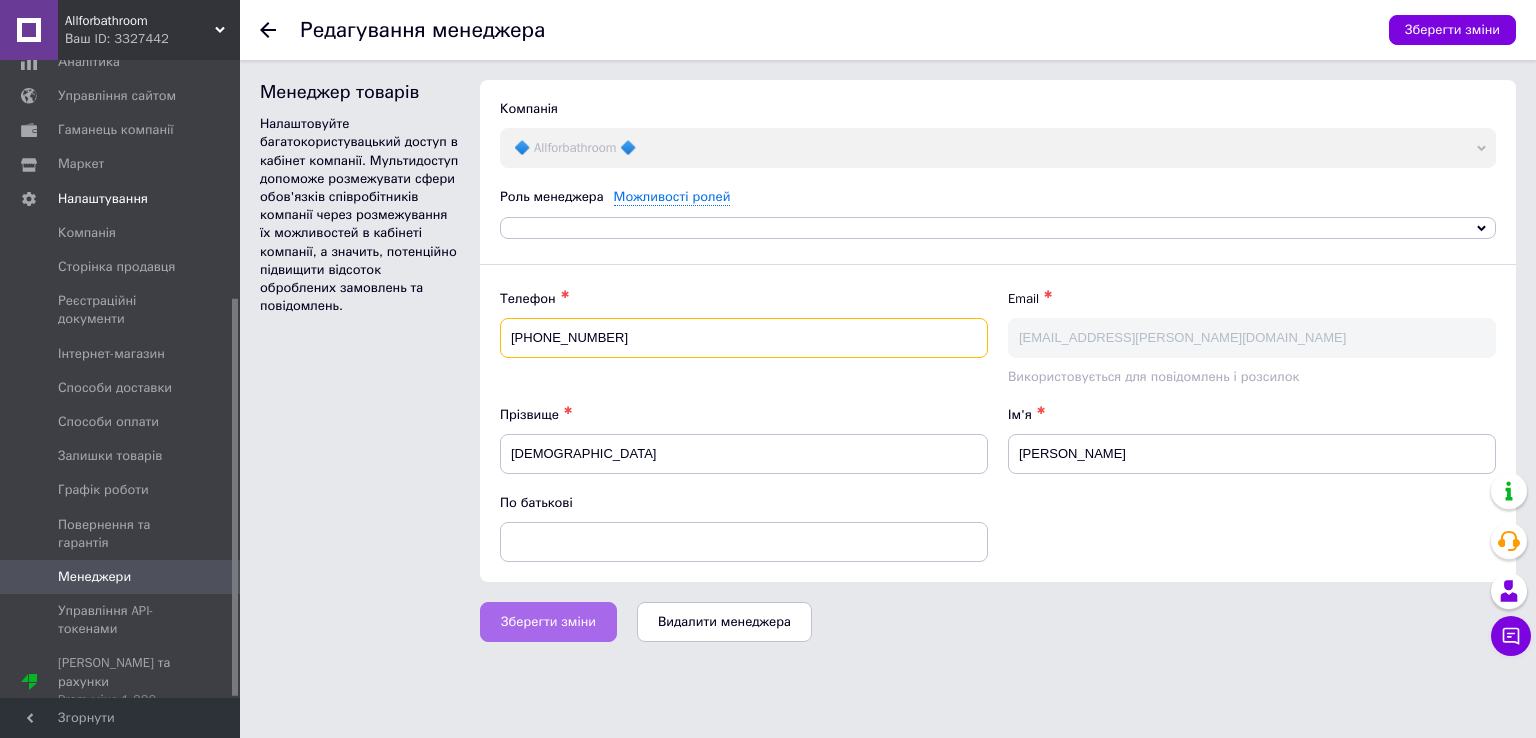 type on "[PHONE_NUMBER]" 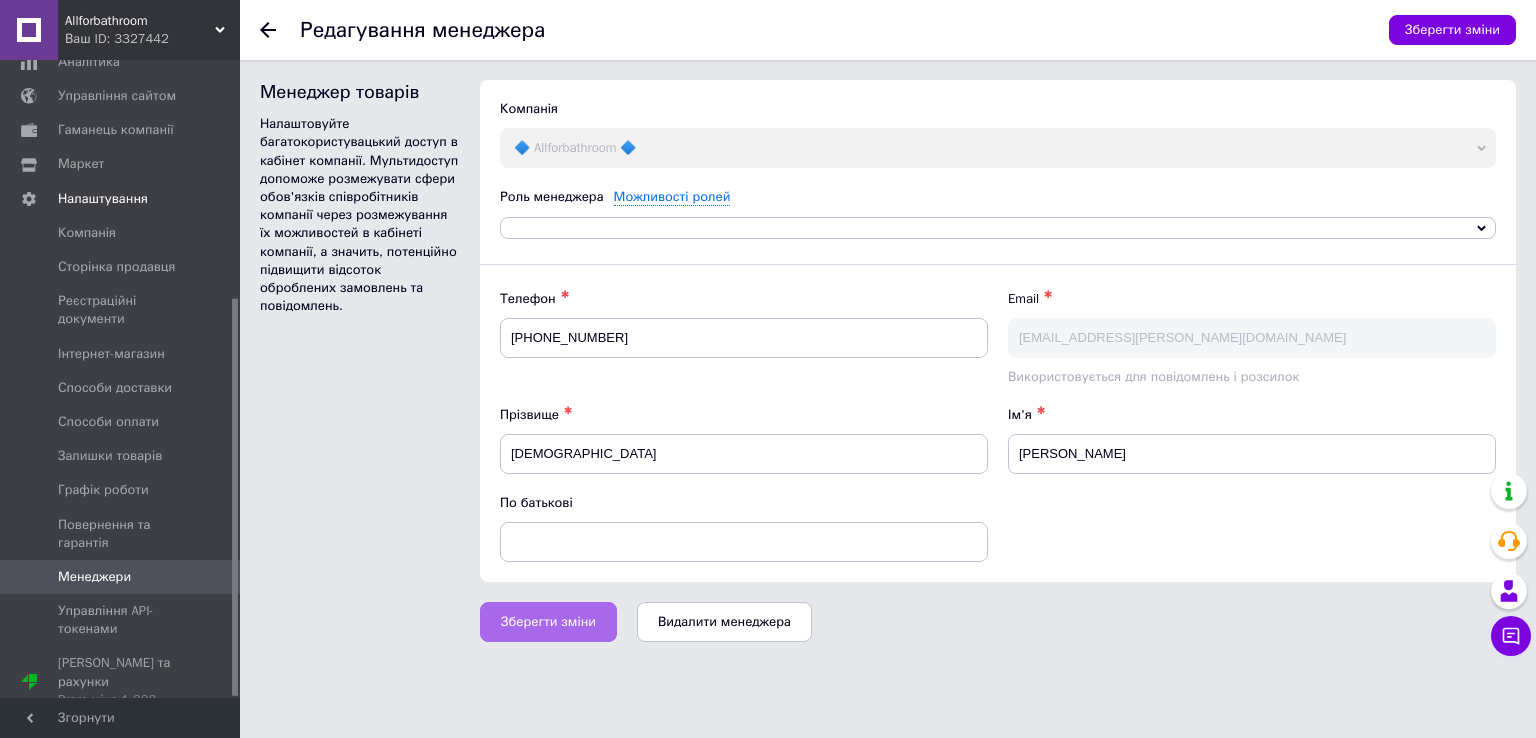 click on "Зберегти зміни" at bounding box center [548, 622] 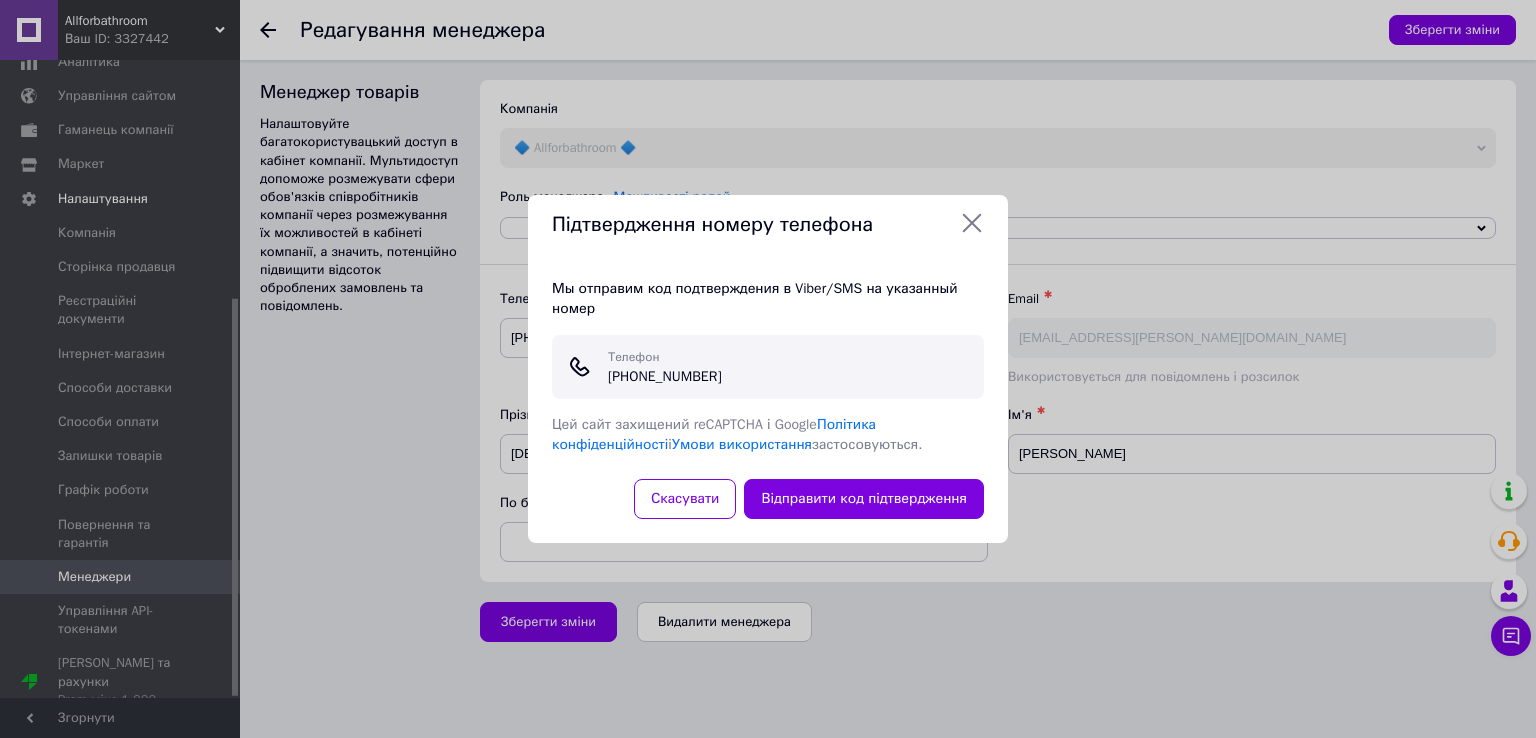 click 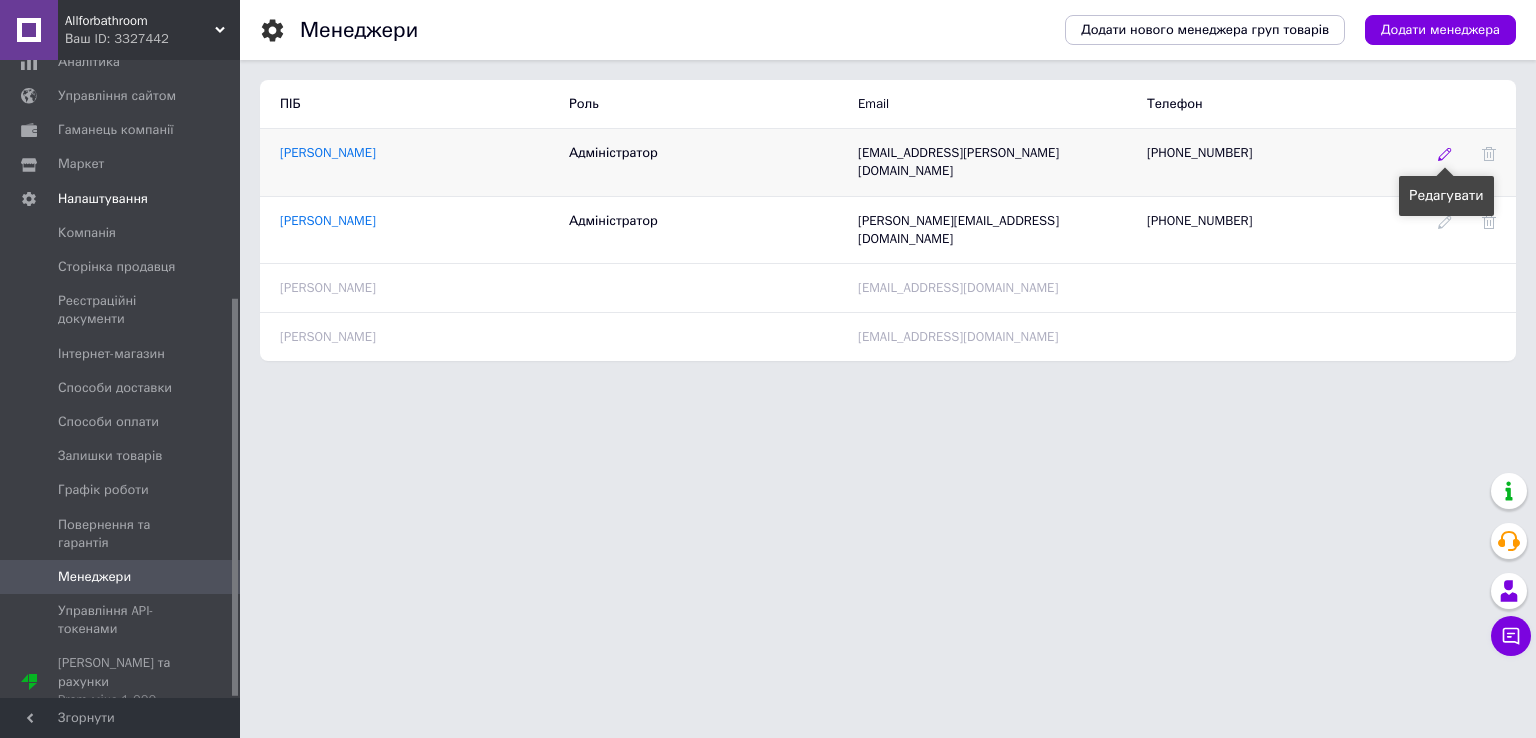 click 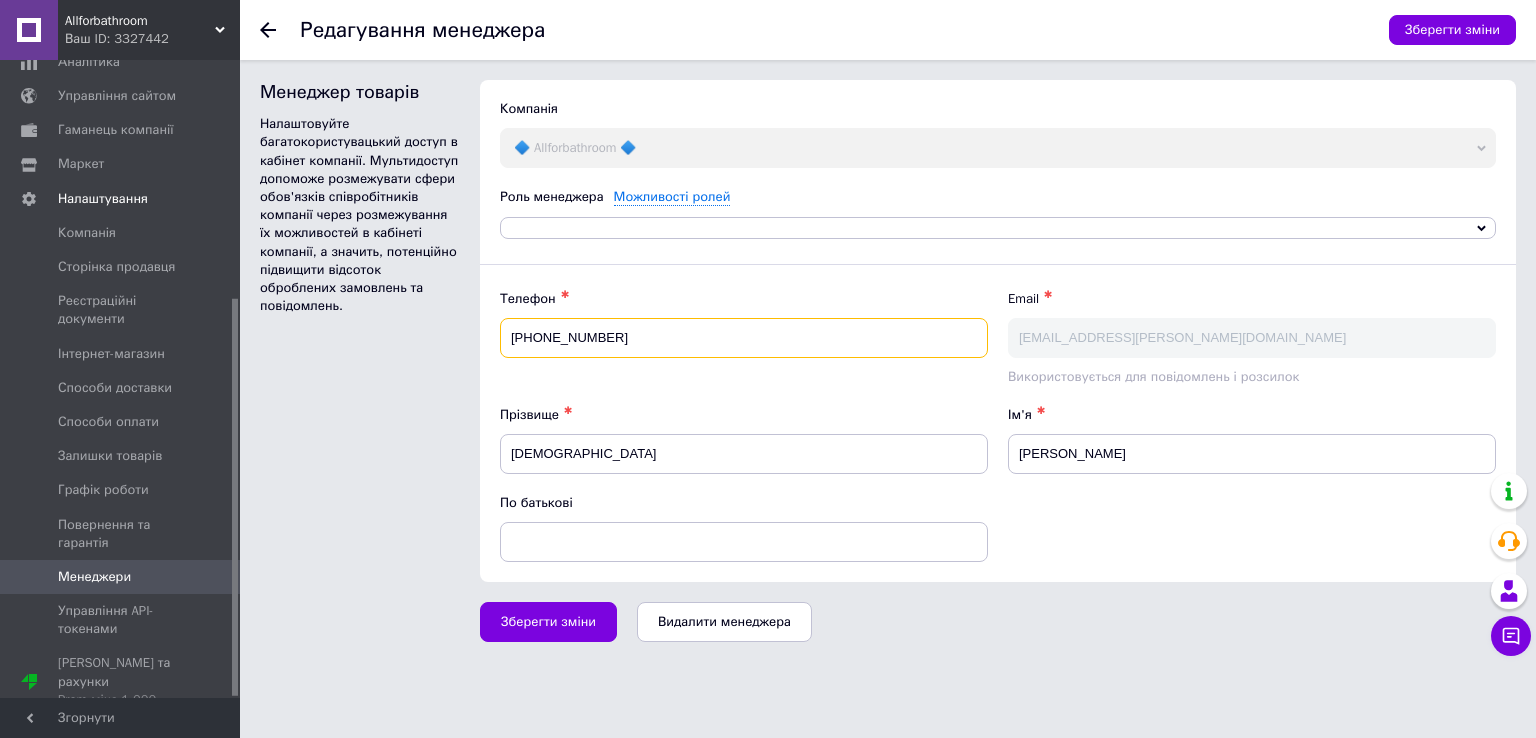 click on "[PHONE_NUMBER]" at bounding box center [744, 338] 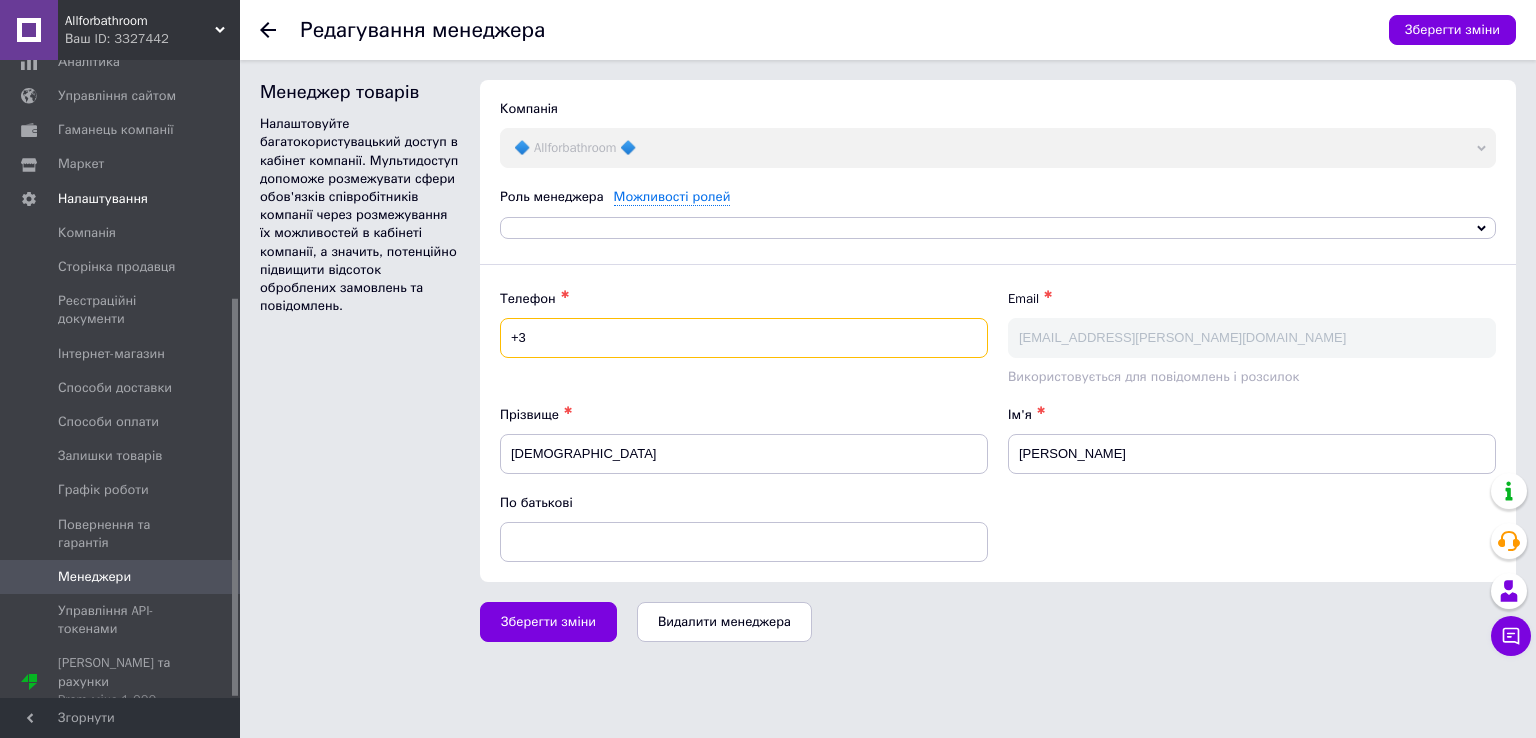type on "+" 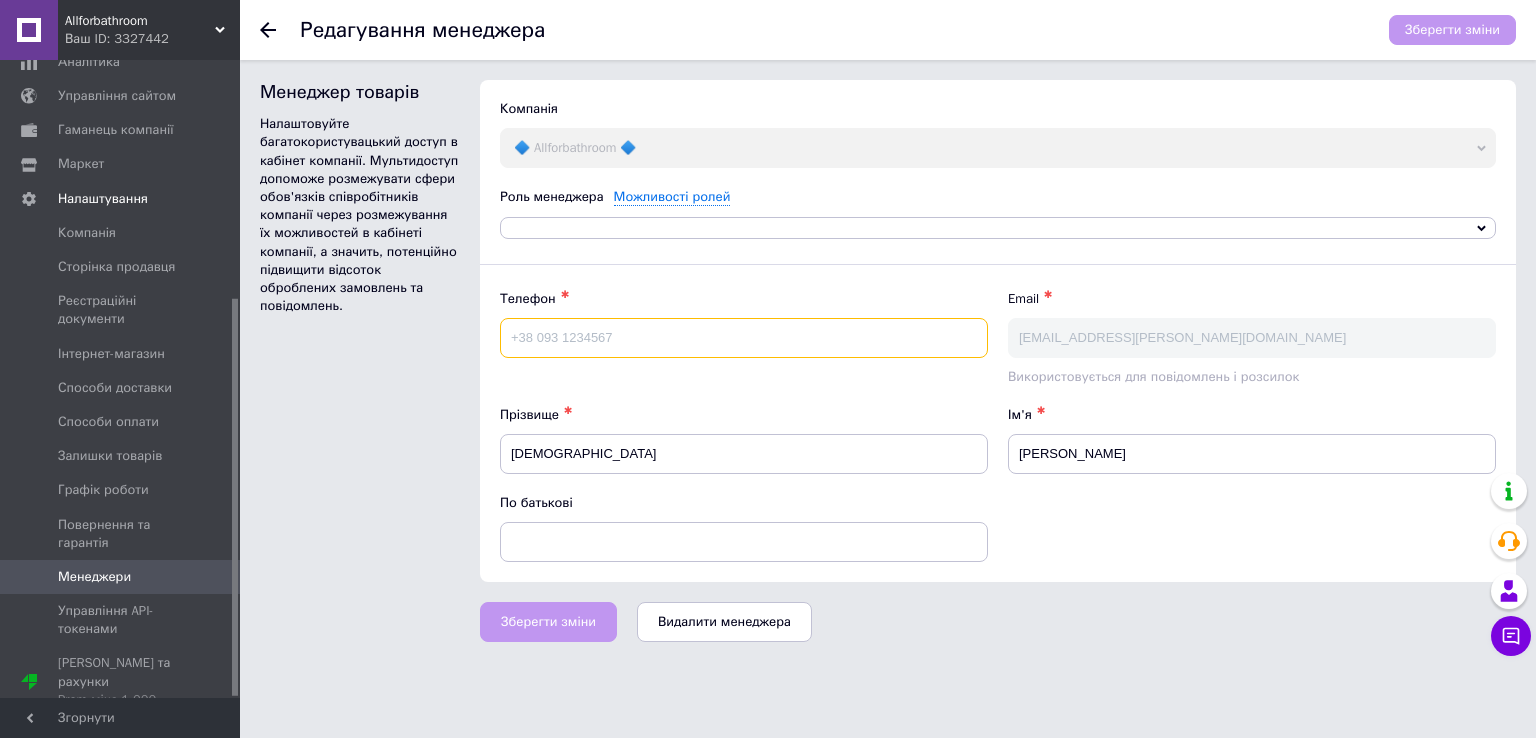 paste on "[PHONE_NUMBER]" 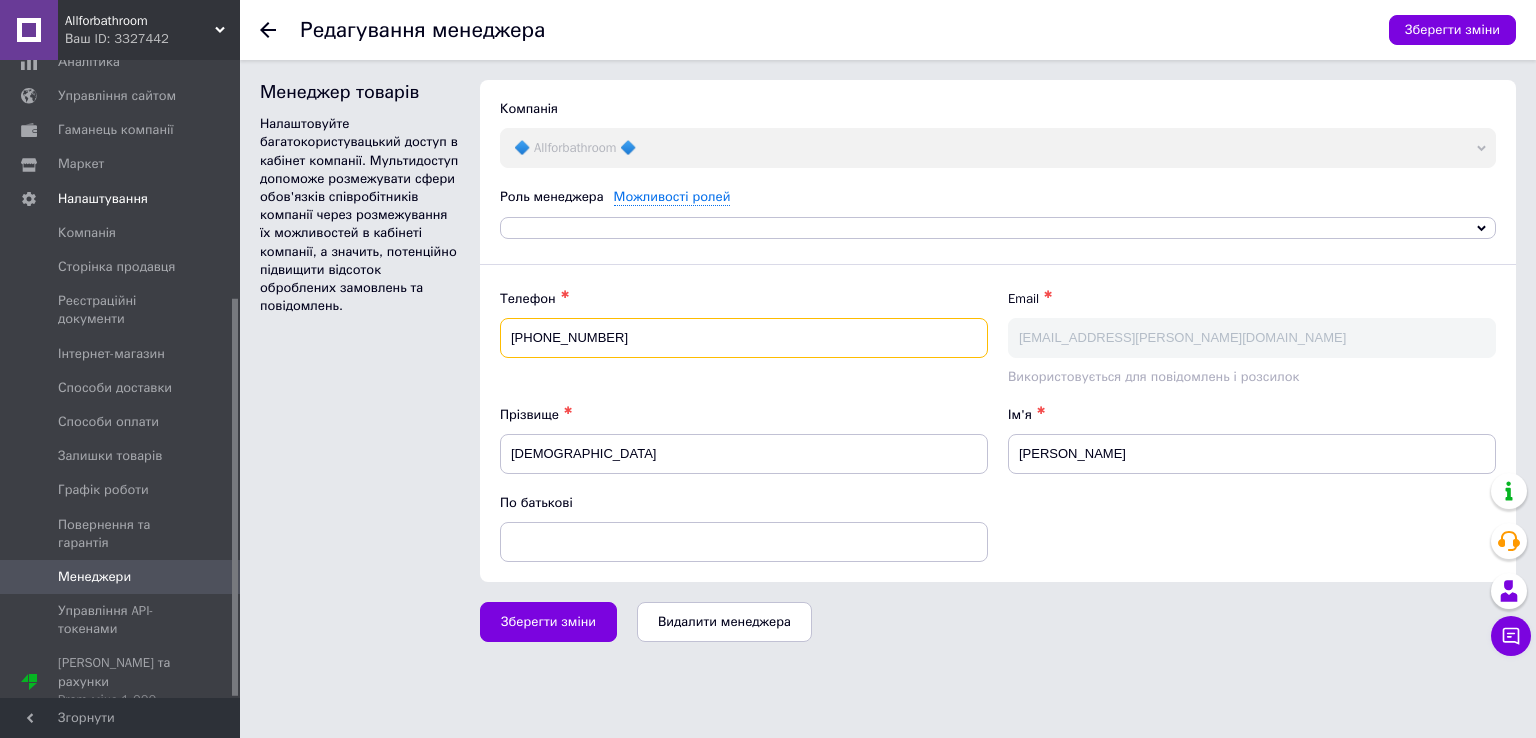 type on "[PHONE_NUMBER]" 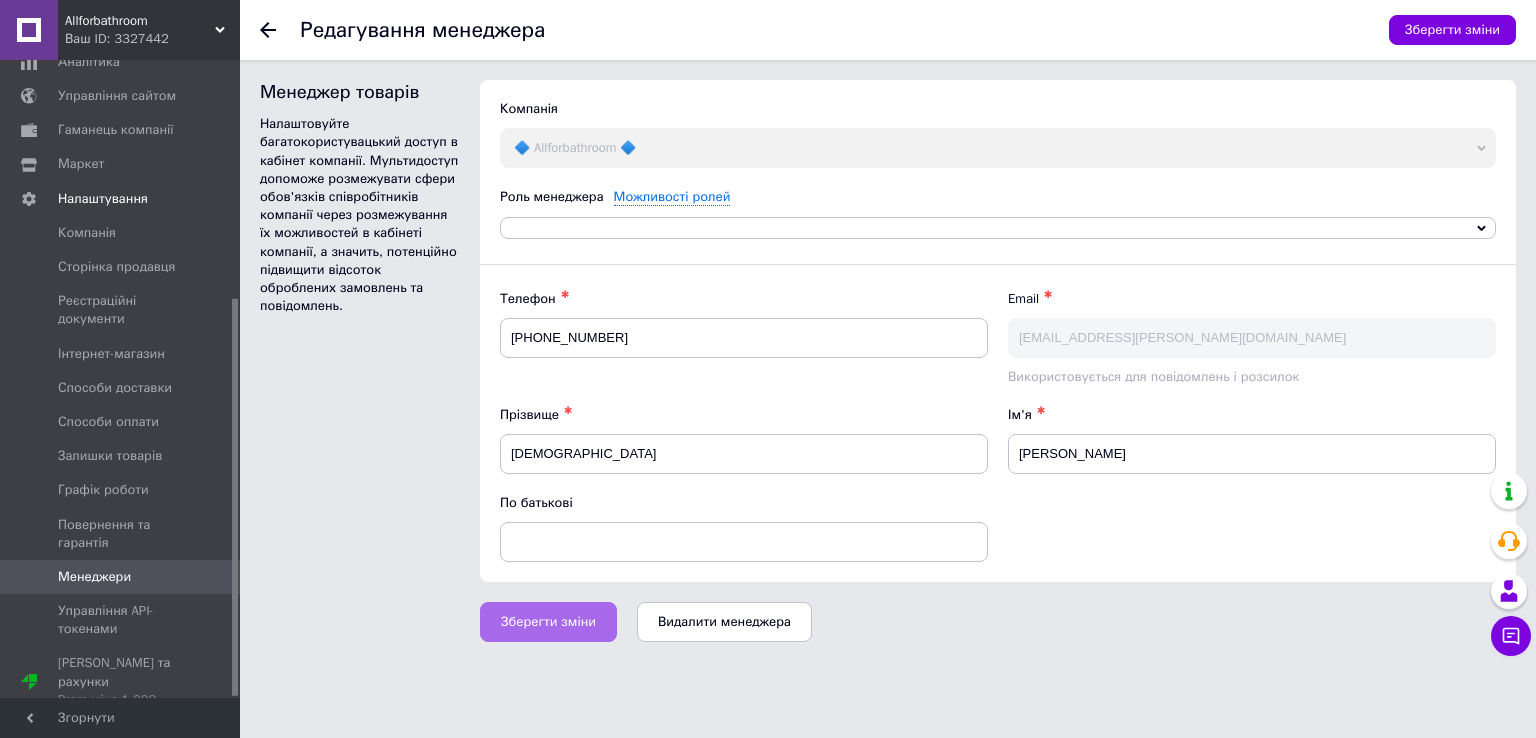 click on "Зберегти зміни" at bounding box center [548, 622] 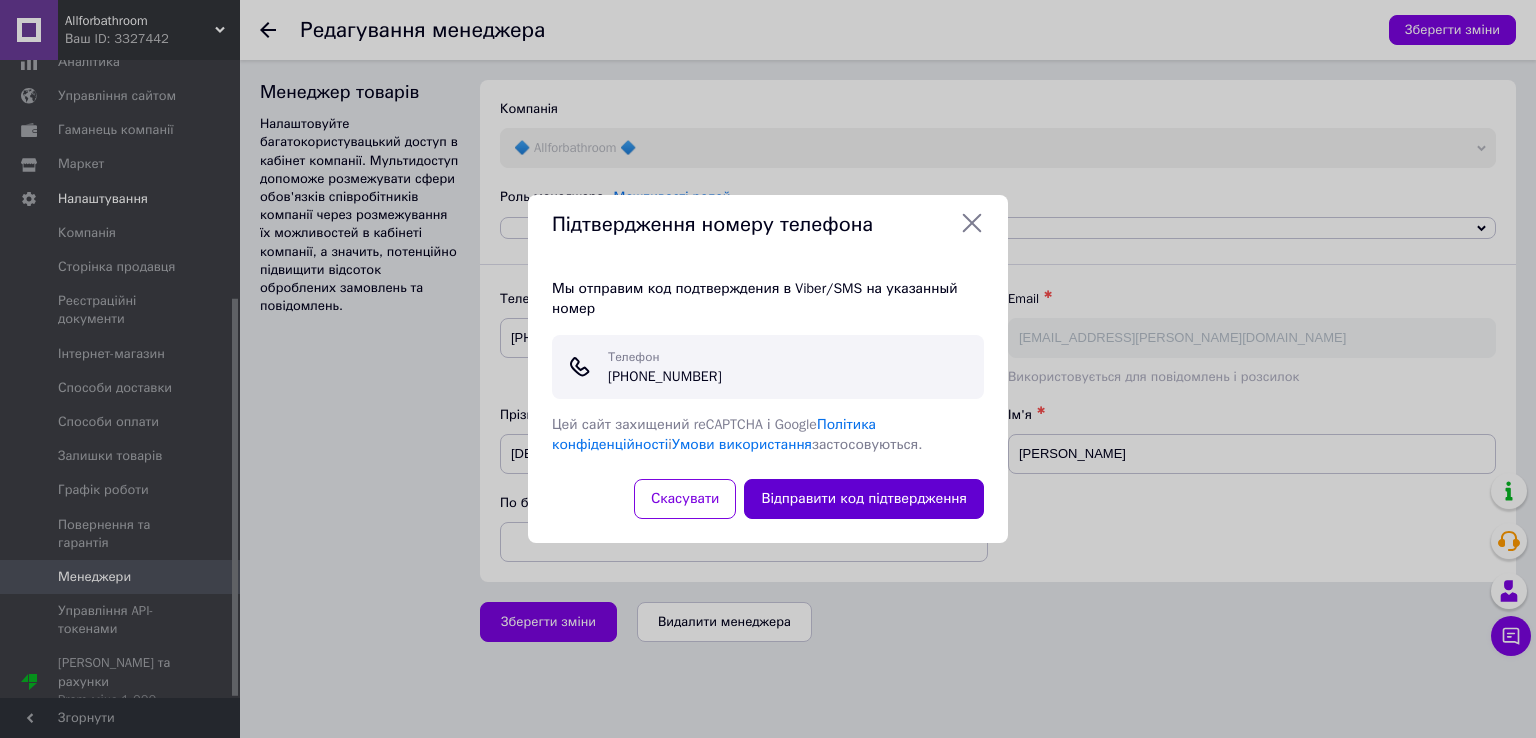 click on "Відправити код підтвердження" at bounding box center [864, 499] 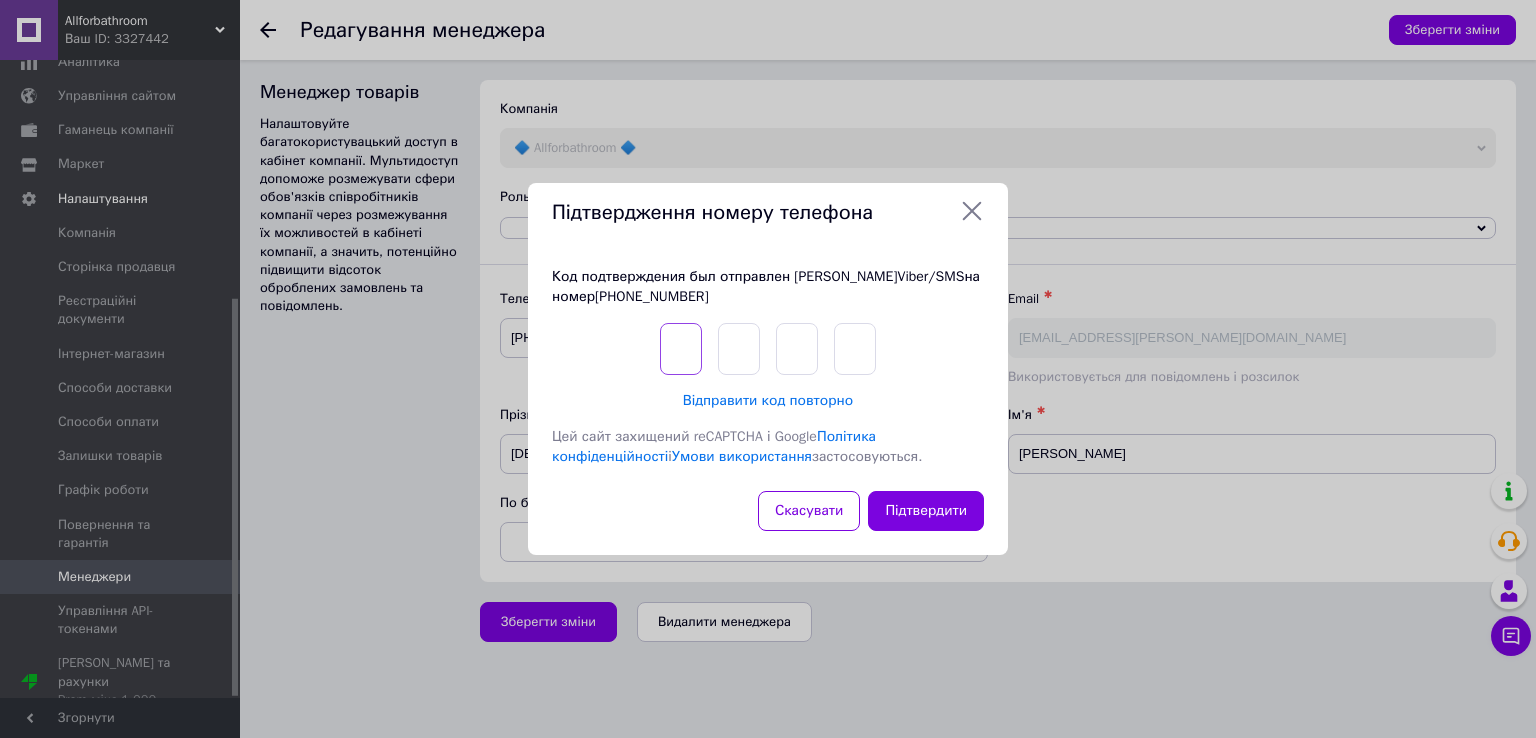 click at bounding box center (681, 349) 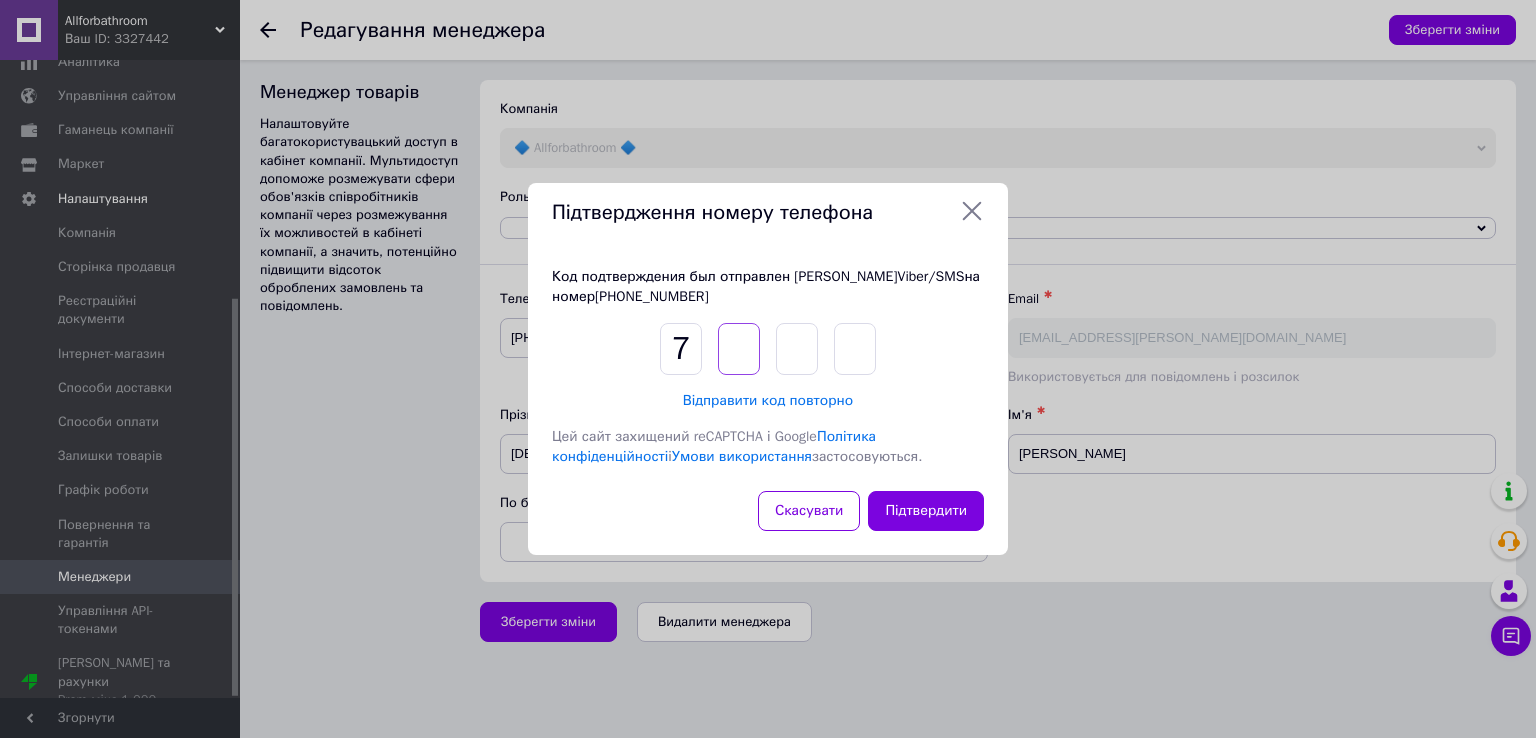 type on "6" 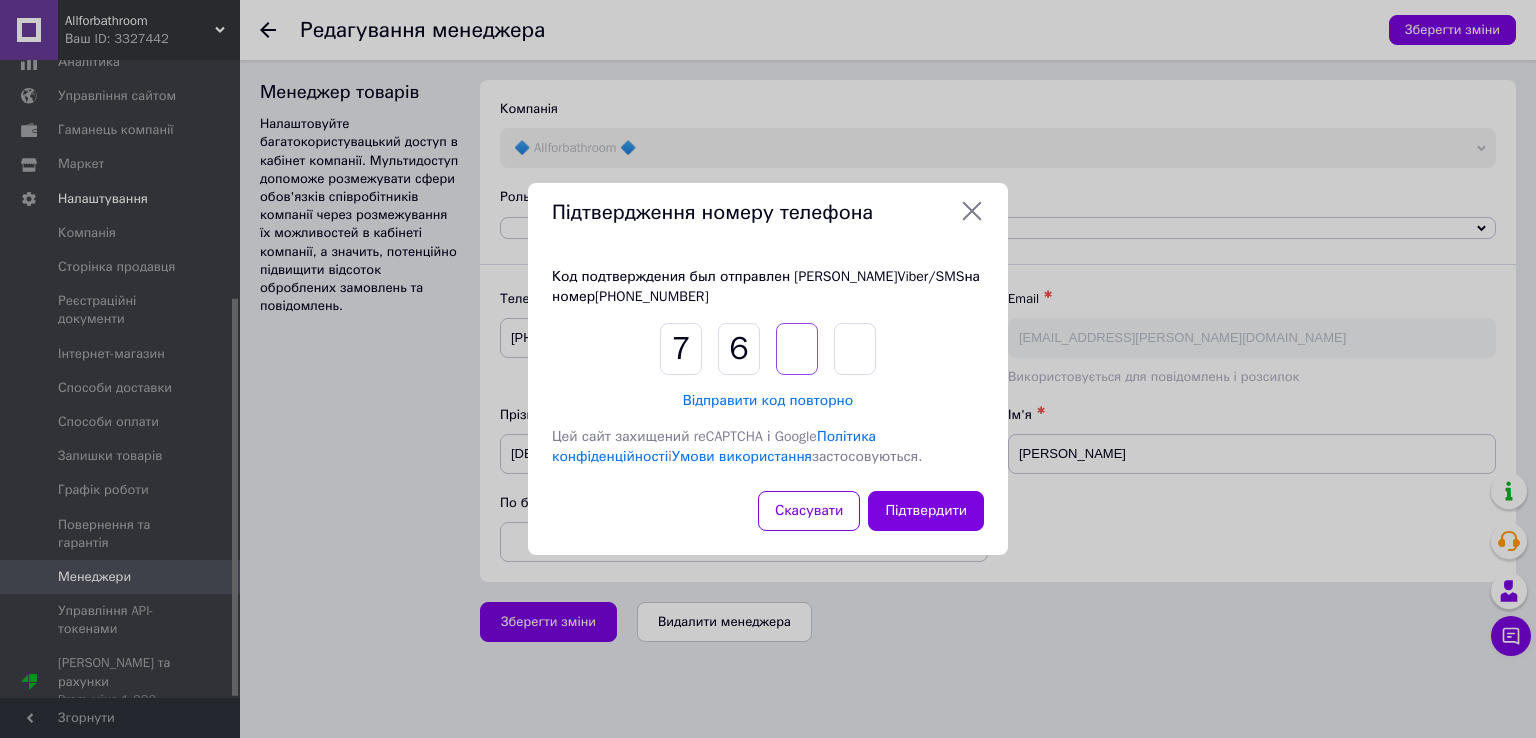 type on "8" 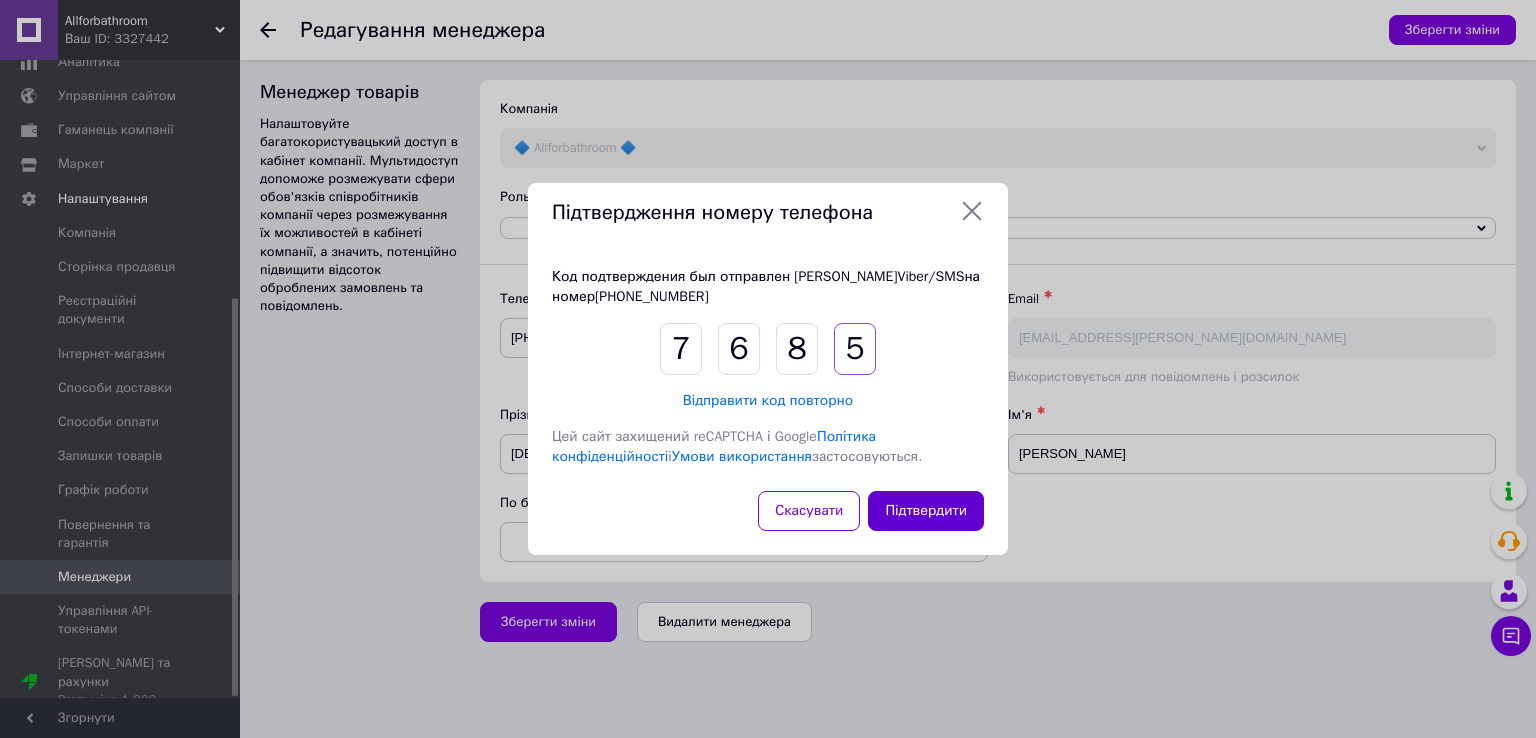 type on "5" 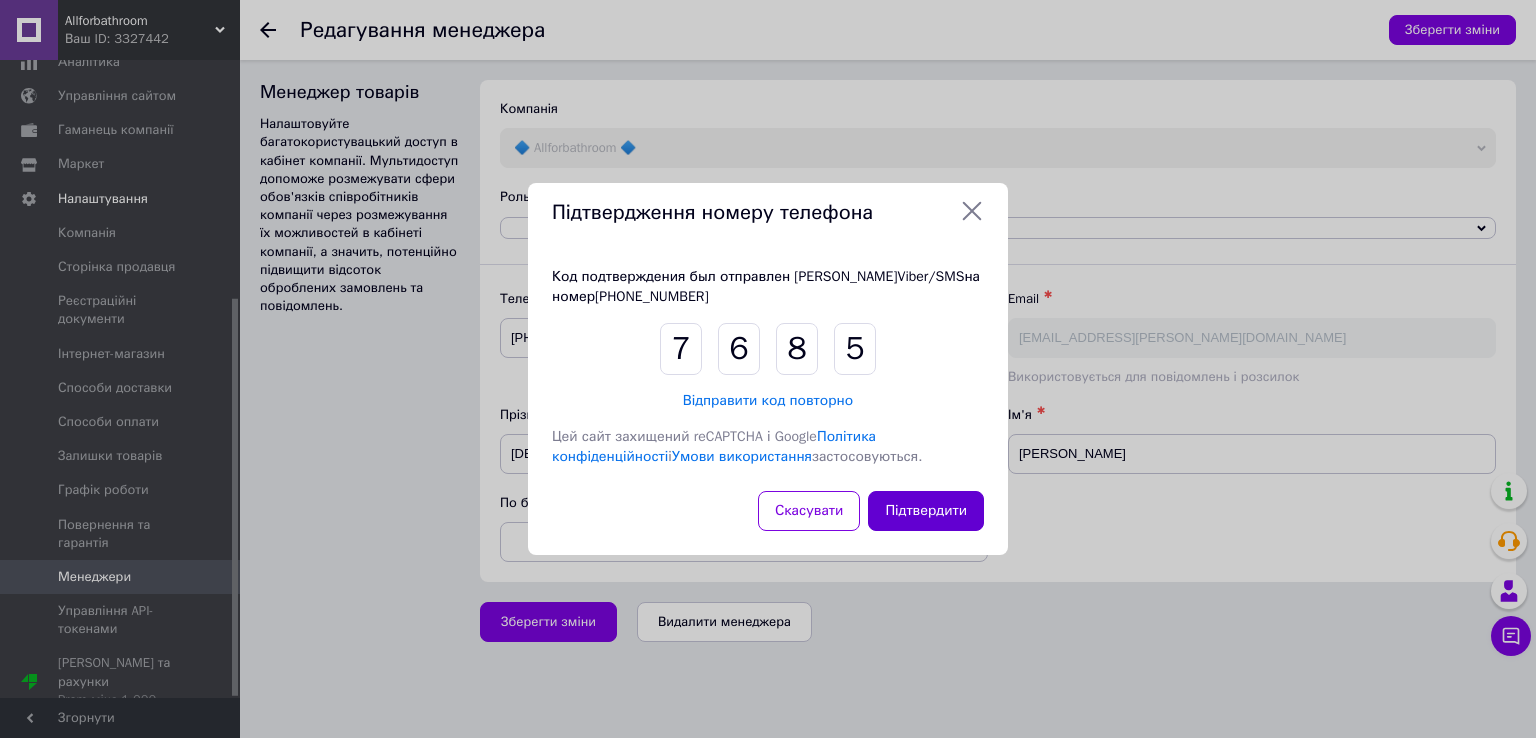 click on "Підтвердити" at bounding box center (926, 511) 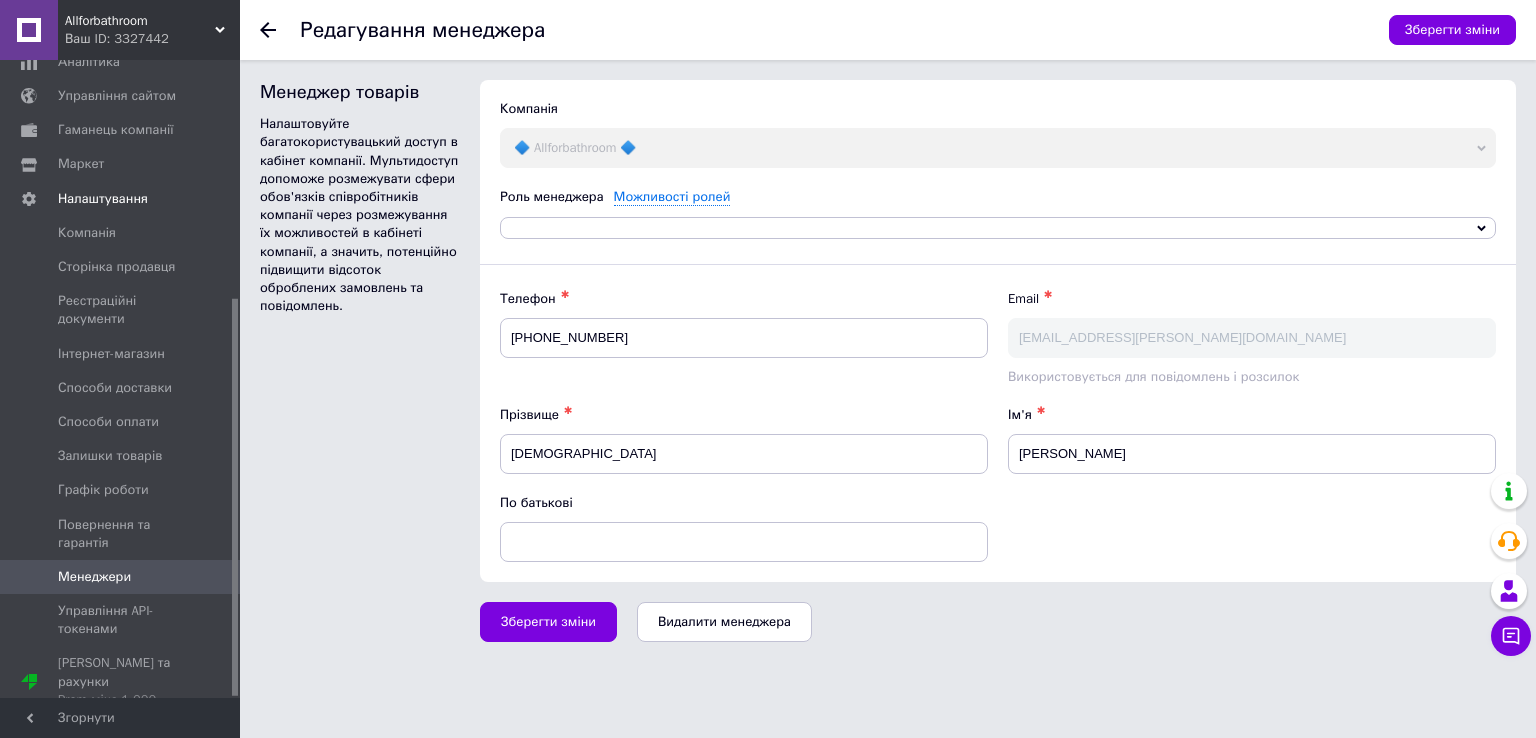 click 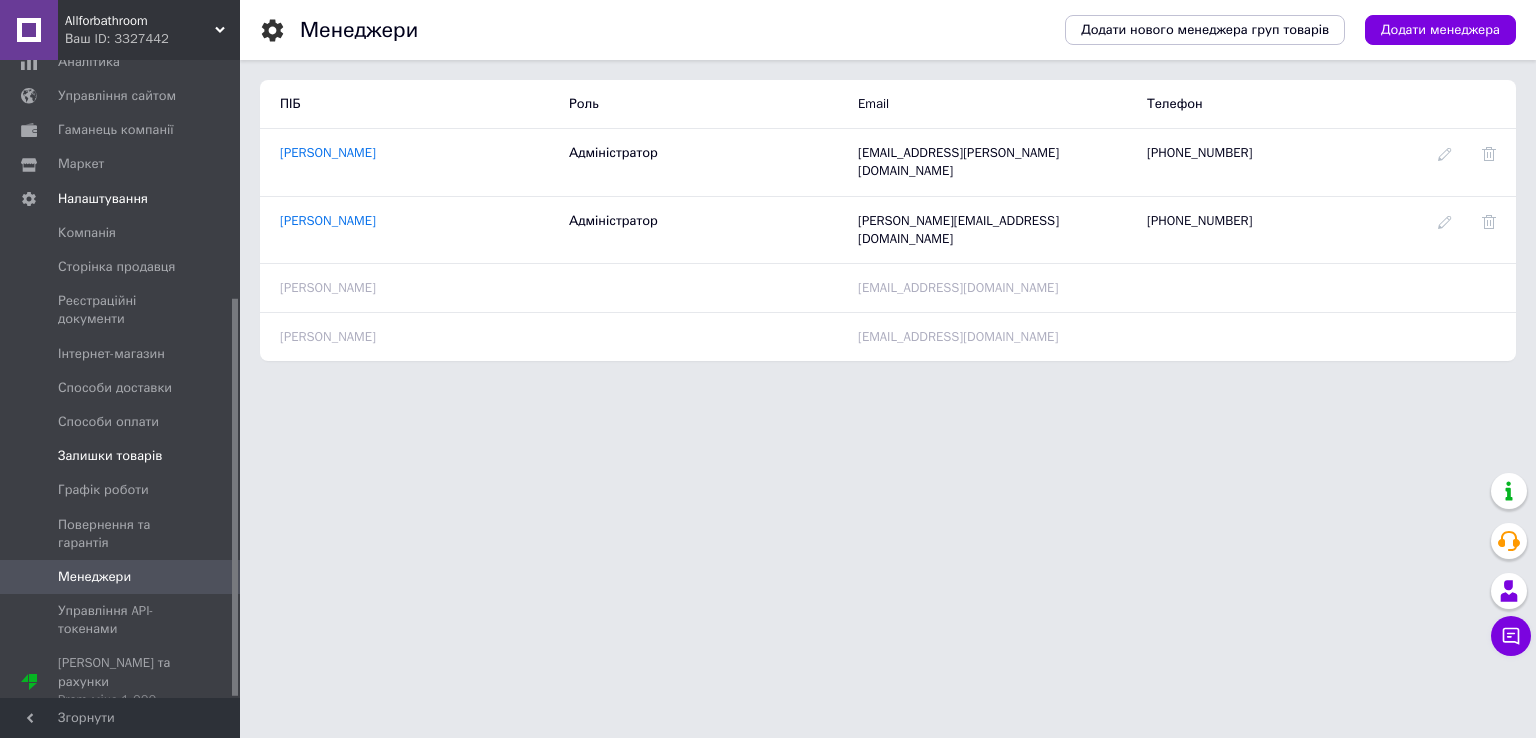 click on "Залишки товарів" at bounding box center (110, 456) 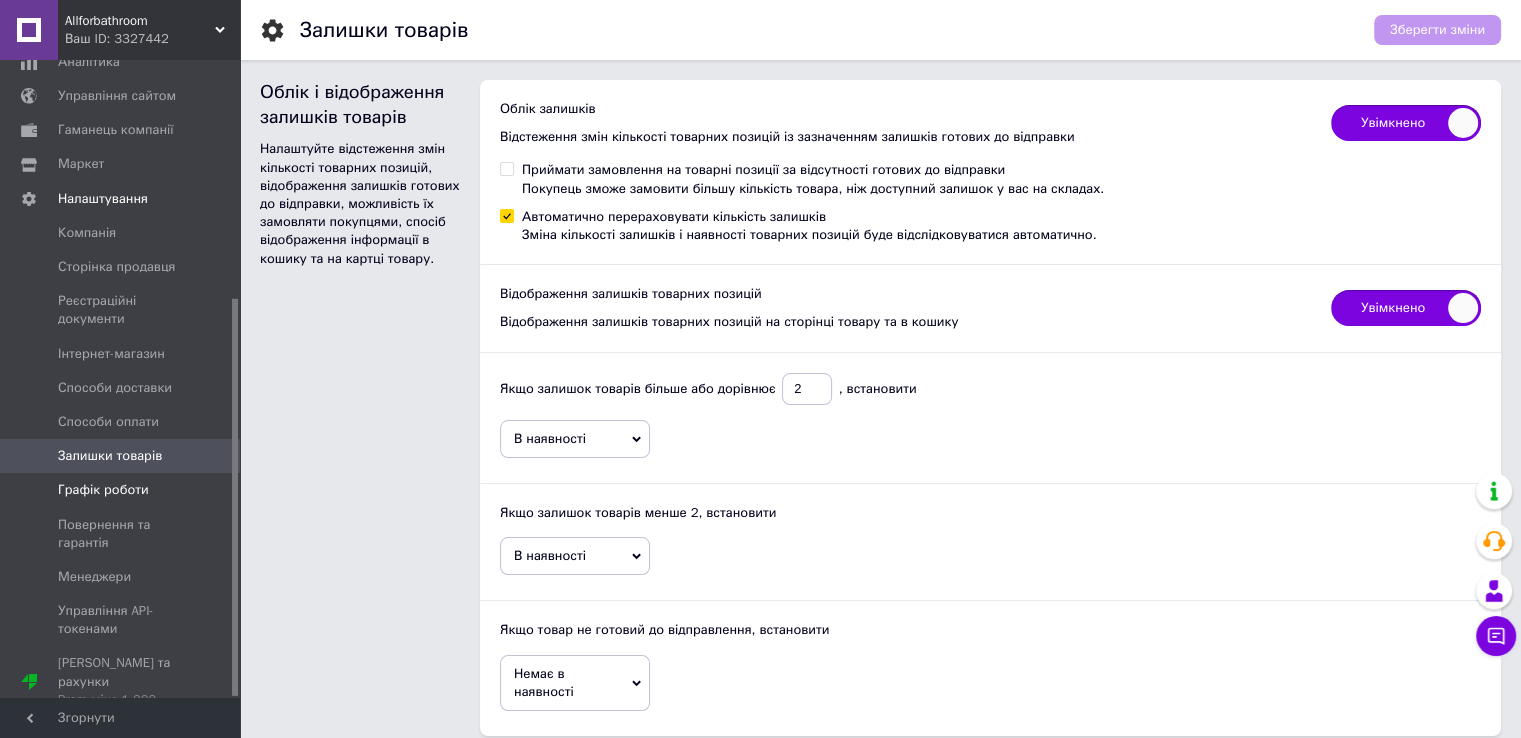 click on "Графік роботи" at bounding box center [103, 490] 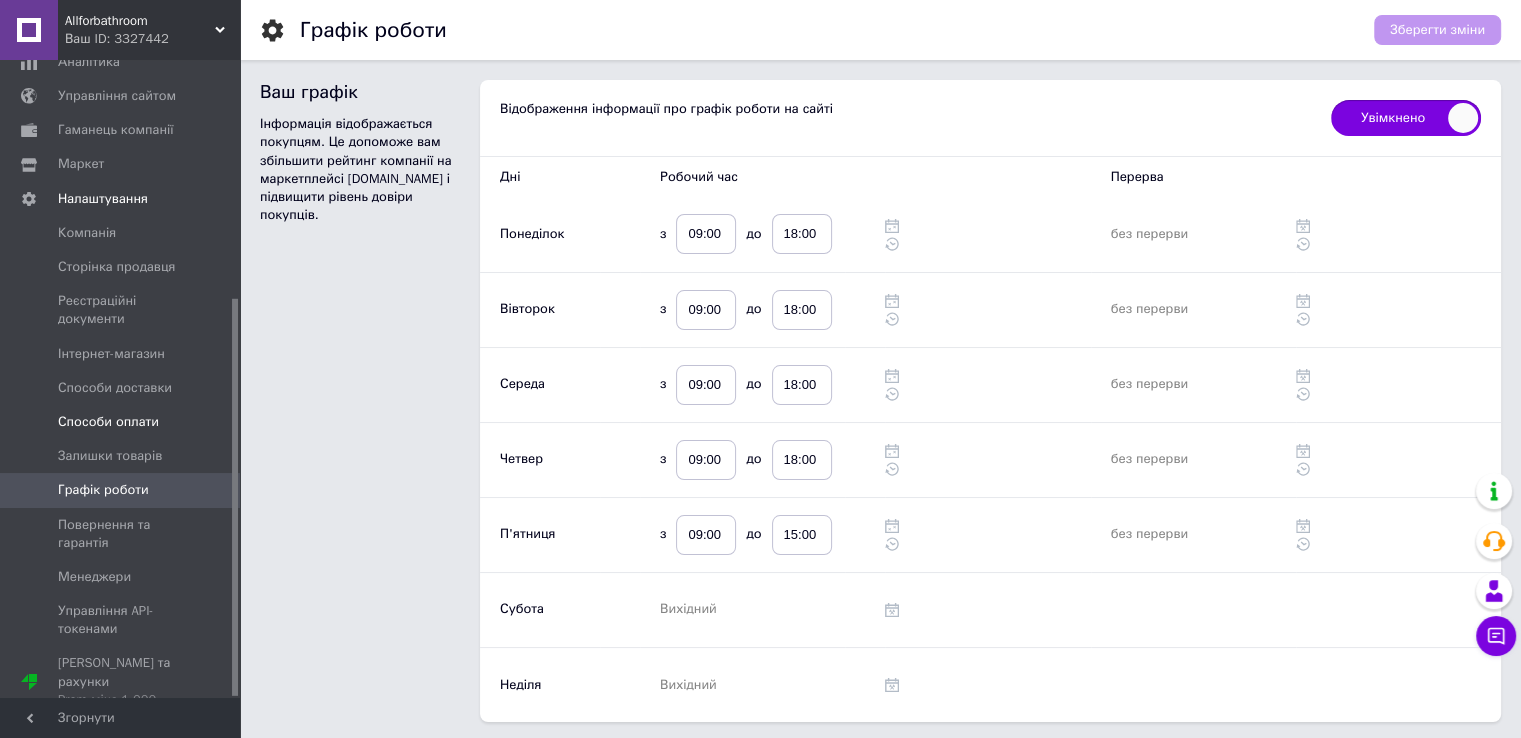 click on "Способи оплати" at bounding box center (108, 422) 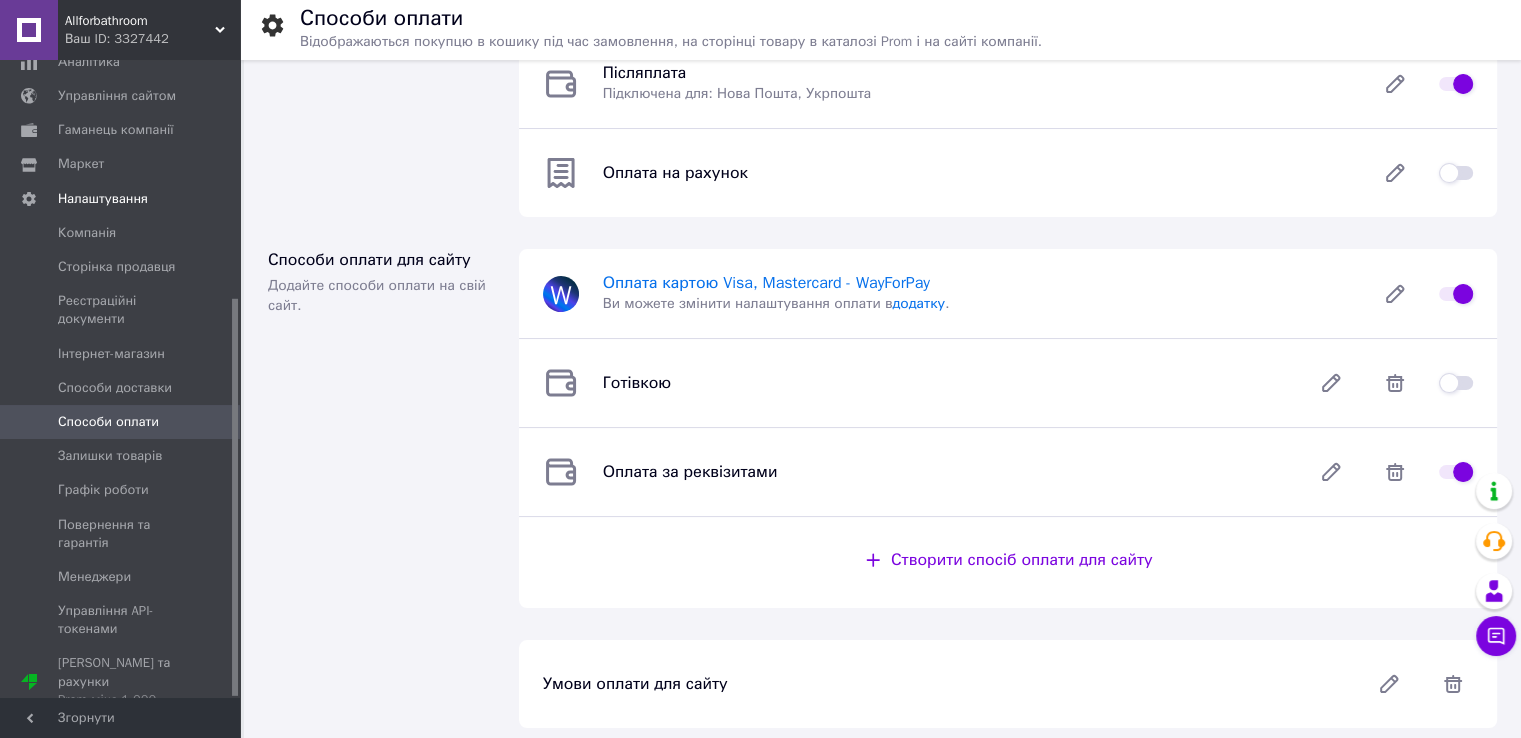 scroll, scrollTop: 227, scrollLeft: 0, axis: vertical 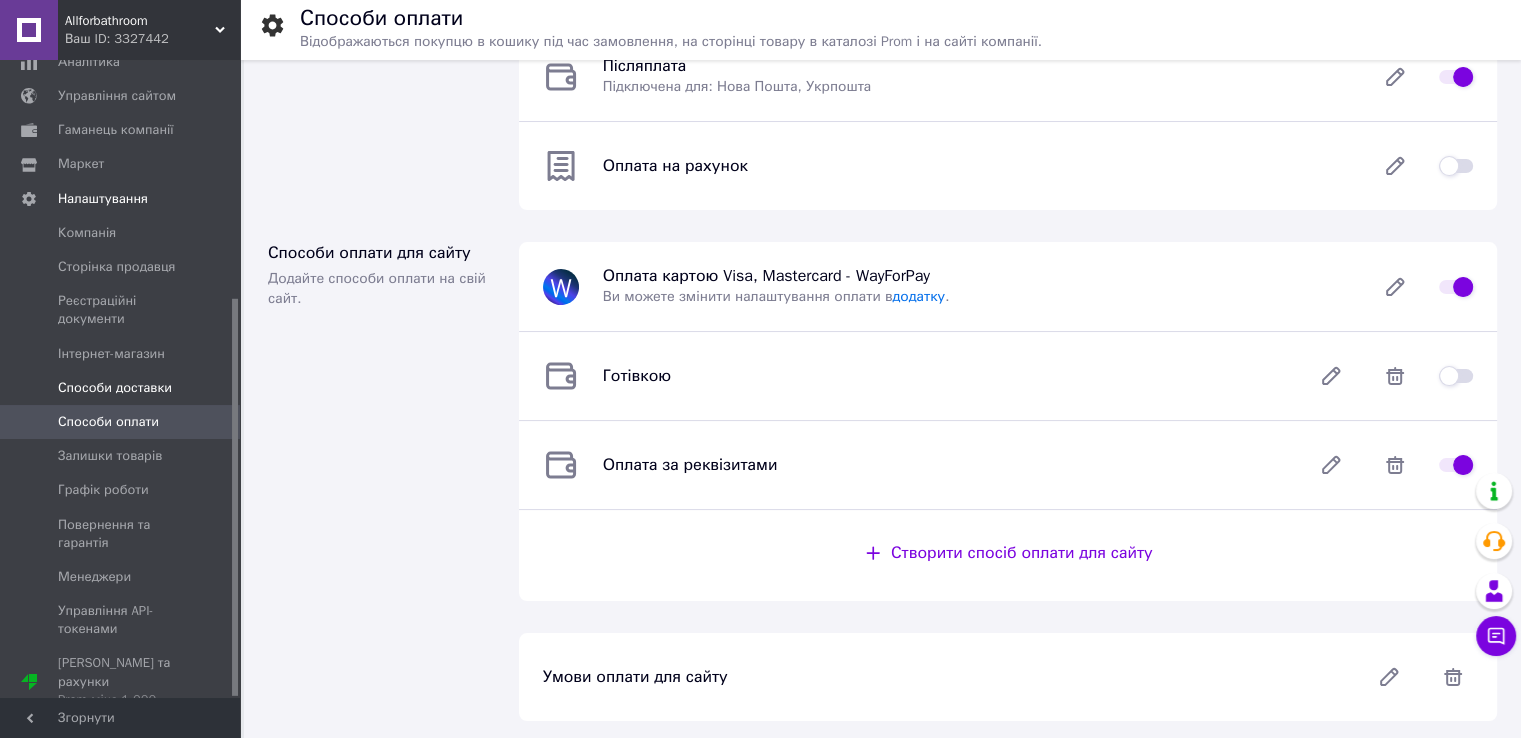 click on "Способи доставки" at bounding box center (115, 388) 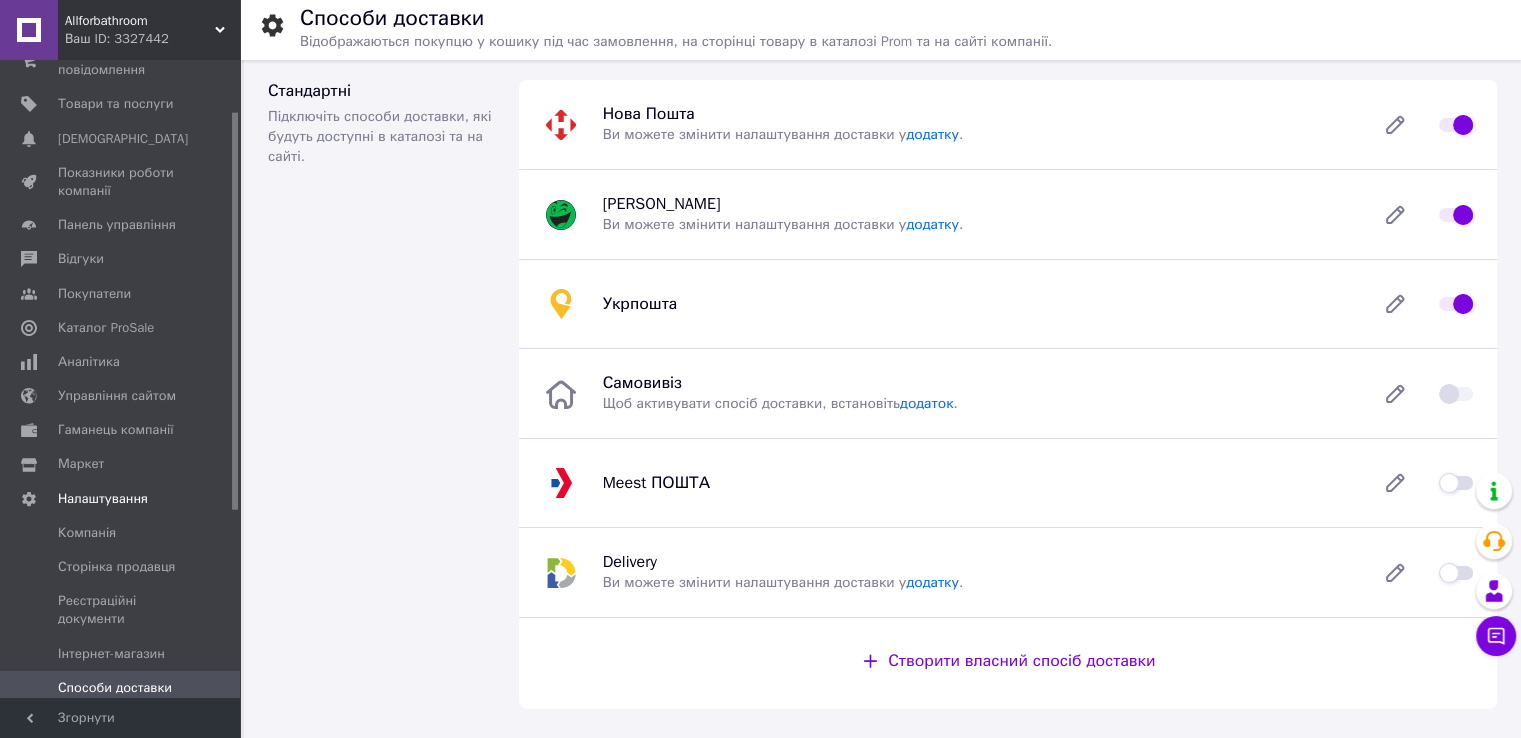 scroll, scrollTop: 0, scrollLeft: 0, axis: both 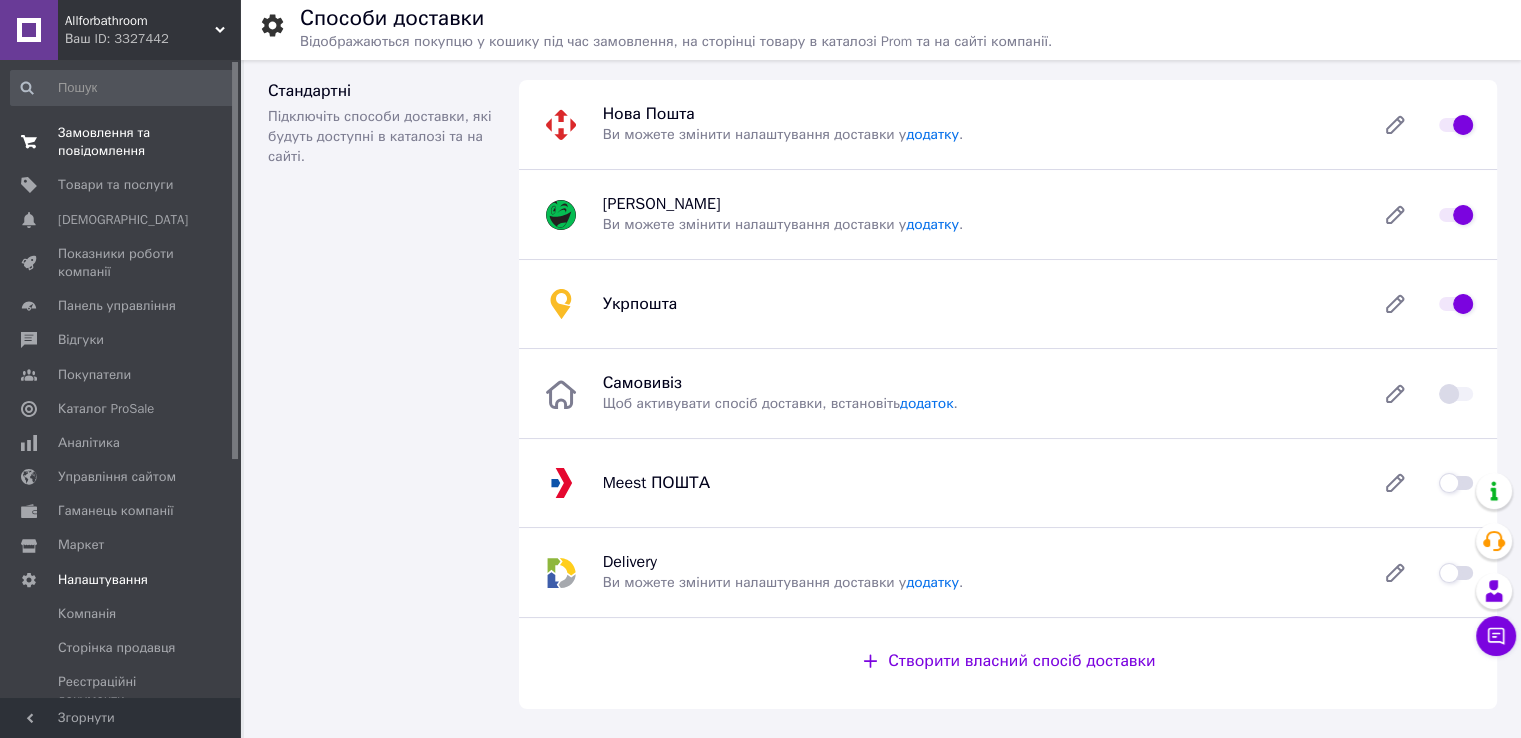 click on "Замовлення та повідомлення" at bounding box center (121, 142) 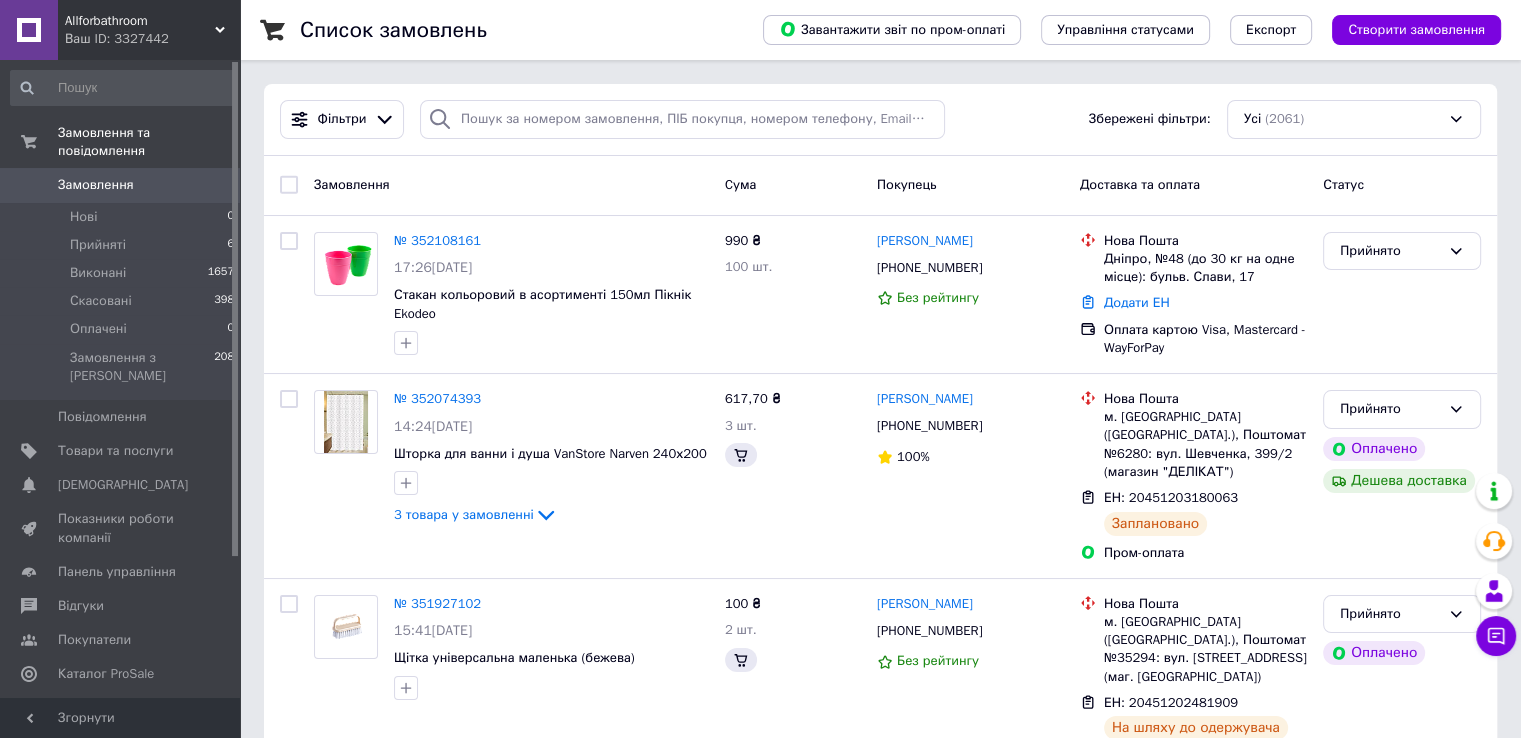 click on "Замовлення" at bounding box center (96, 185) 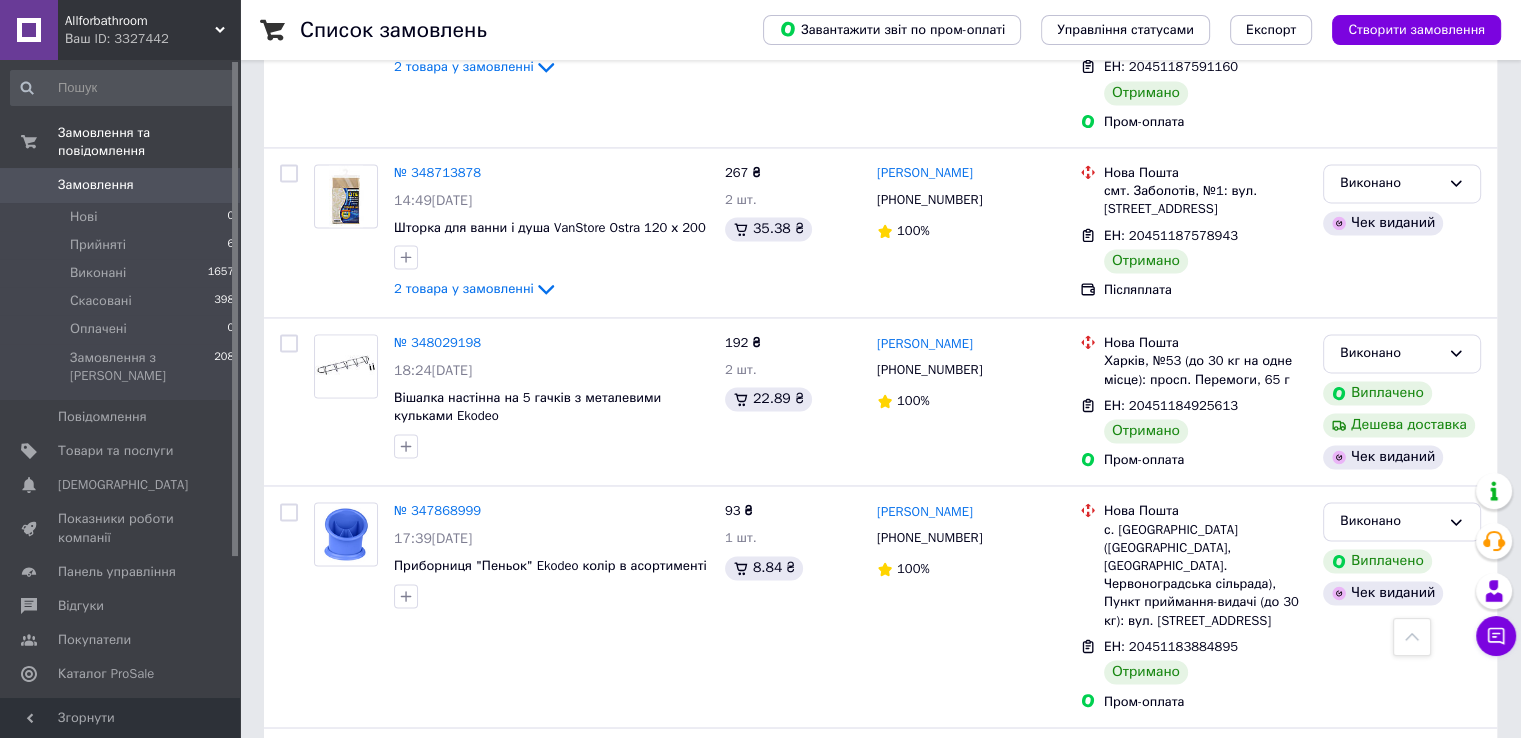scroll, scrollTop: 3296, scrollLeft: 0, axis: vertical 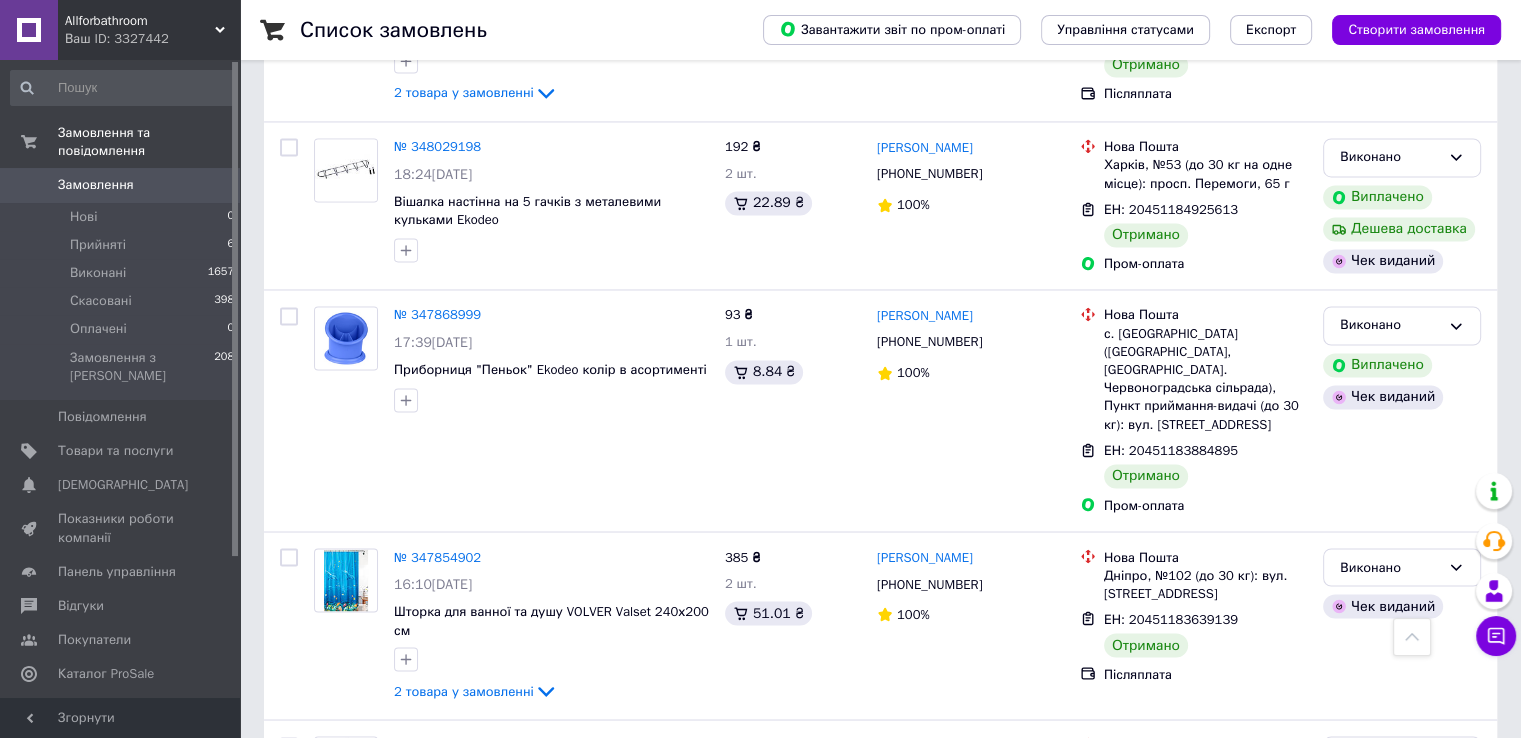 click on "Наступна" at bounding box center [543, 969] 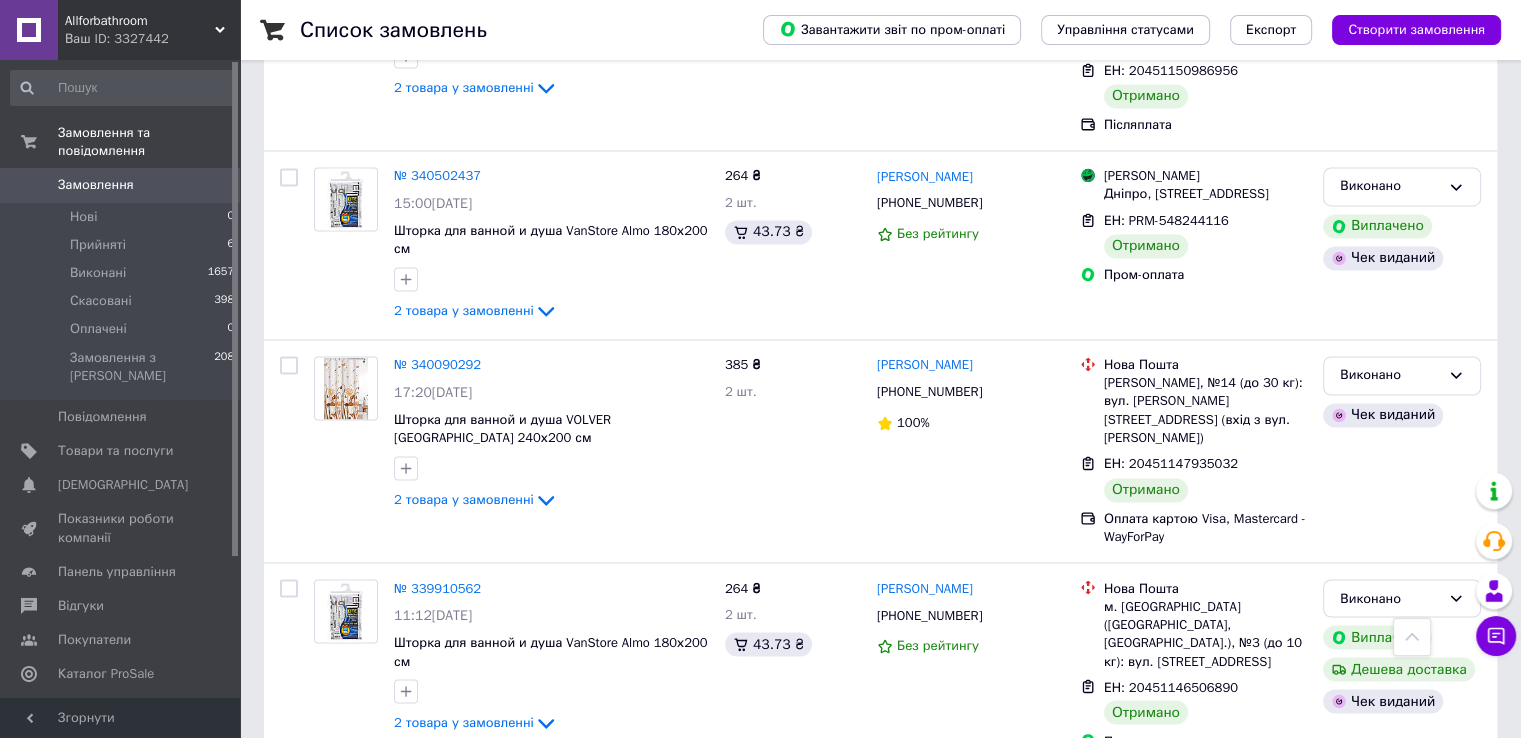 scroll, scrollTop: 3232, scrollLeft: 0, axis: vertical 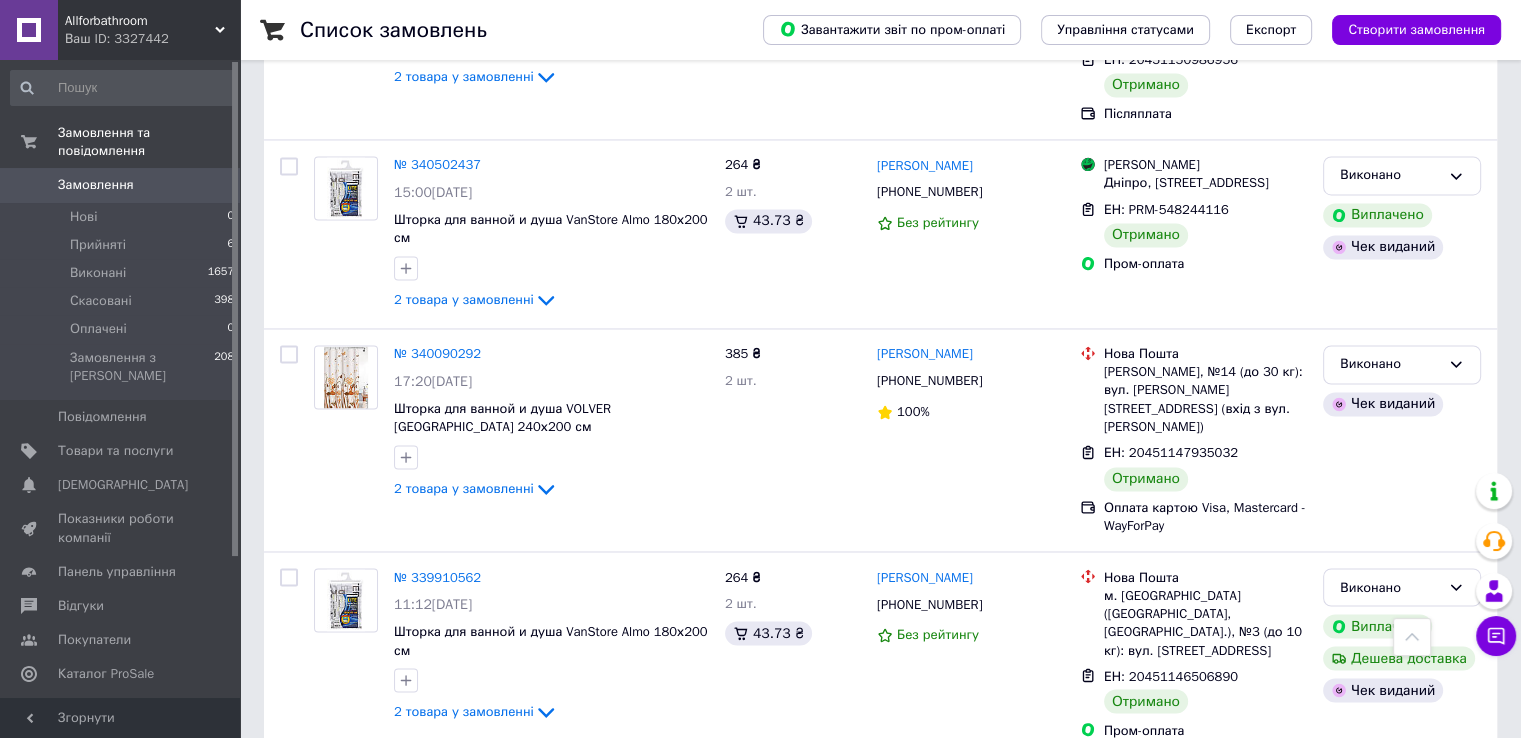 click on "Наступна" at bounding box center (711, 987) 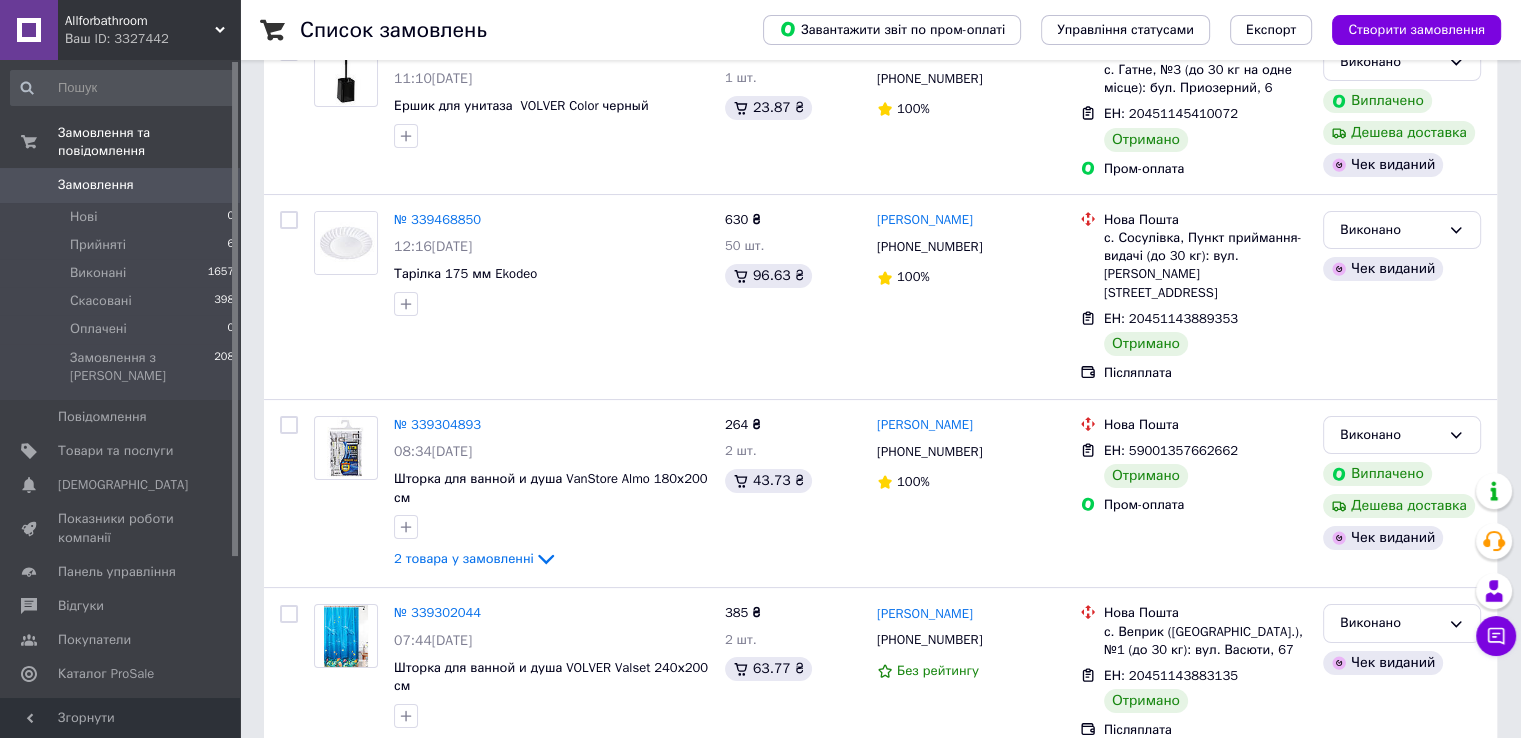 scroll, scrollTop: 0, scrollLeft: 0, axis: both 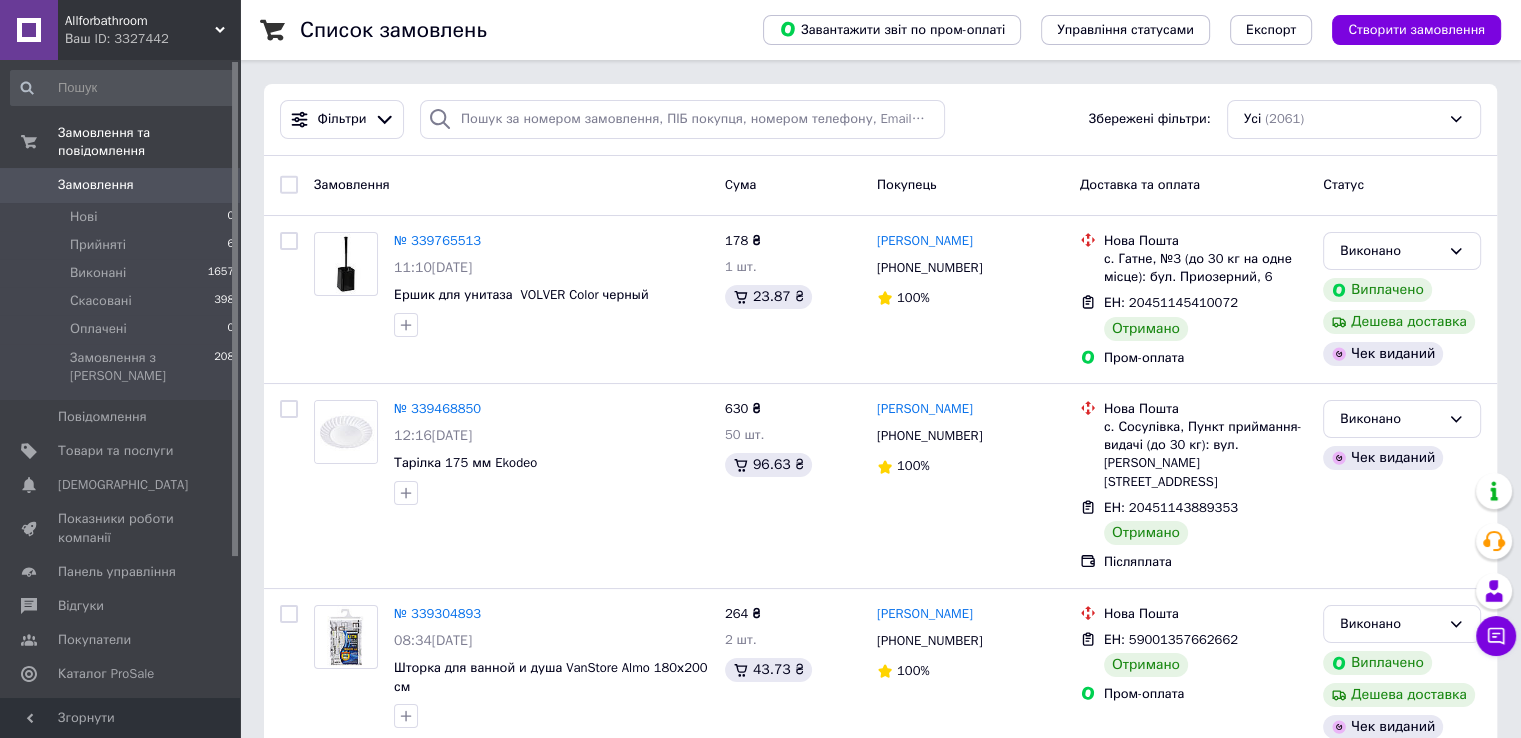 click on "Замовлення" at bounding box center [96, 185] 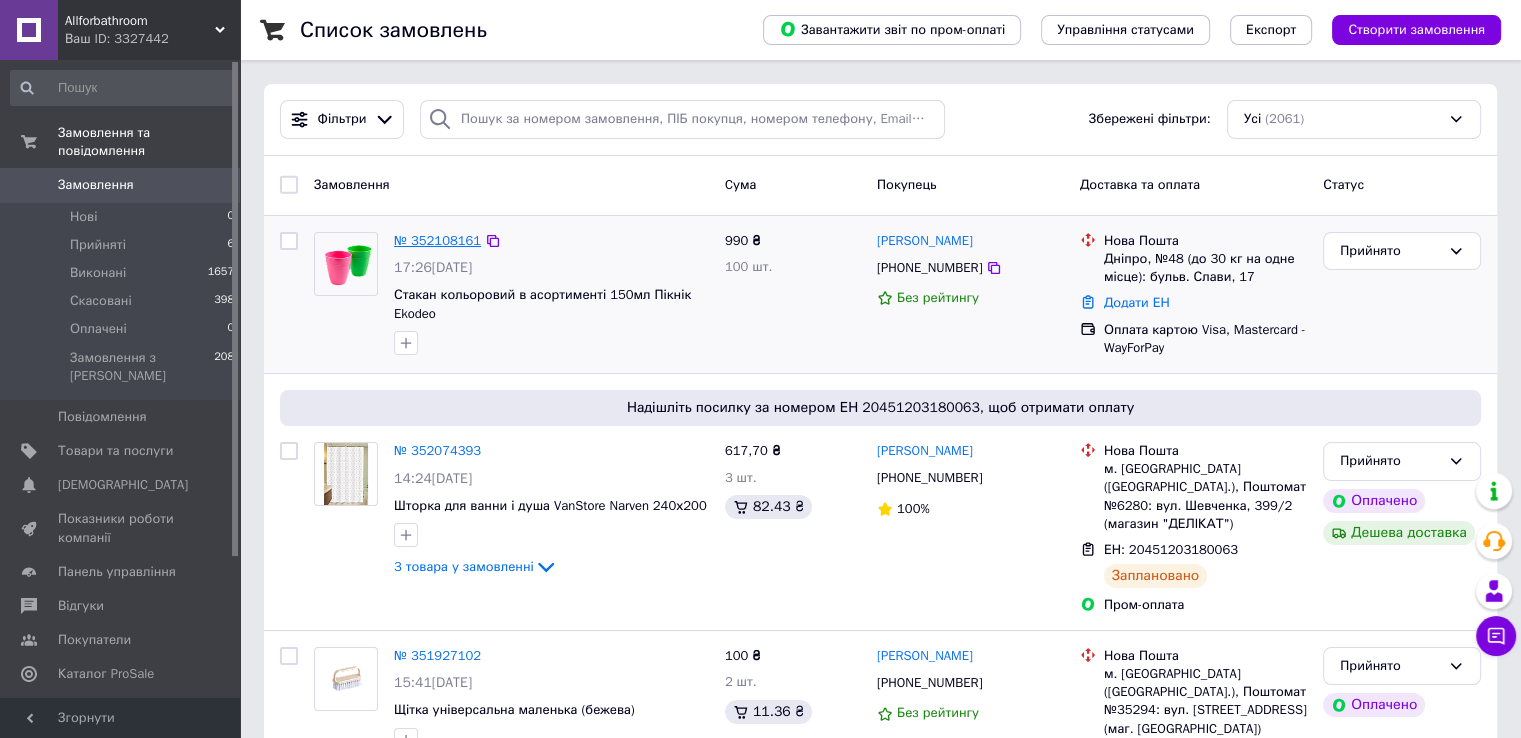click on "№ 352108161" at bounding box center [437, 240] 